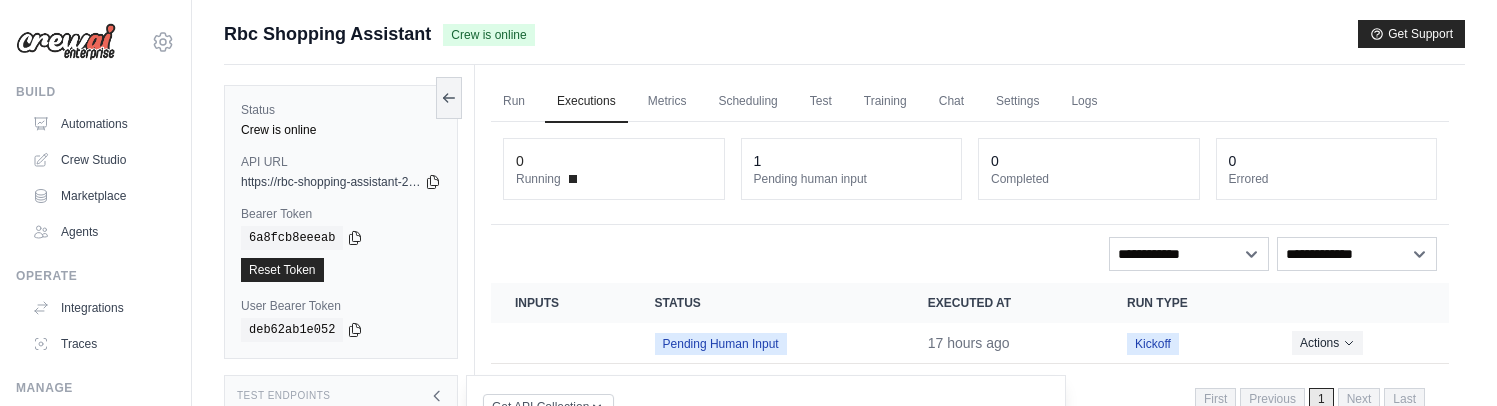 scroll, scrollTop: 577, scrollLeft: 0, axis: vertical 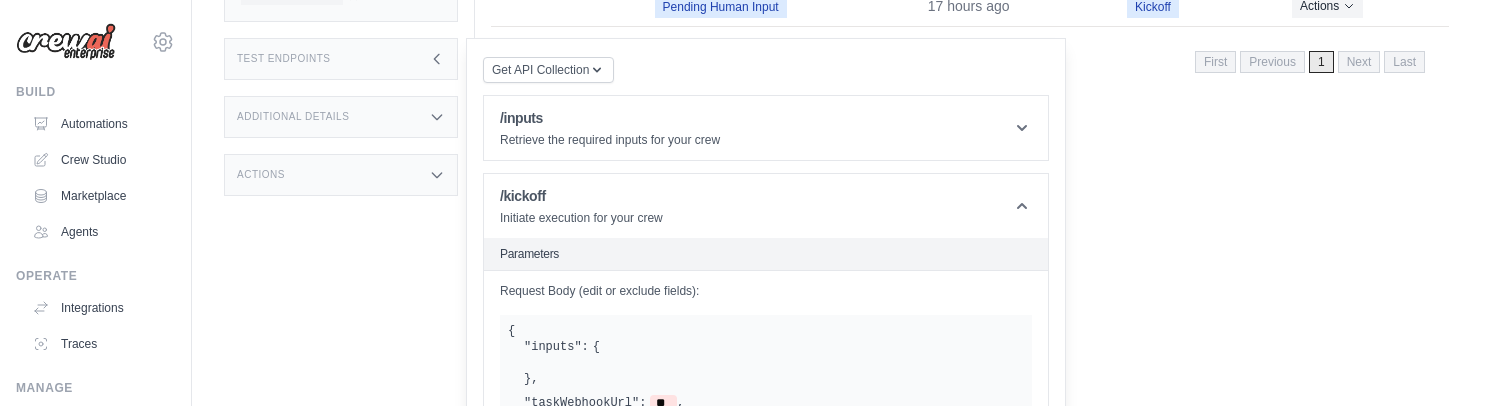 click on "Test Endpoints" at bounding box center [341, 59] 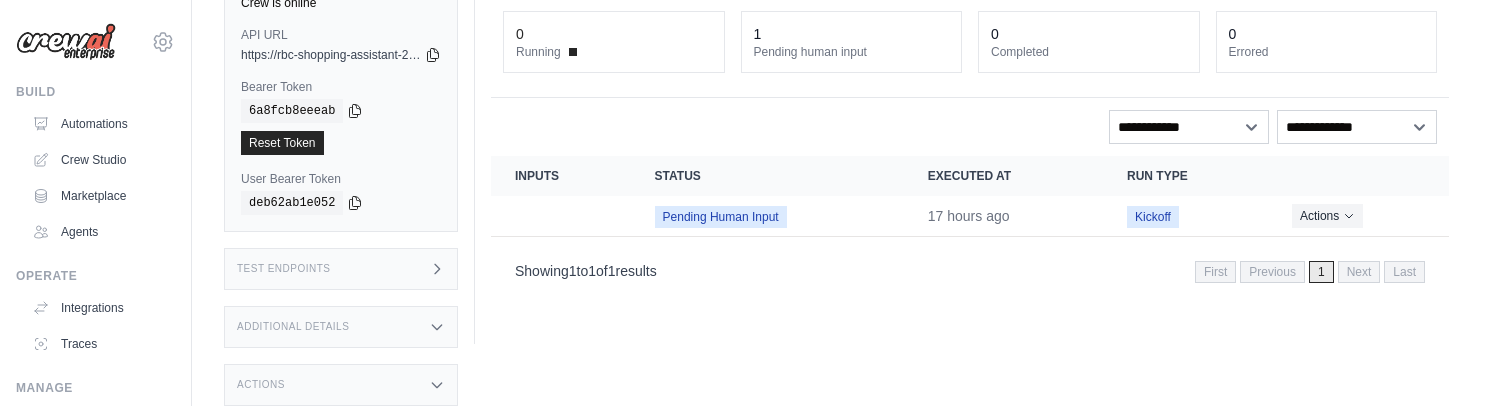 click on "Test Endpoints" at bounding box center (341, 269) 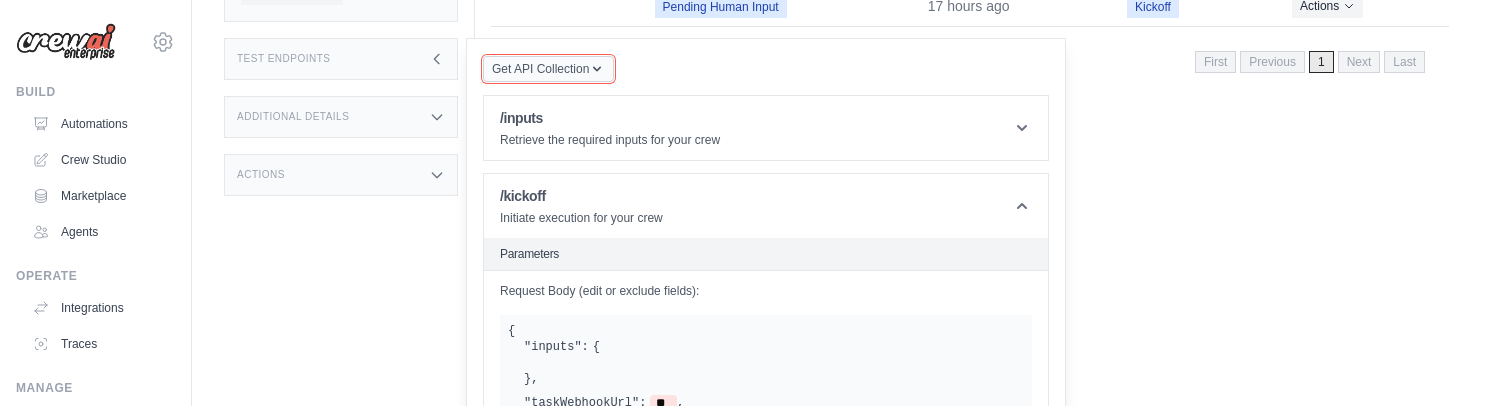 click on "Get API Collection" at bounding box center [540, 69] 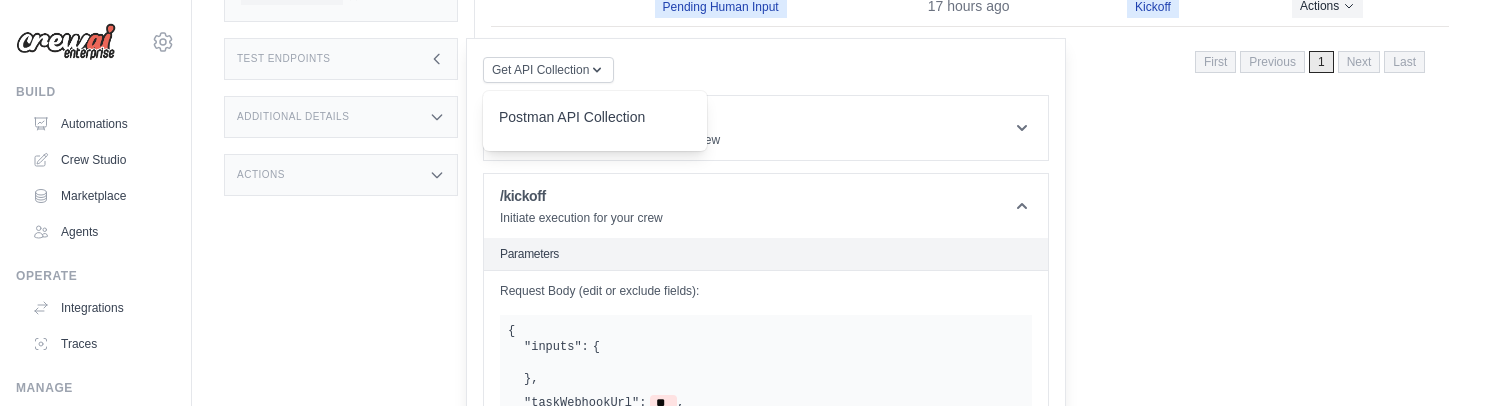 click on "david.zinkiv@gmail.com
Settings
Build
Automations
Crew Studio" at bounding box center [748, -92] 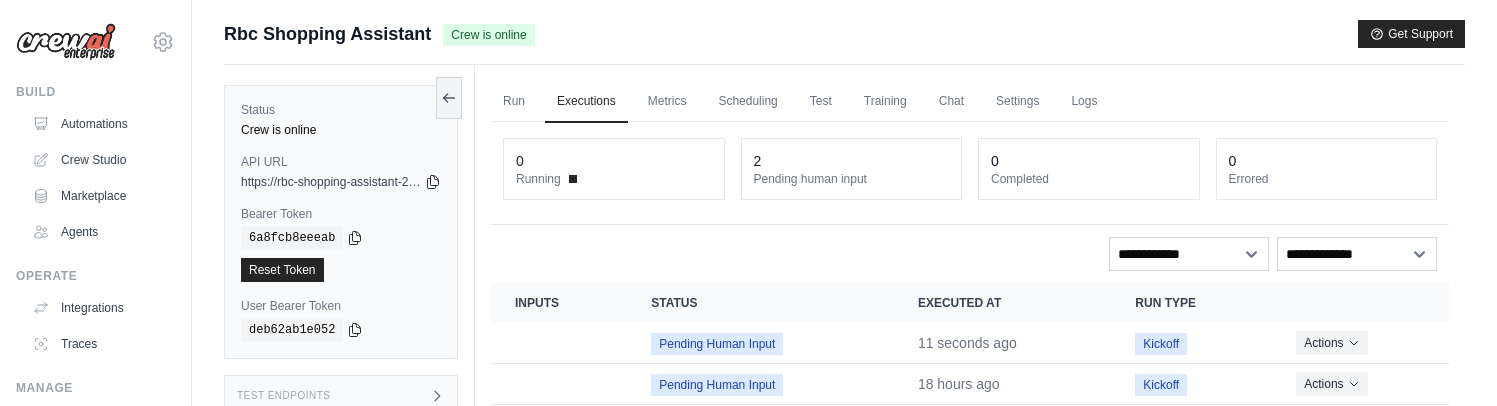 scroll, scrollTop: 85, scrollLeft: 0, axis: vertical 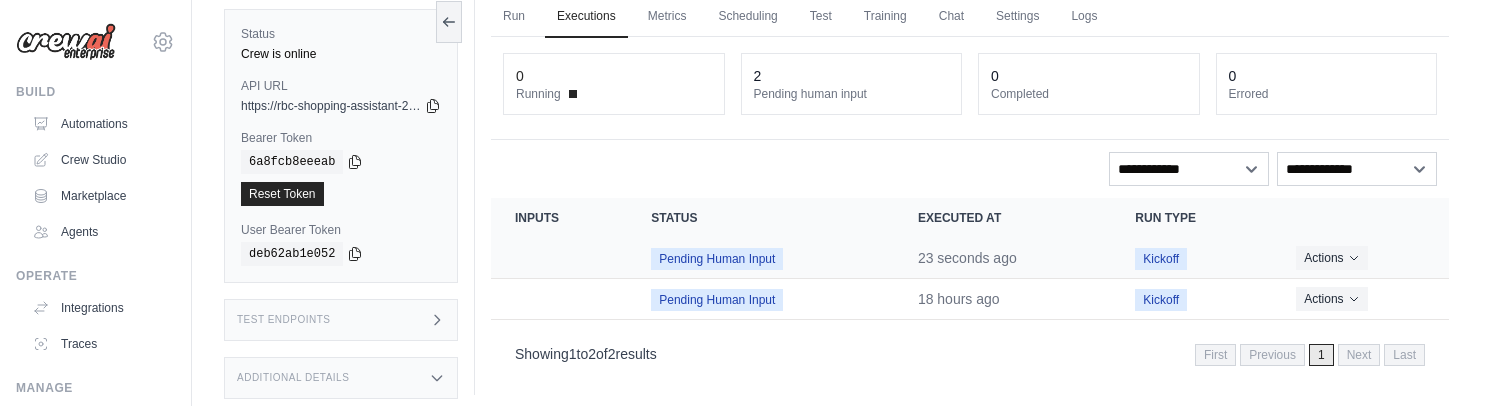 click on "Pending Human Input" at bounding box center (717, 259) 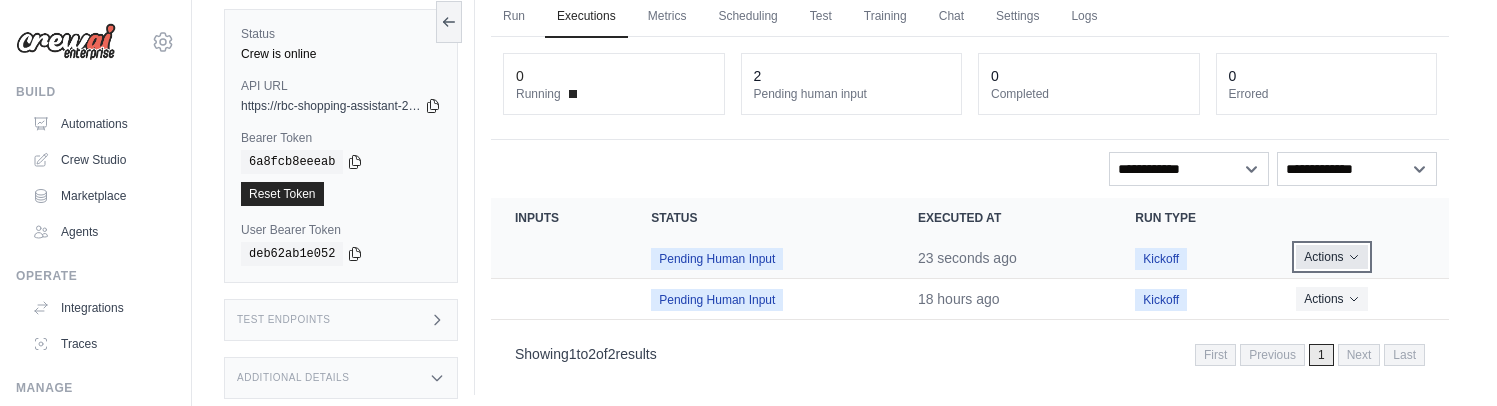 click on "Actions" at bounding box center (1331, 257) 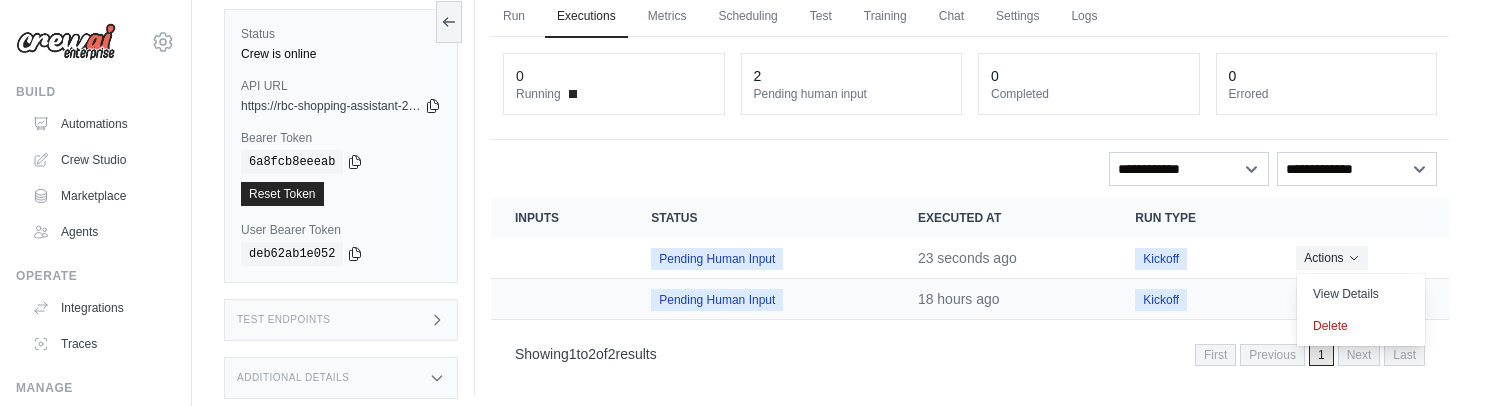 click on "Run
Executions
Metrics
Scheduling
Test
Training
Chat
Settings
Logs
0
Running
2
Pending human input
0" at bounding box center (970, 187) 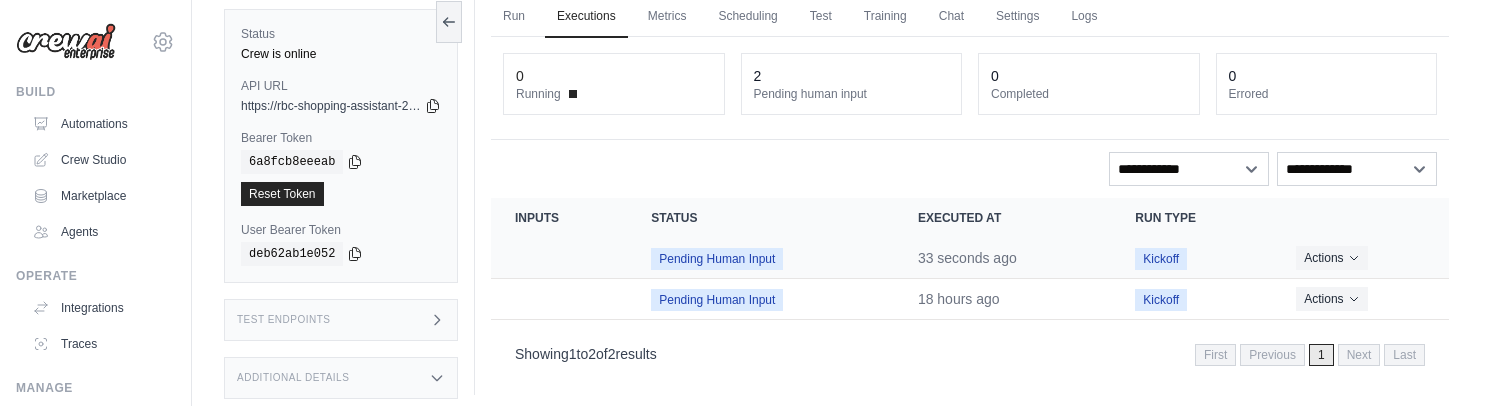 click at bounding box center [559, 258] 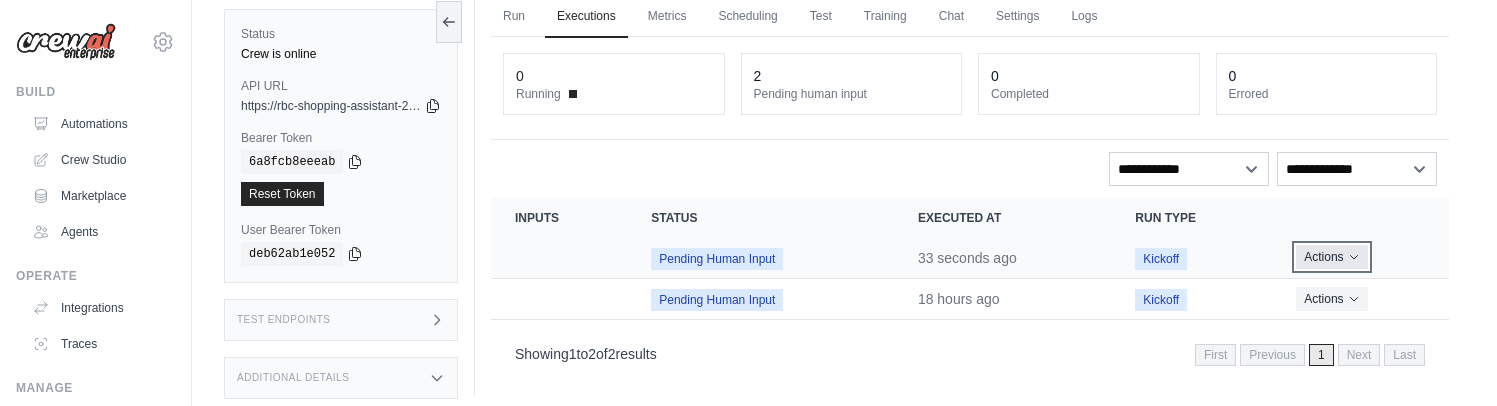 click on "Actions" at bounding box center [1331, 257] 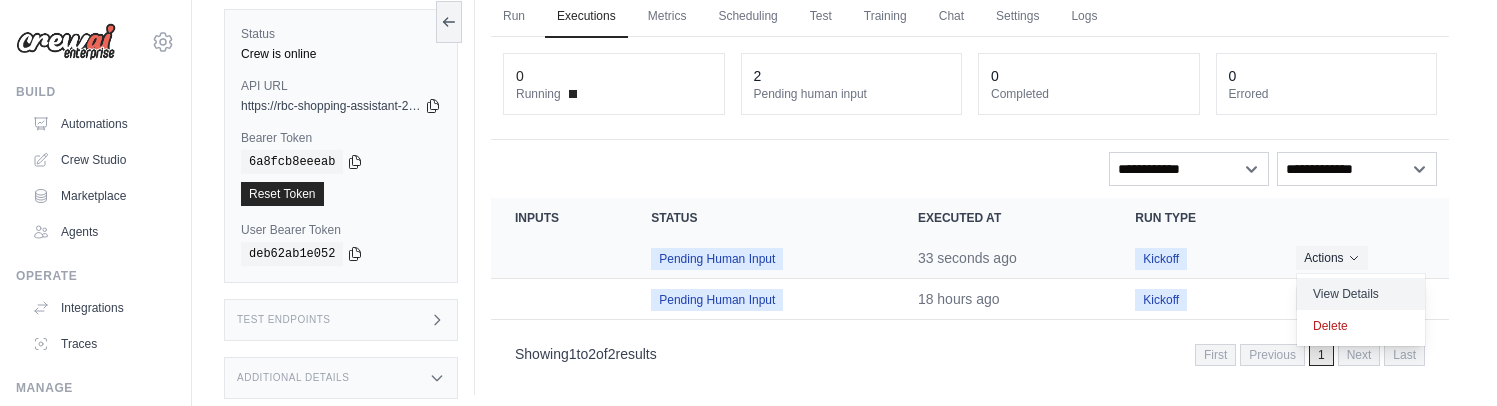 click on "View Details" at bounding box center (1361, 294) 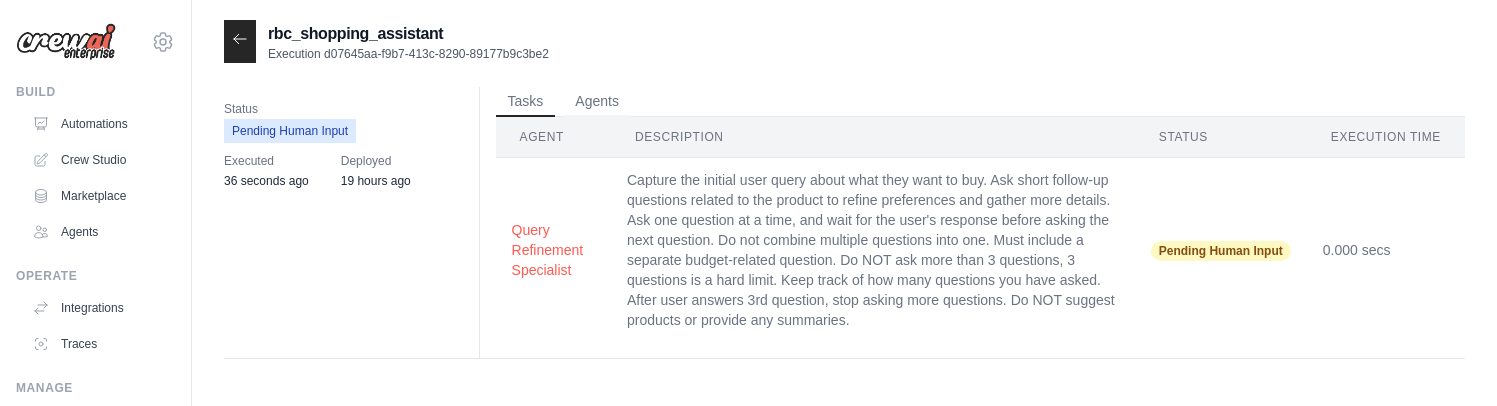 scroll, scrollTop: 0, scrollLeft: 0, axis: both 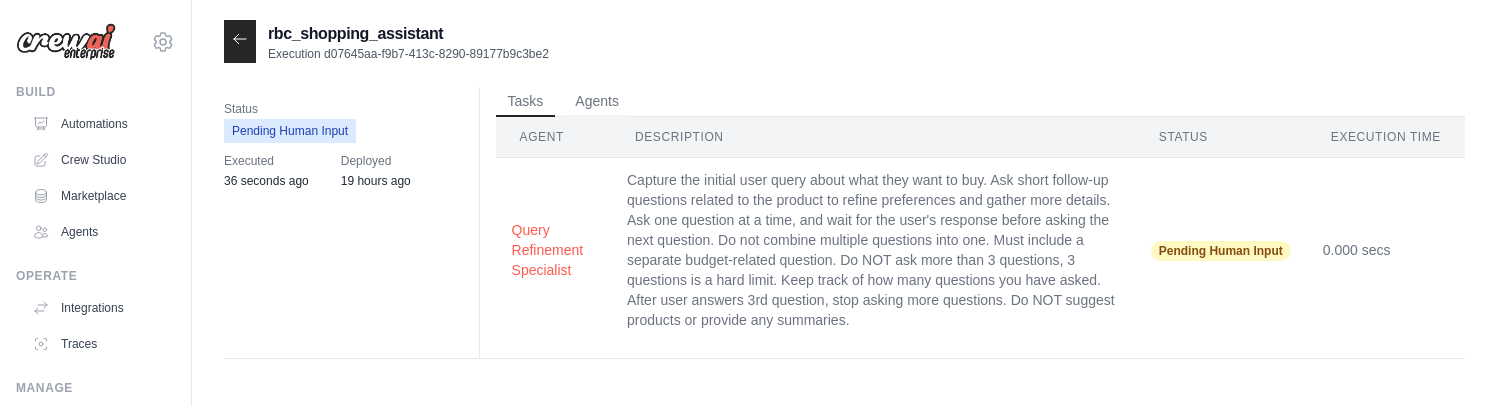 click 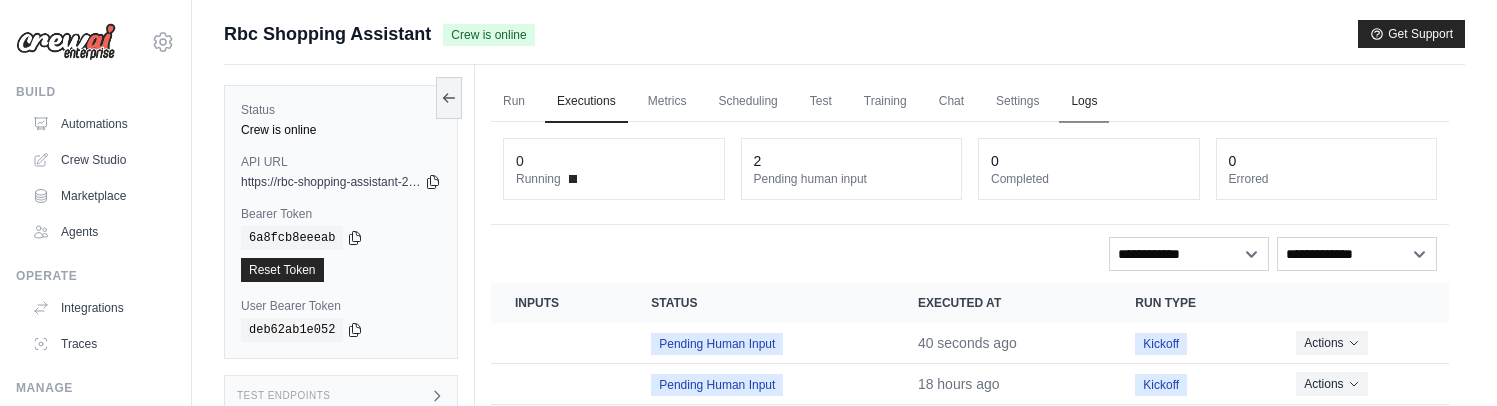 click on "Logs" at bounding box center (1084, 102) 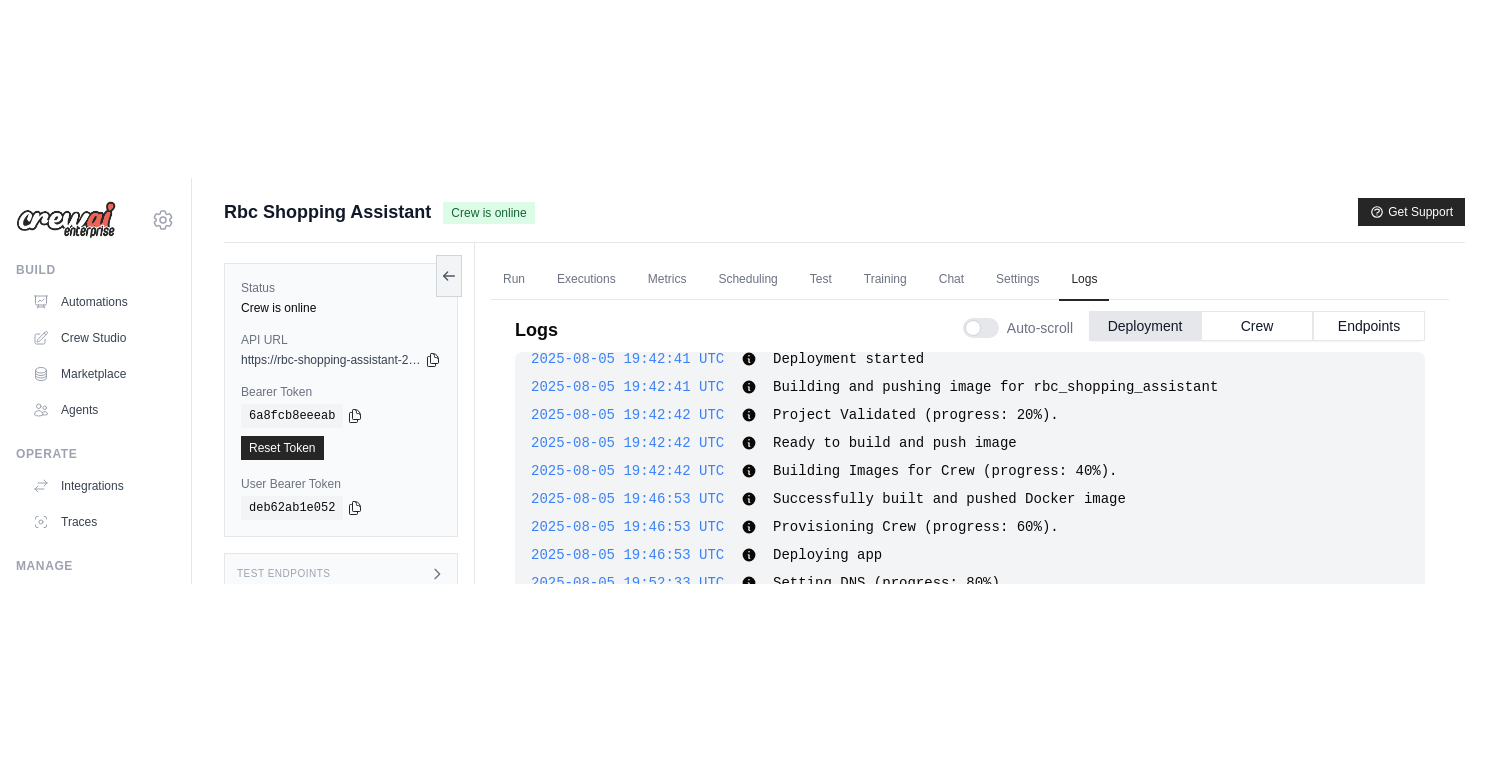 scroll, scrollTop: 0, scrollLeft: 0, axis: both 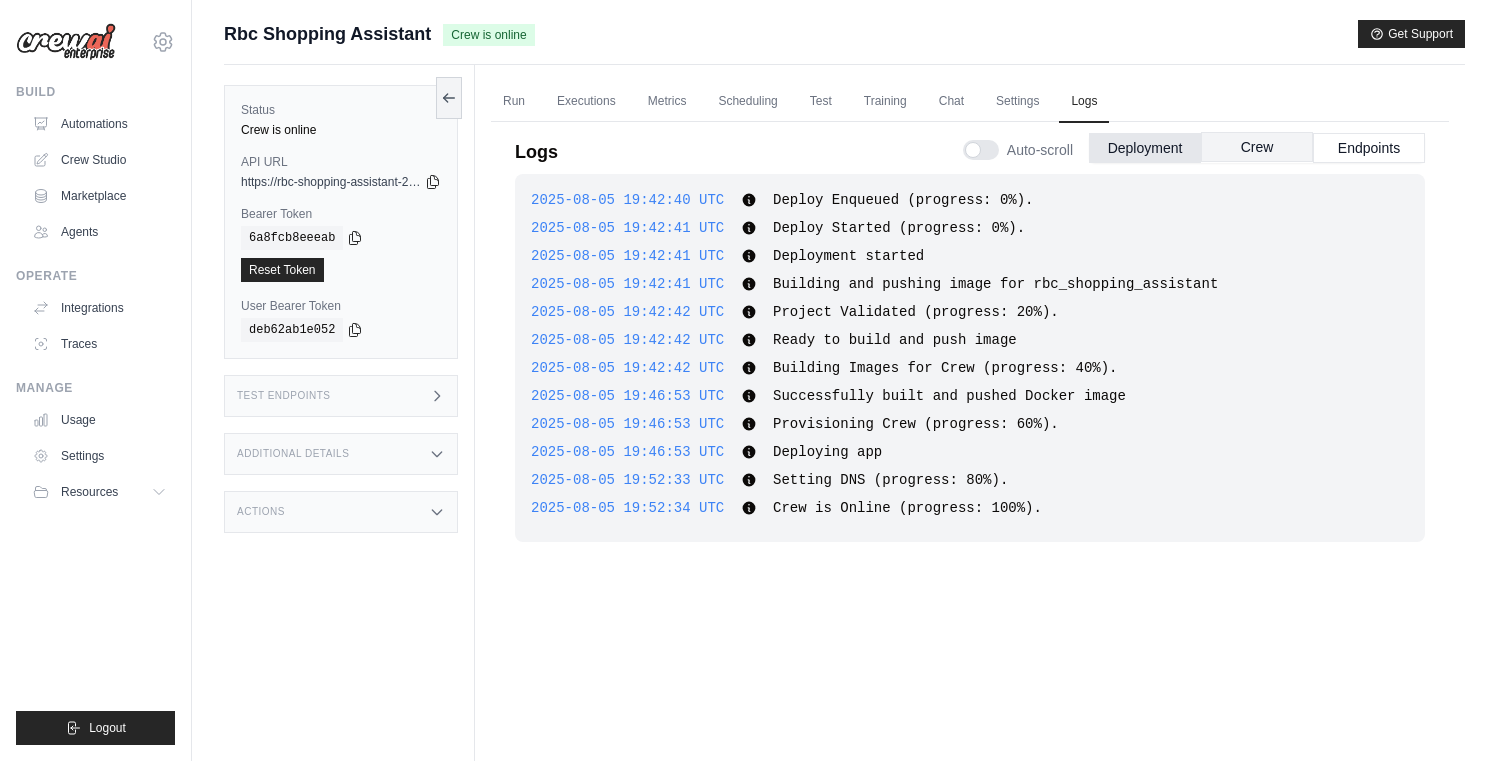 click on "Crew" at bounding box center [1257, 147] 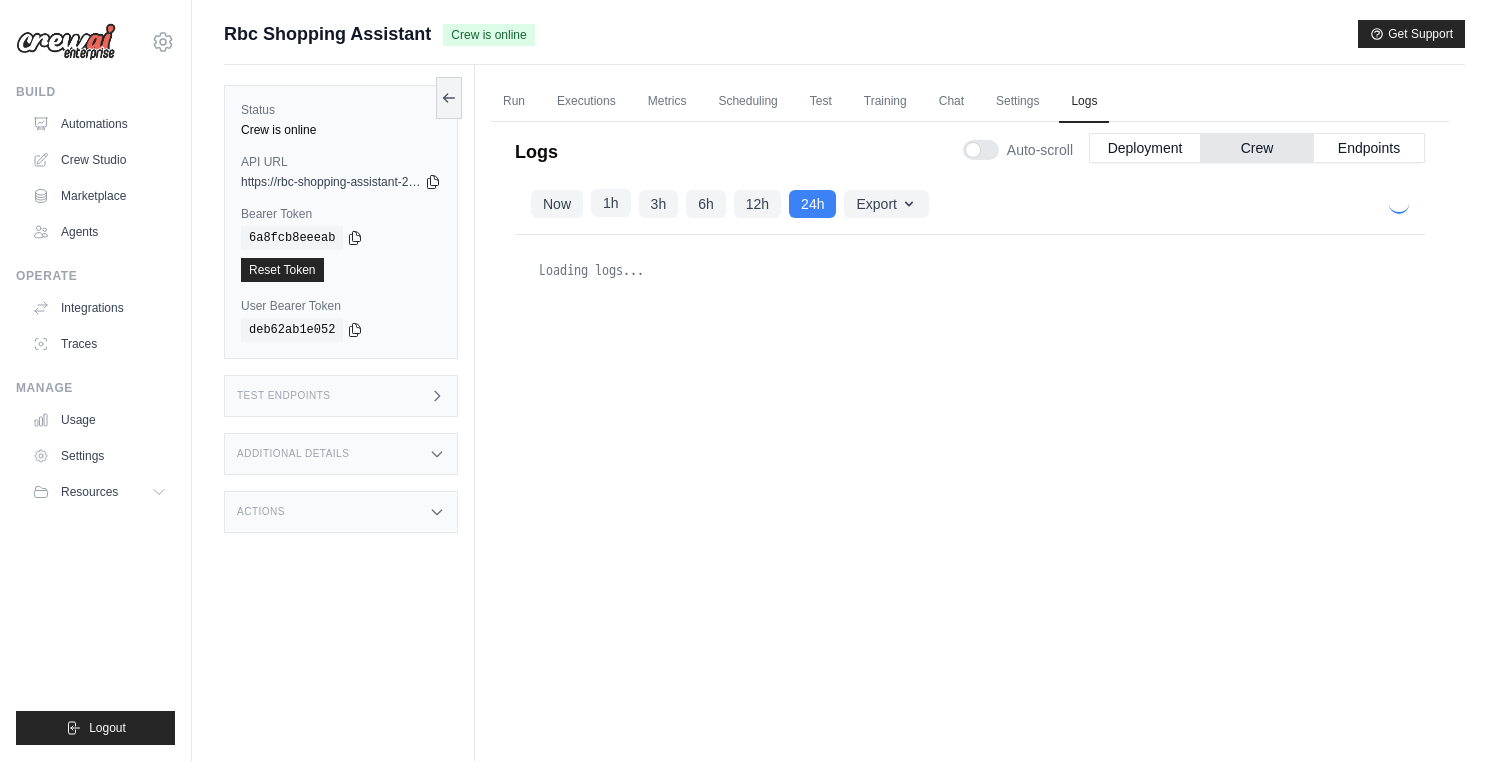 click on "1h" at bounding box center (611, 203) 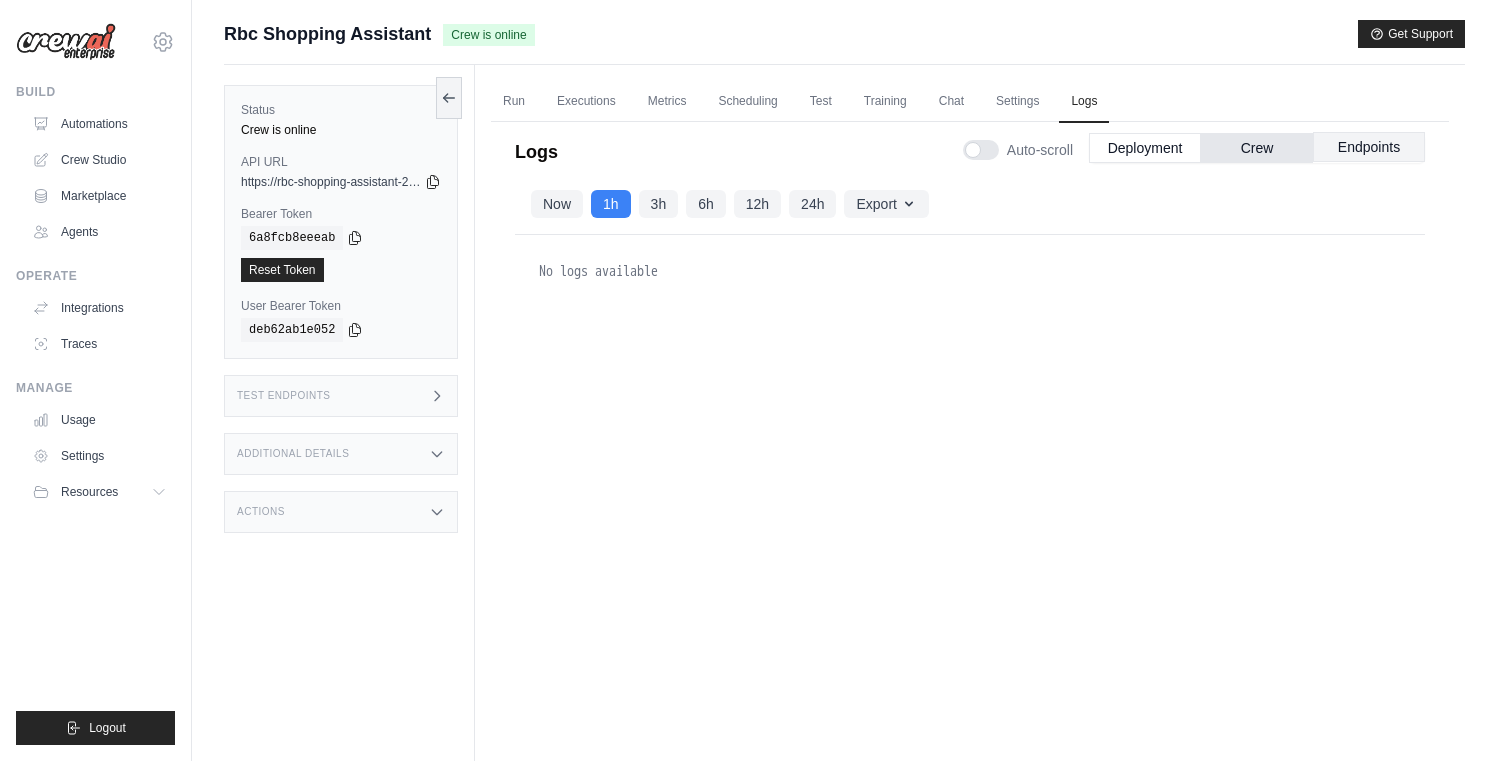 click on "Endpoints" at bounding box center (1369, 147) 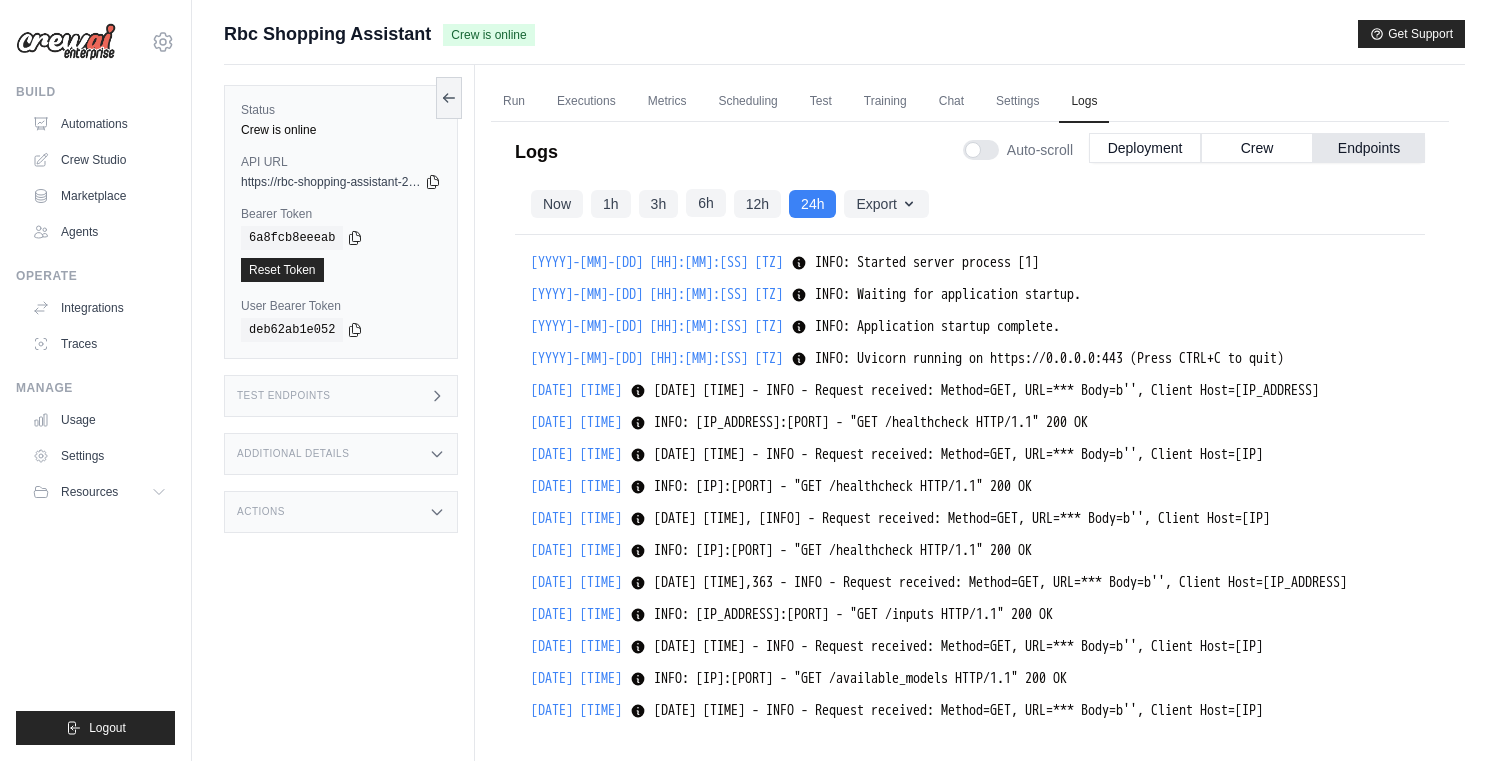 scroll, scrollTop: 21487, scrollLeft: 0, axis: vertical 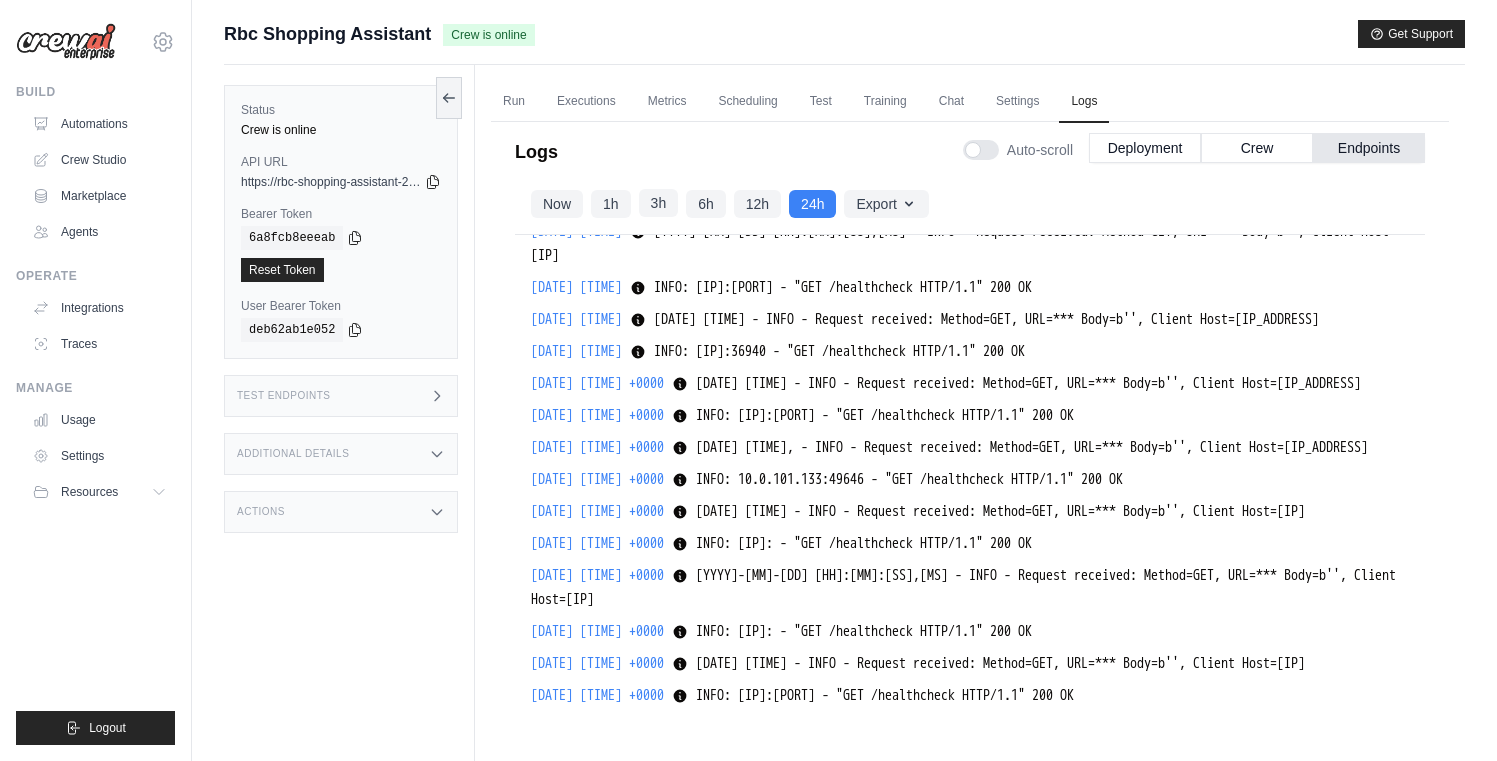 click on "3h" at bounding box center (659, 203) 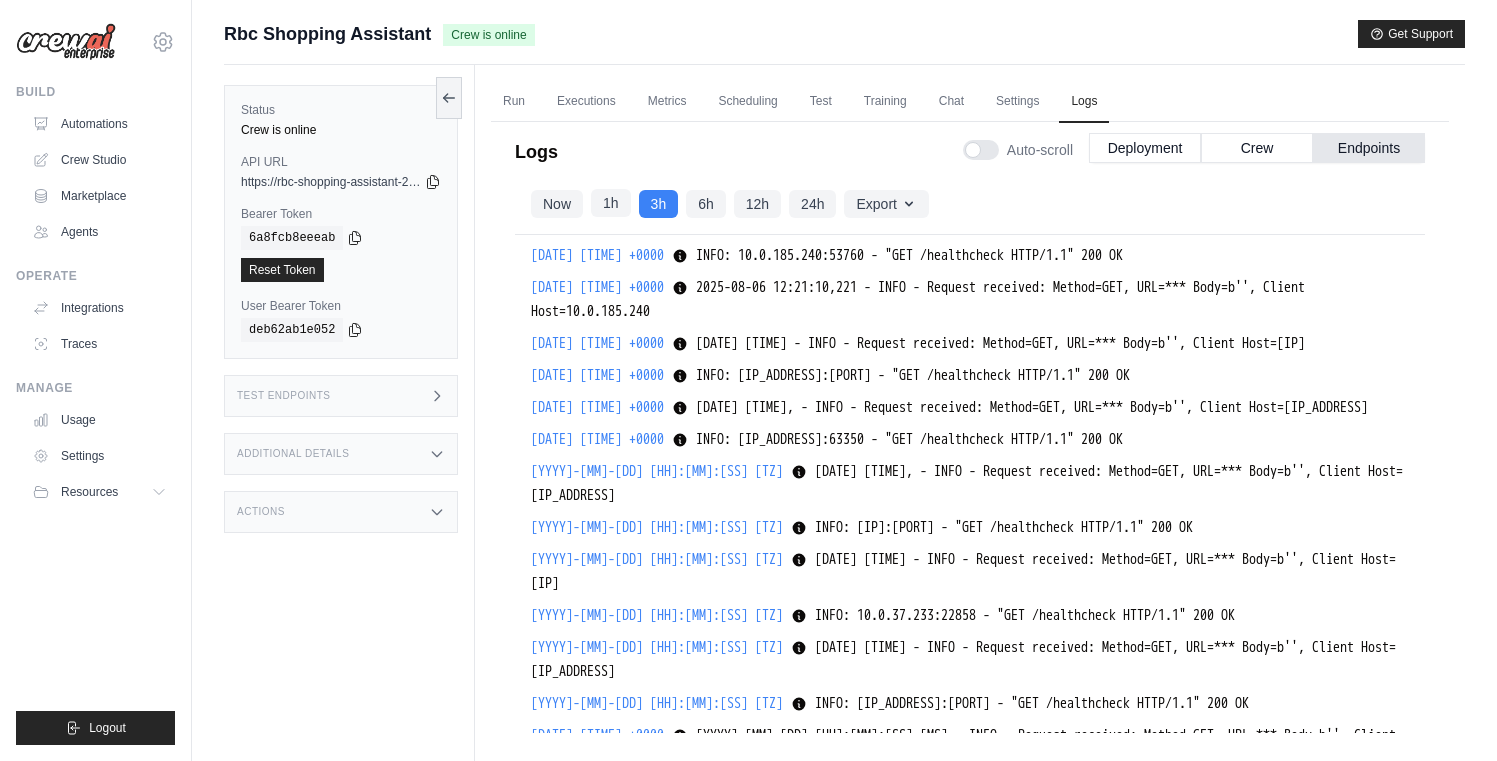 scroll, scrollTop: 36343, scrollLeft: 0, axis: vertical 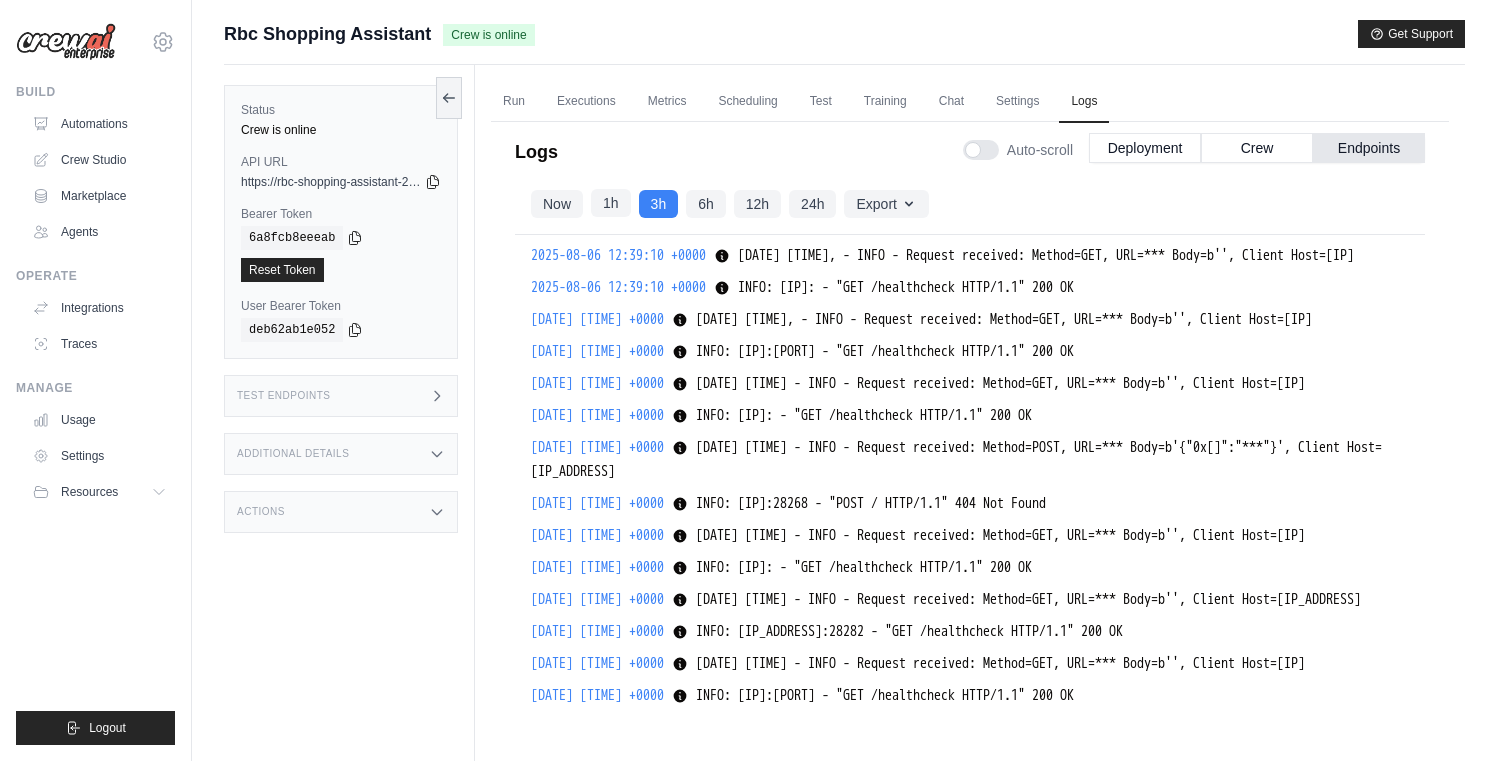 click on "1h" at bounding box center [611, 203] 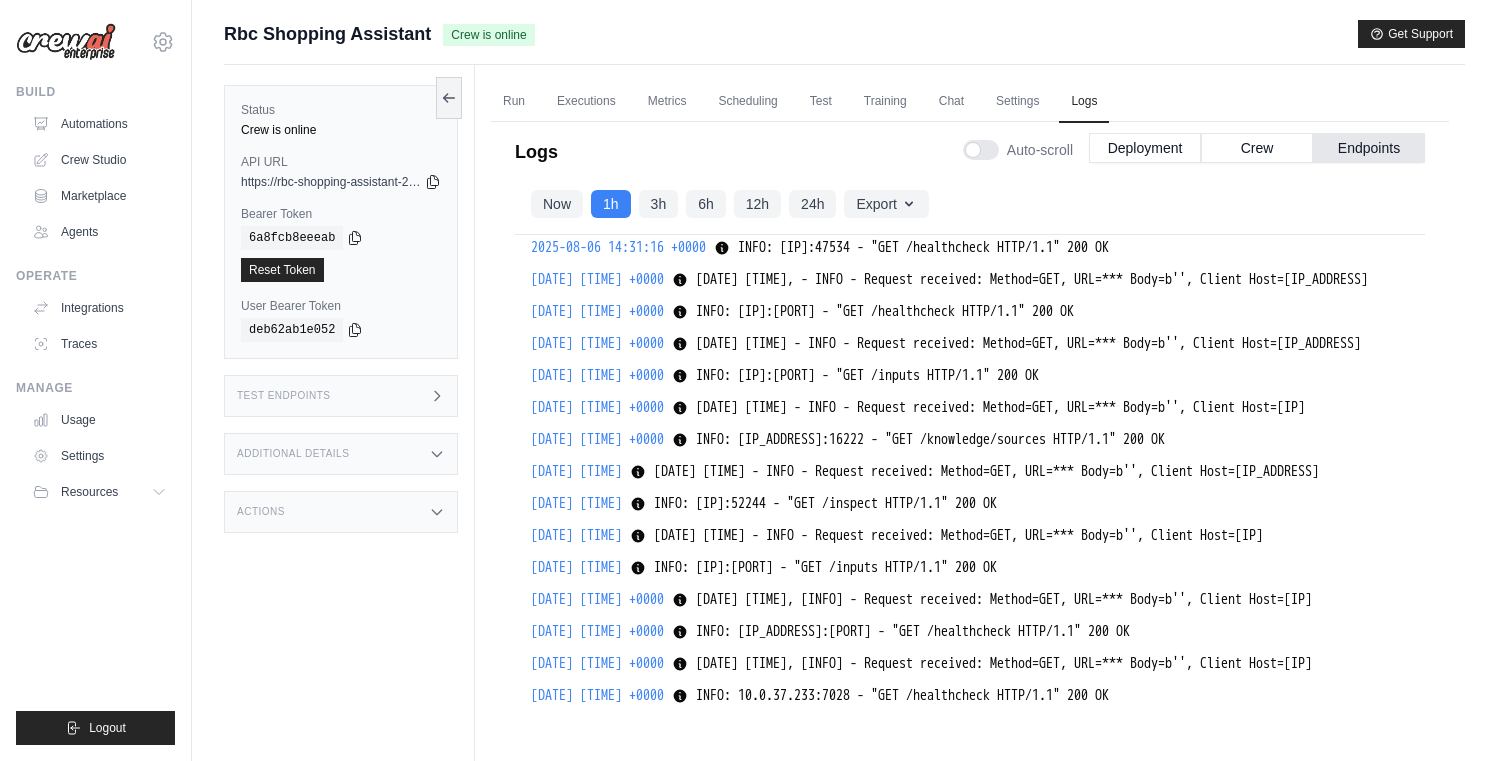 scroll, scrollTop: 85, scrollLeft: 0, axis: vertical 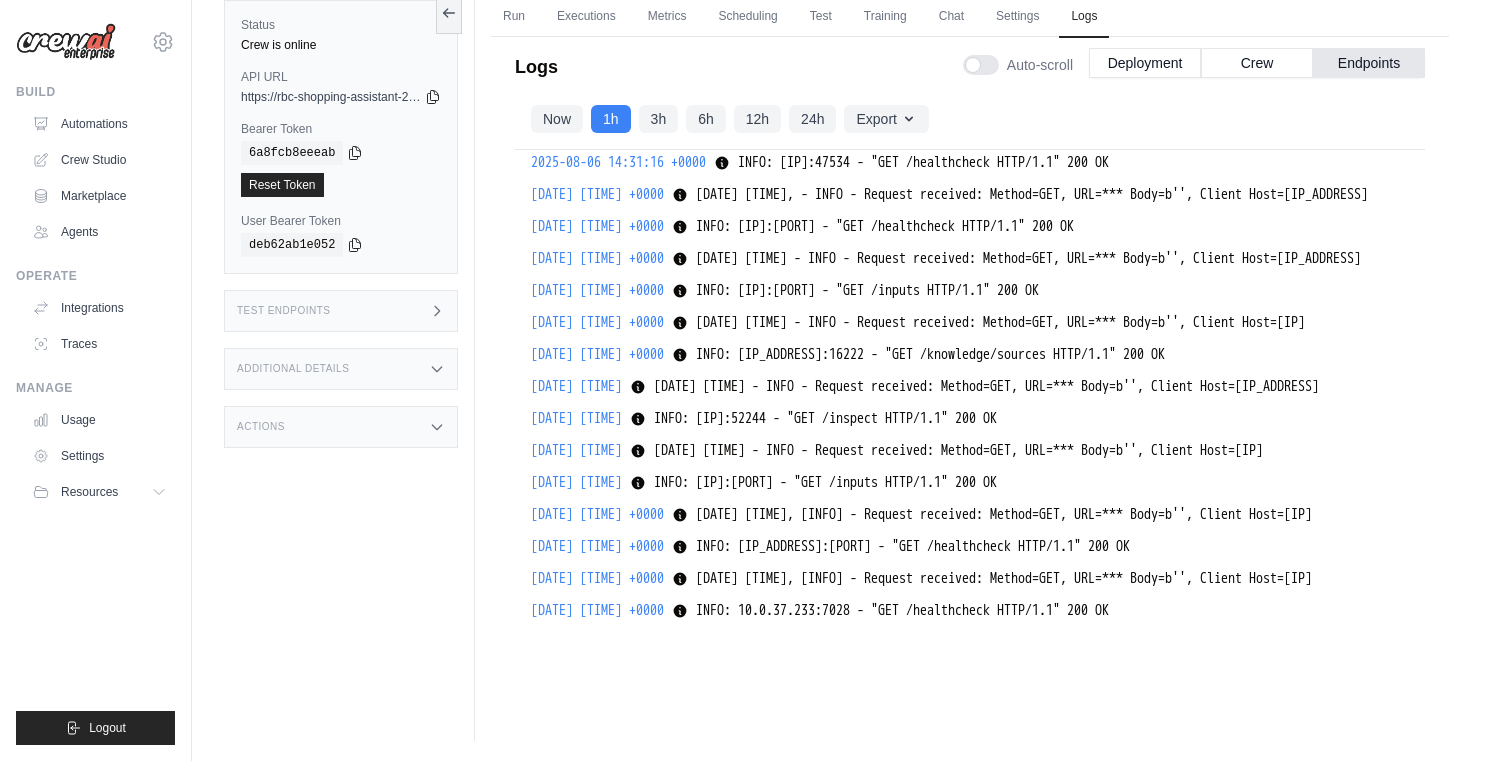 click on "2025-08-06 14:30:58 +0000
2025-08-06 14:30:58,486 - INFO - Request received: Method=GET, URL=*** Body=b'', Client Host=10.0.185.240 2025-08-06 14:30:58,486 - INFO - Request received: Method=GET, URL=*** Body=b'', Client Host=10.0.185.240 Show more Show less" at bounding box center (970, -301) 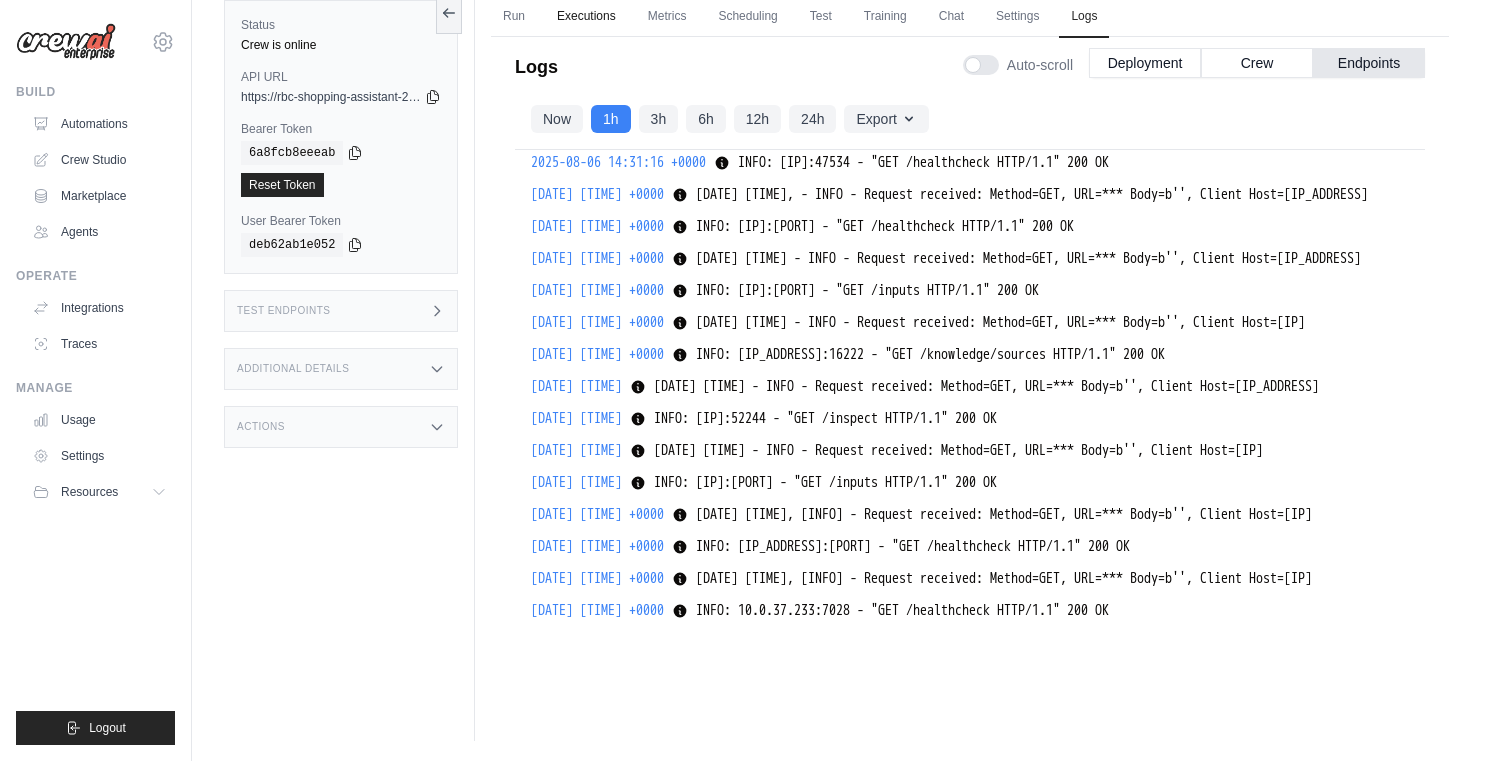 click on "Executions" at bounding box center [586, 17] 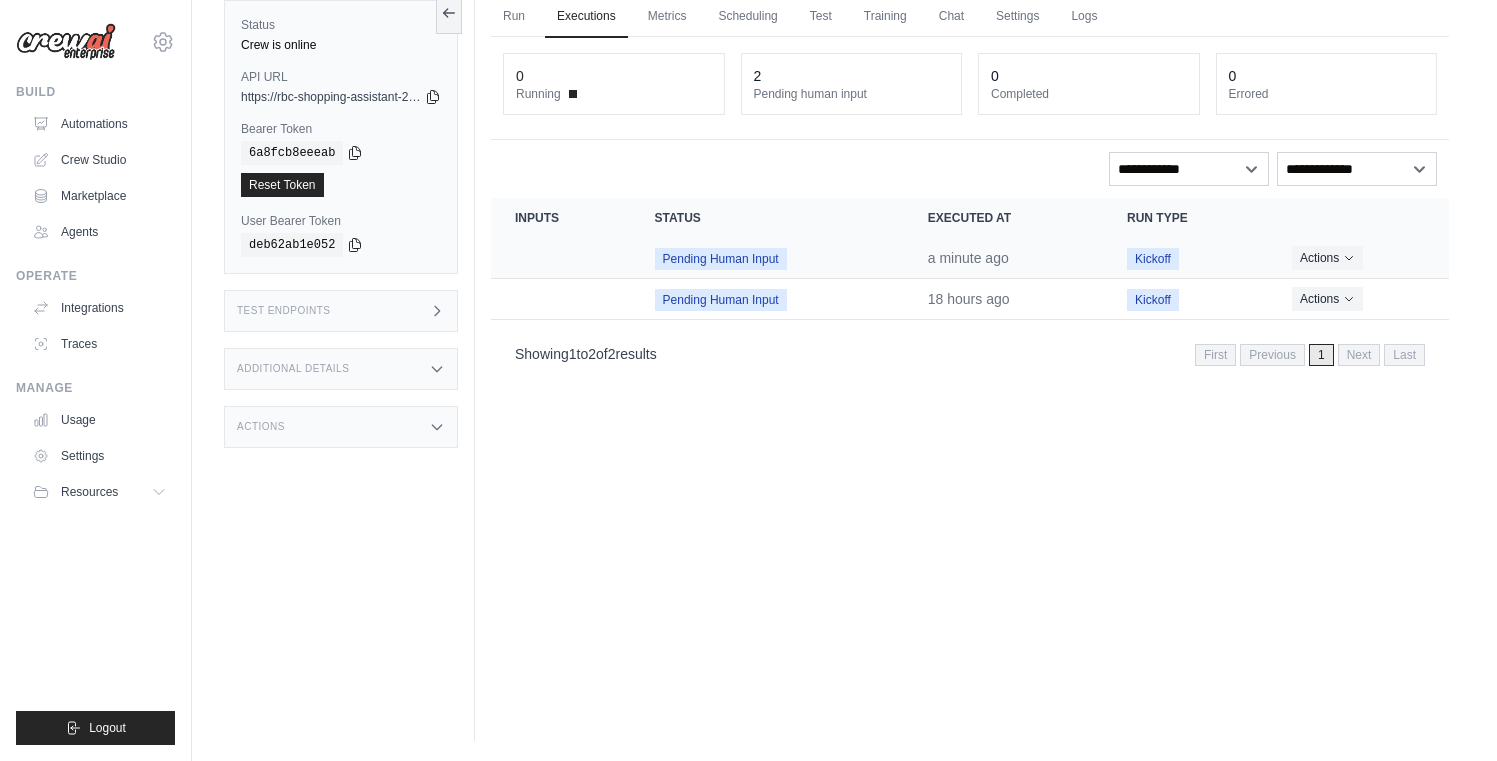 click at bounding box center (561, 258) 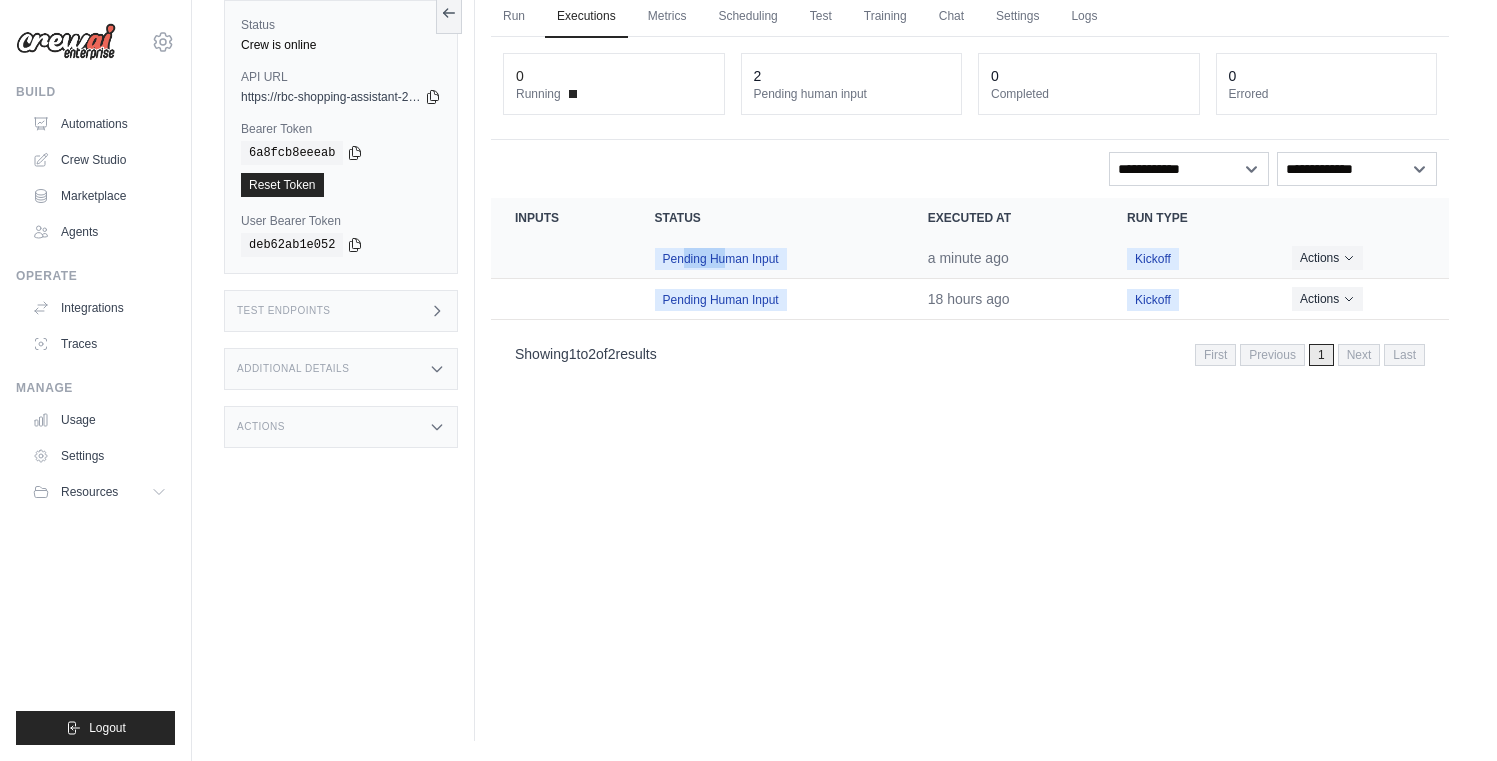 click at bounding box center (561, 258) 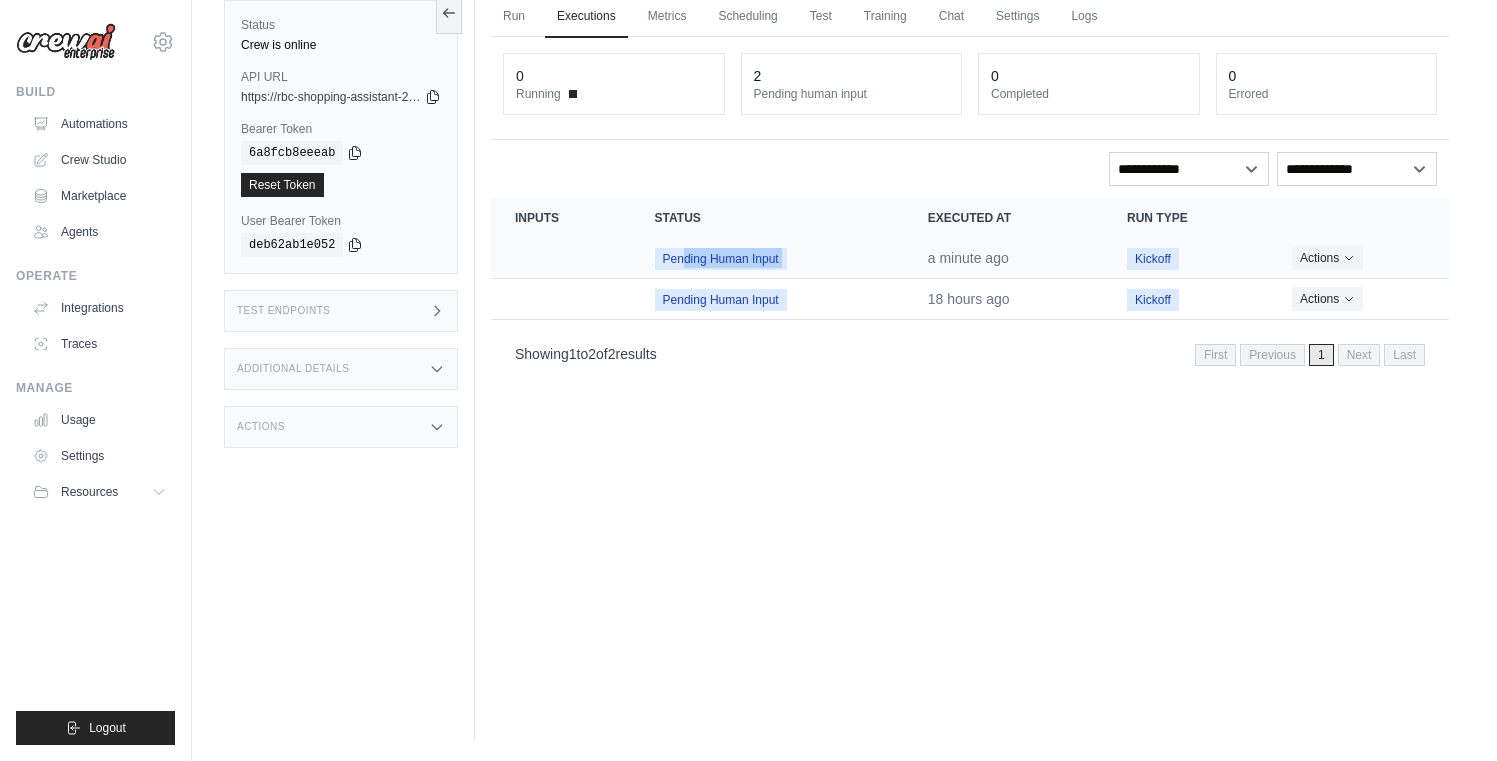 click at bounding box center [561, 258] 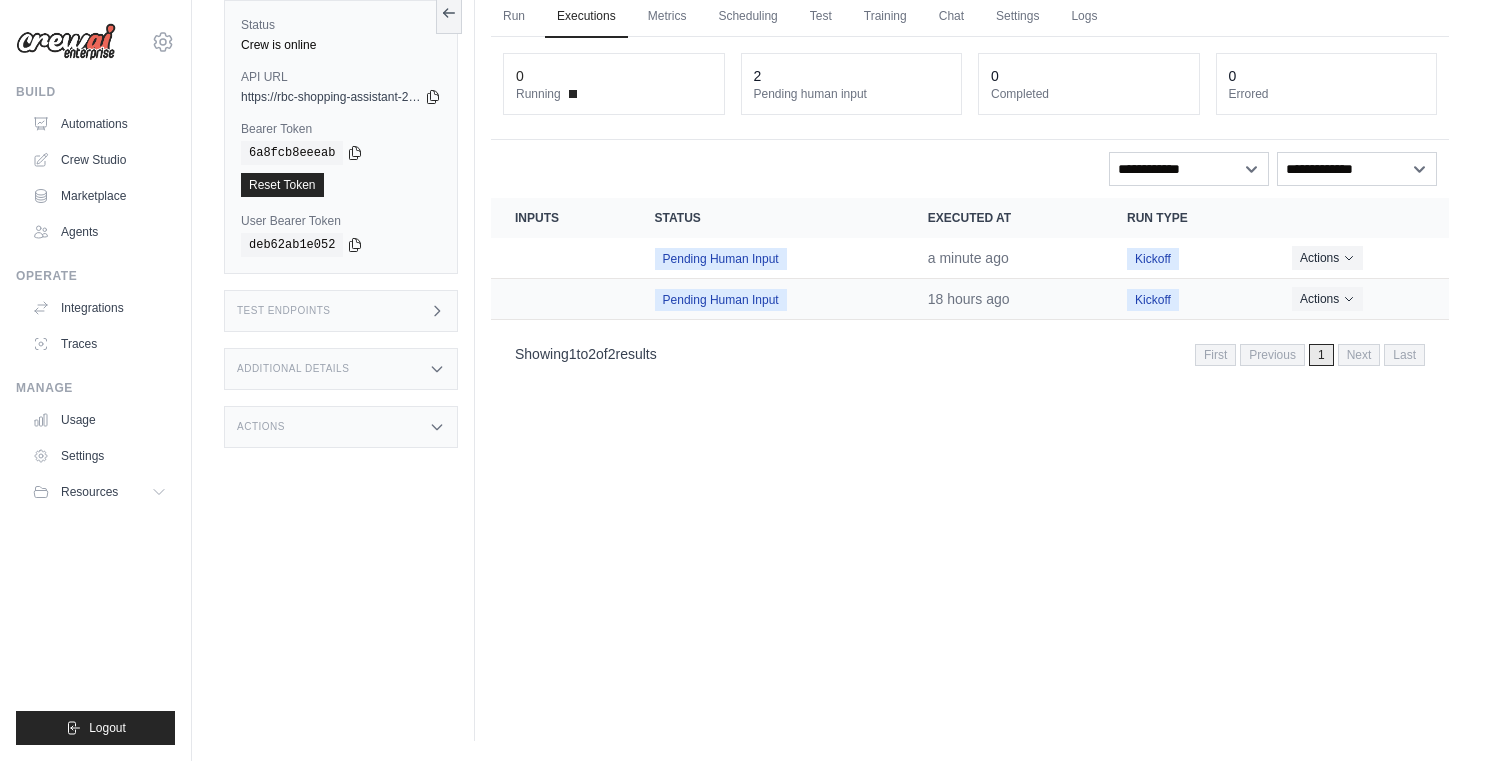 click at bounding box center (561, 299) 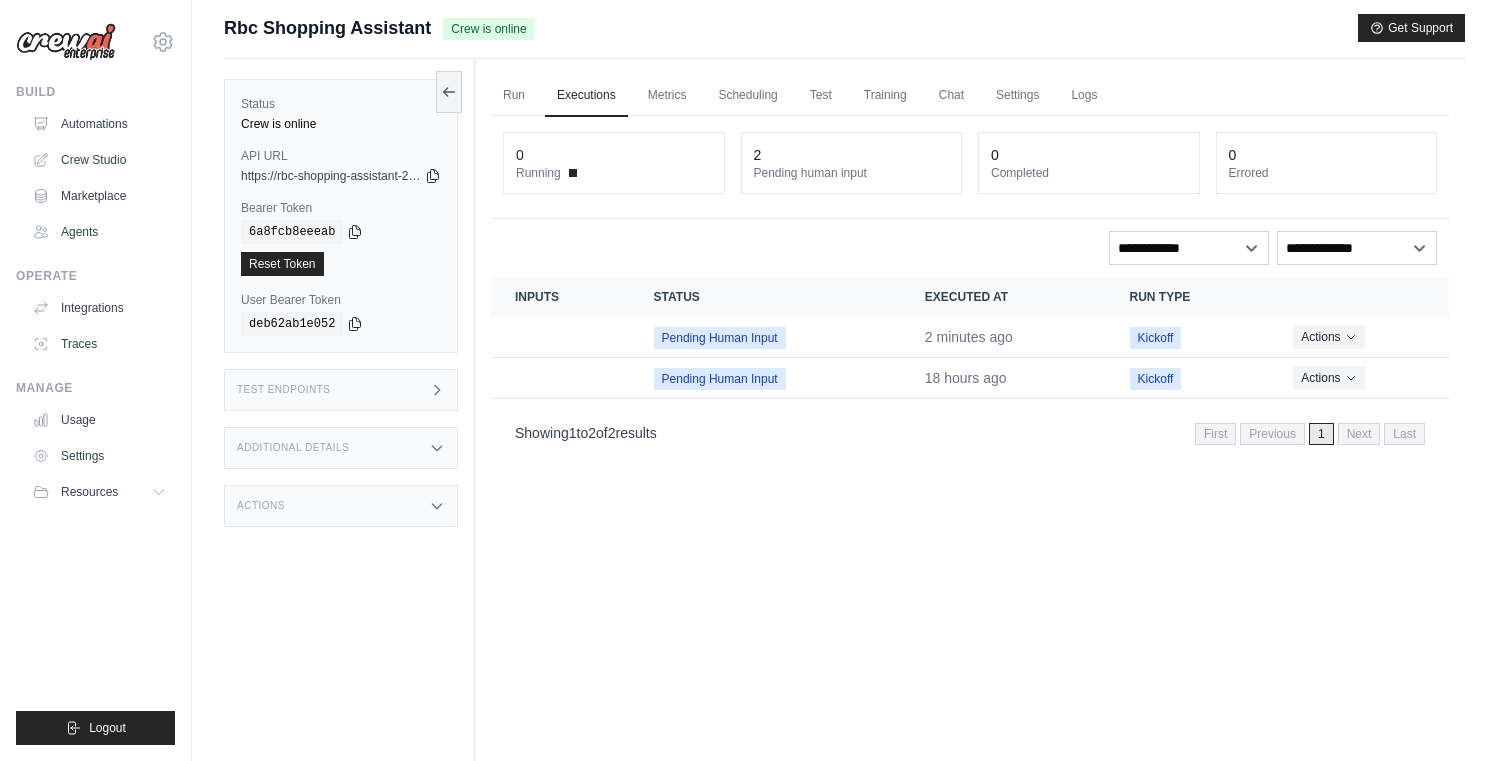 scroll, scrollTop: 0, scrollLeft: 0, axis: both 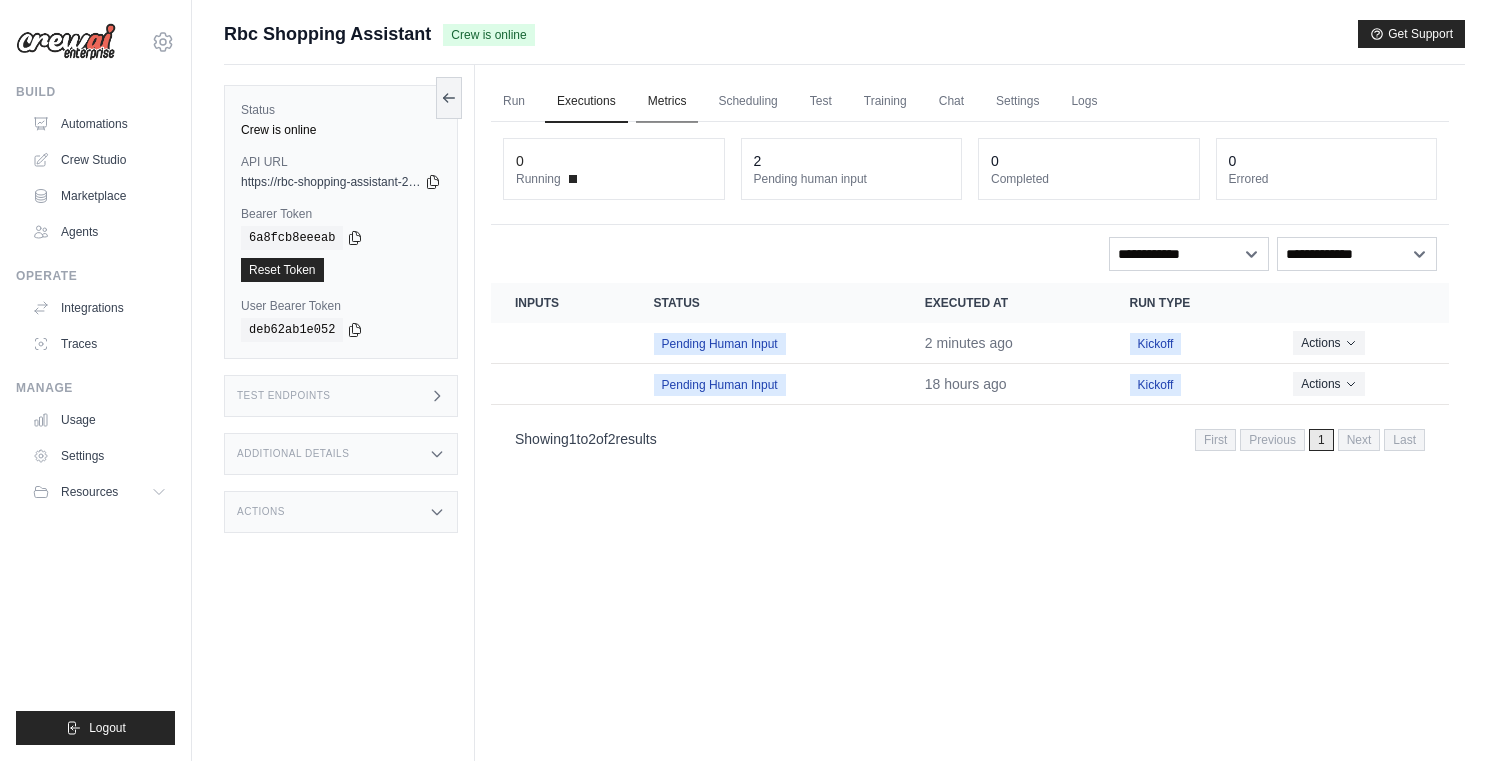 click on "Metrics" at bounding box center [667, 102] 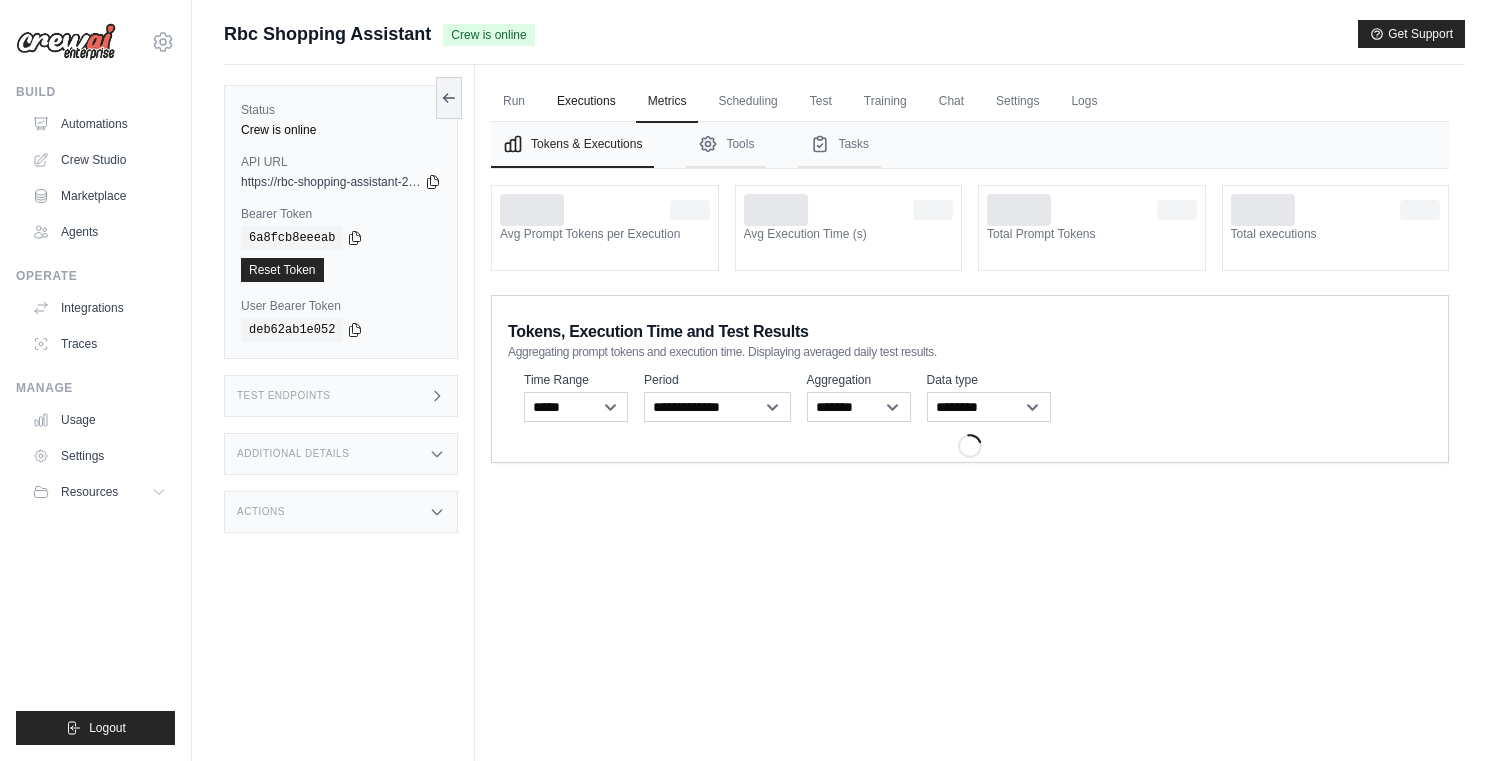 click on "Executions" at bounding box center [586, 102] 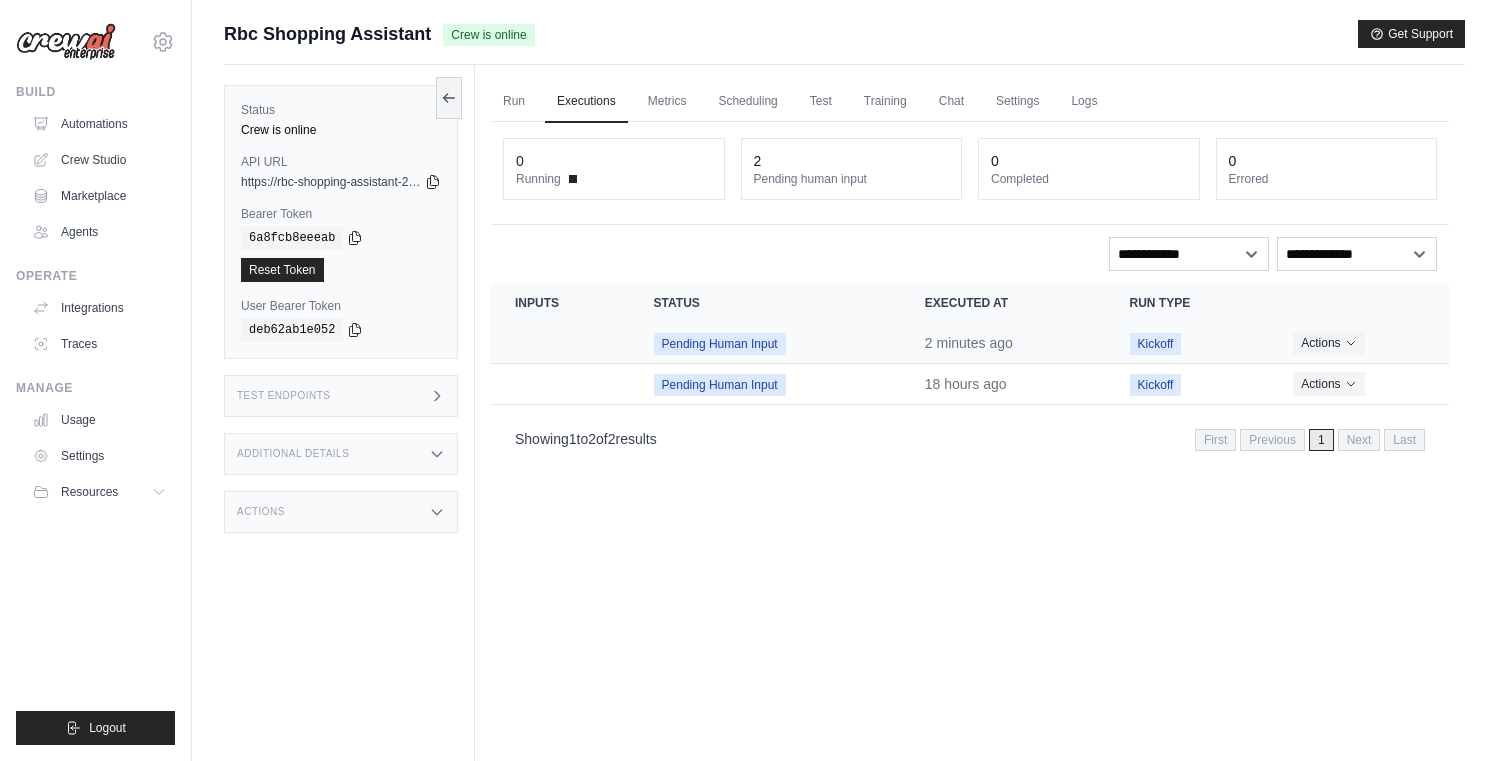 click at bounding box center [560, 343] 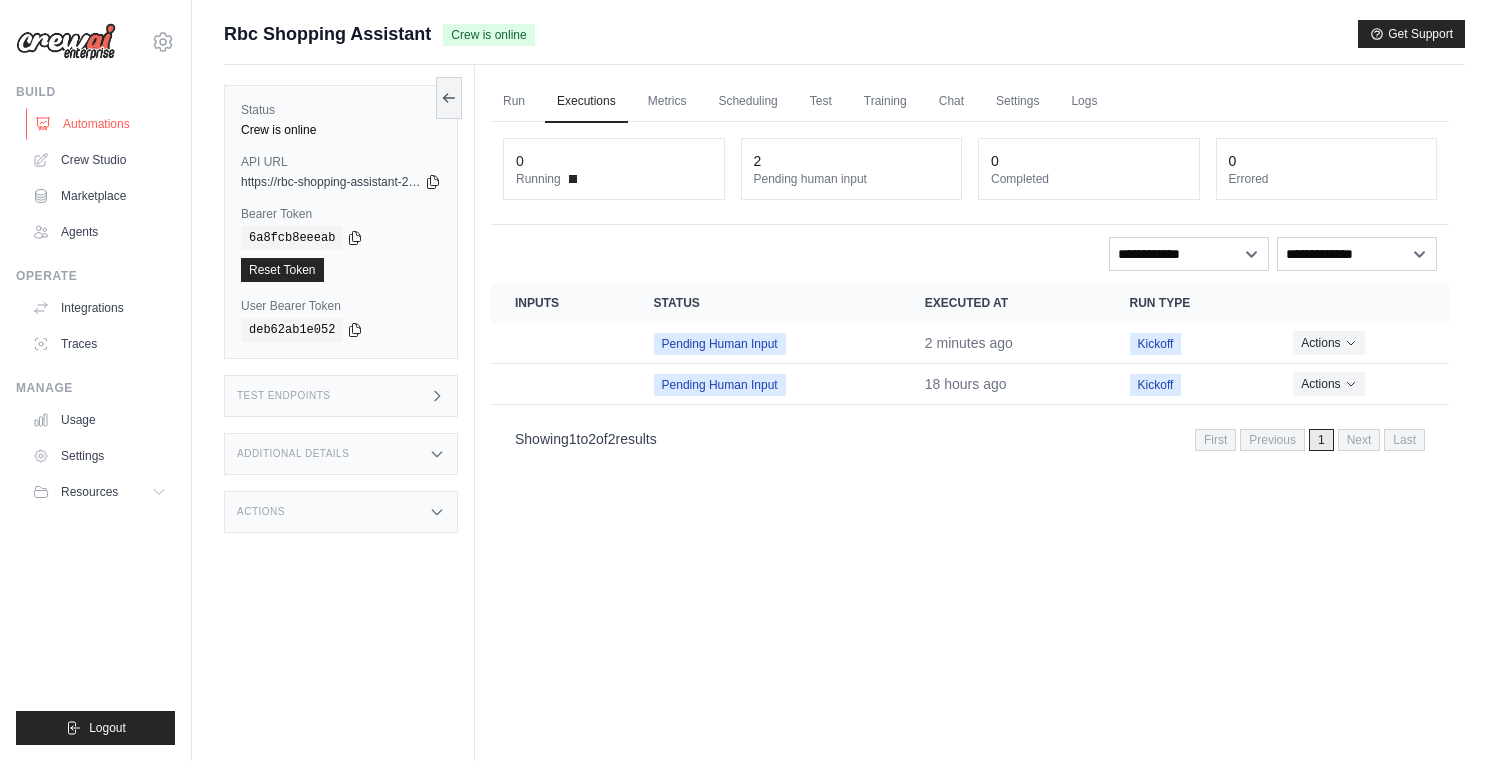 click on "Automations" at bounding box center (101, 124) 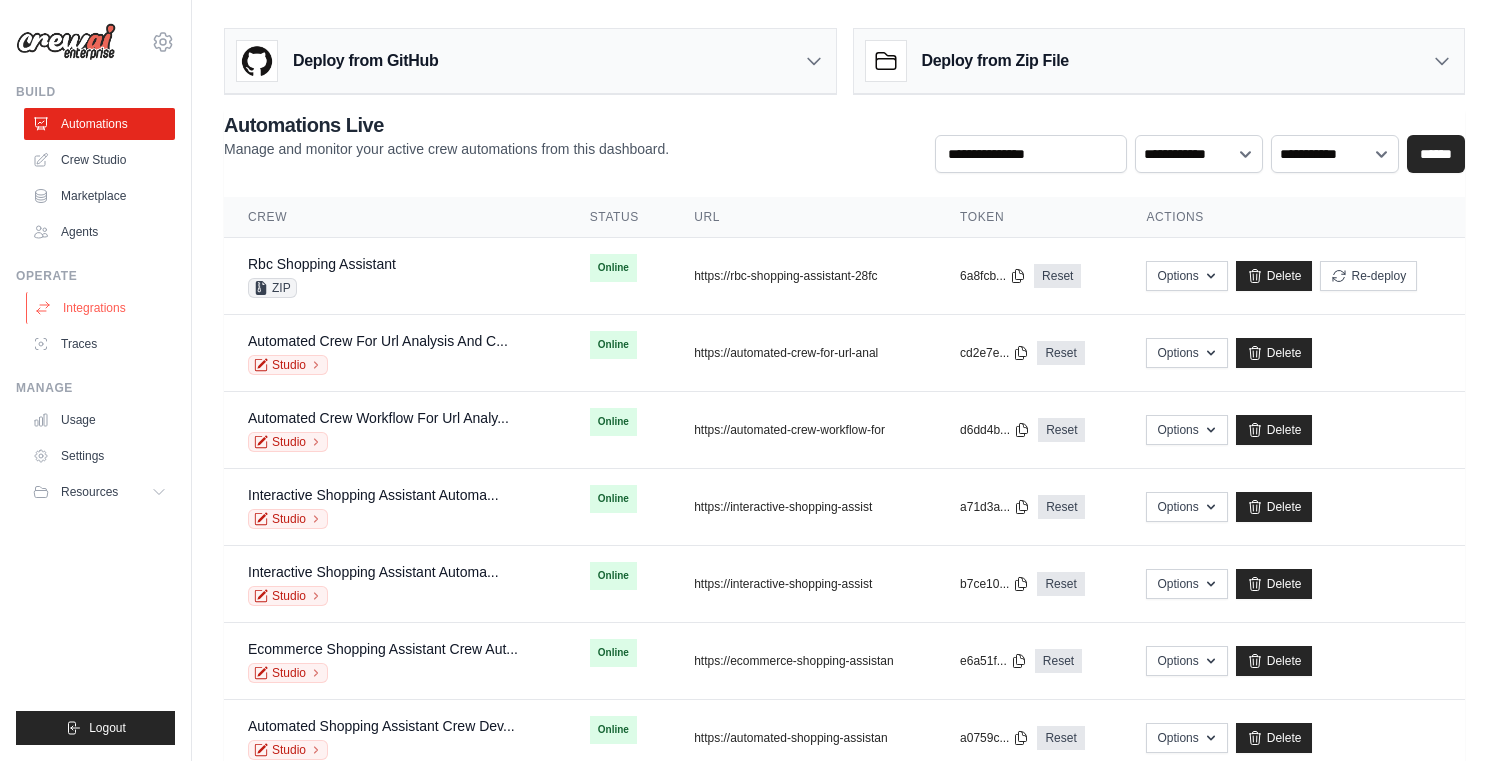click on "Integrations" at bounding box center (101, 308) 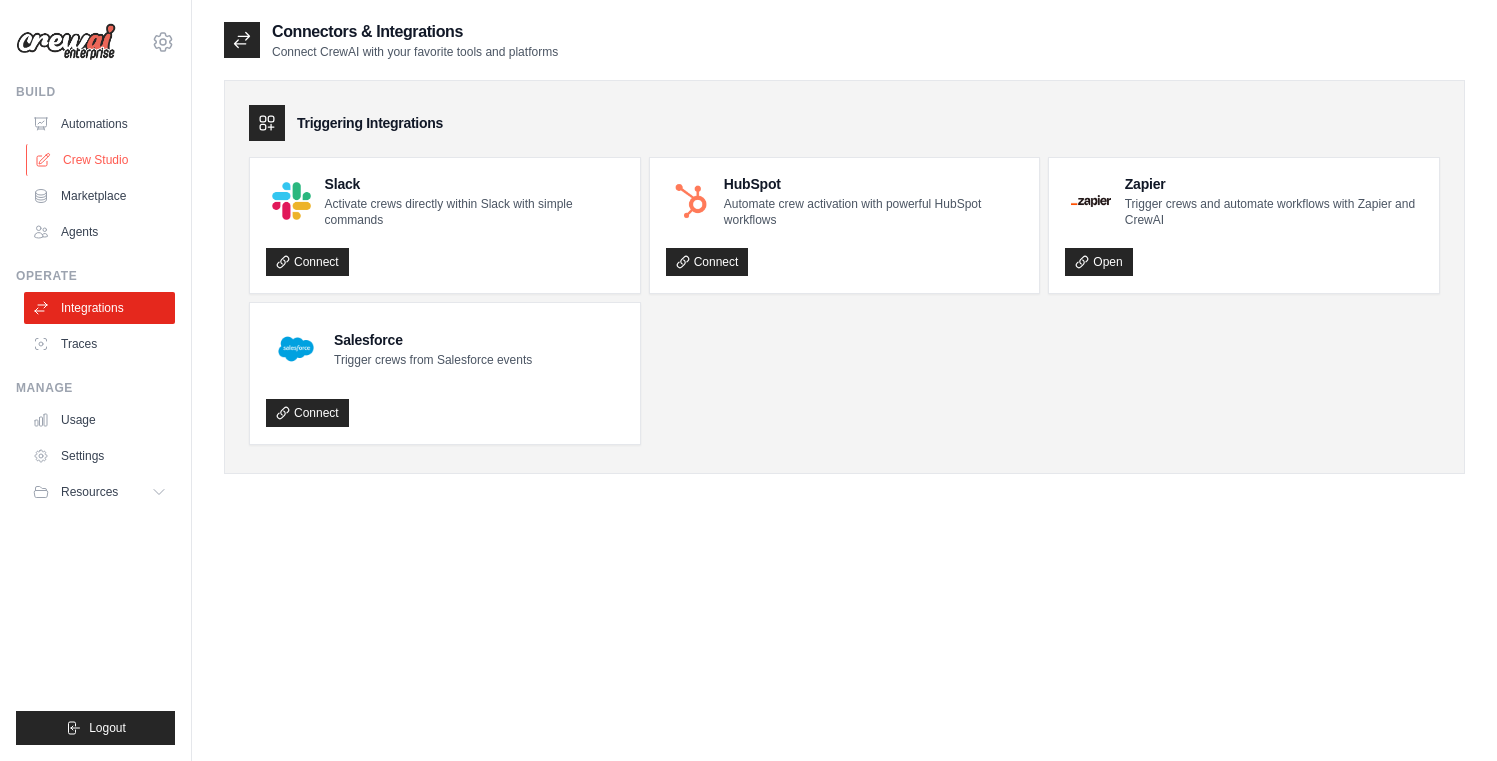 click on "Crew Studio" at bounding box center (101, 160) 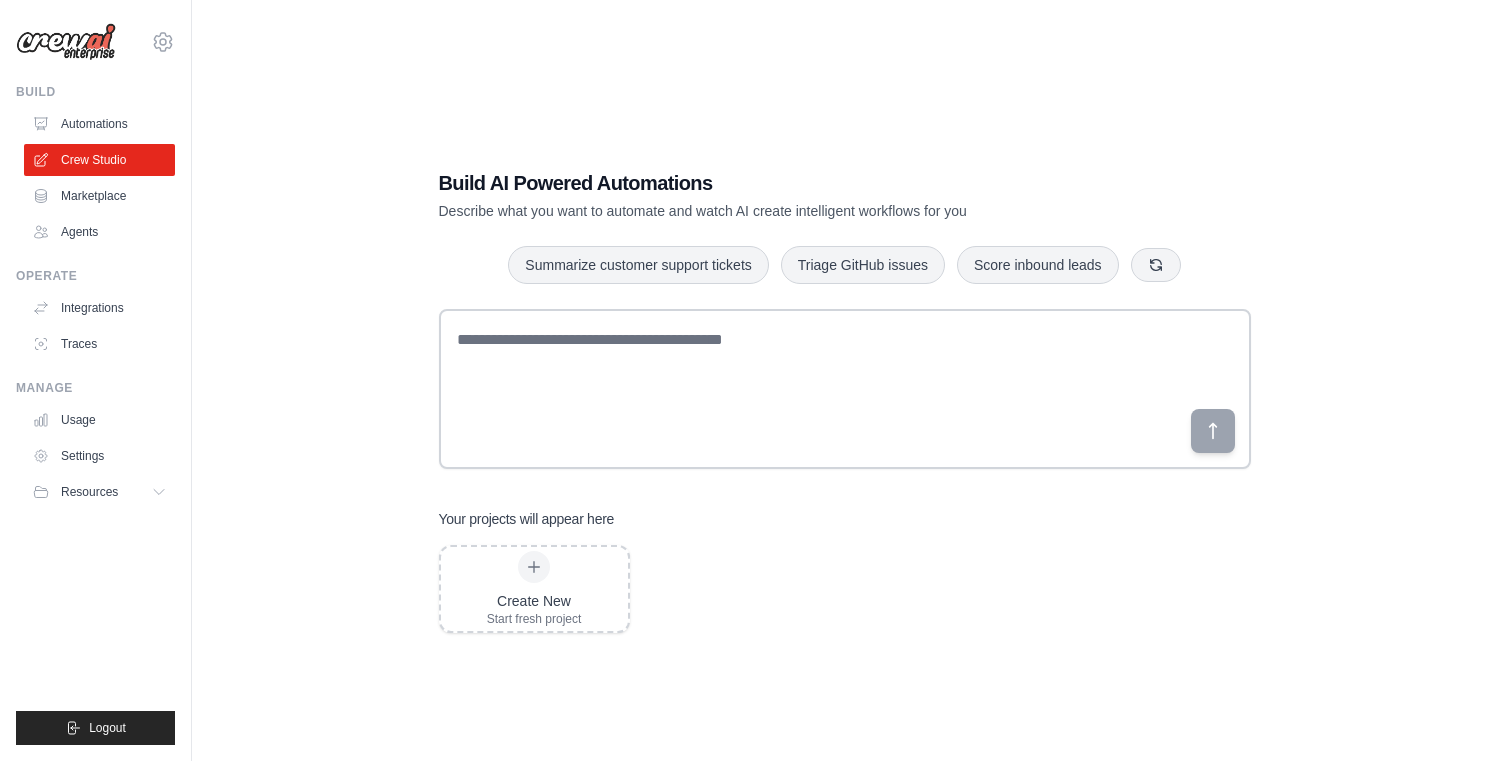 scroll, scrollTop: 0, scrollLeft: 0, axis: both 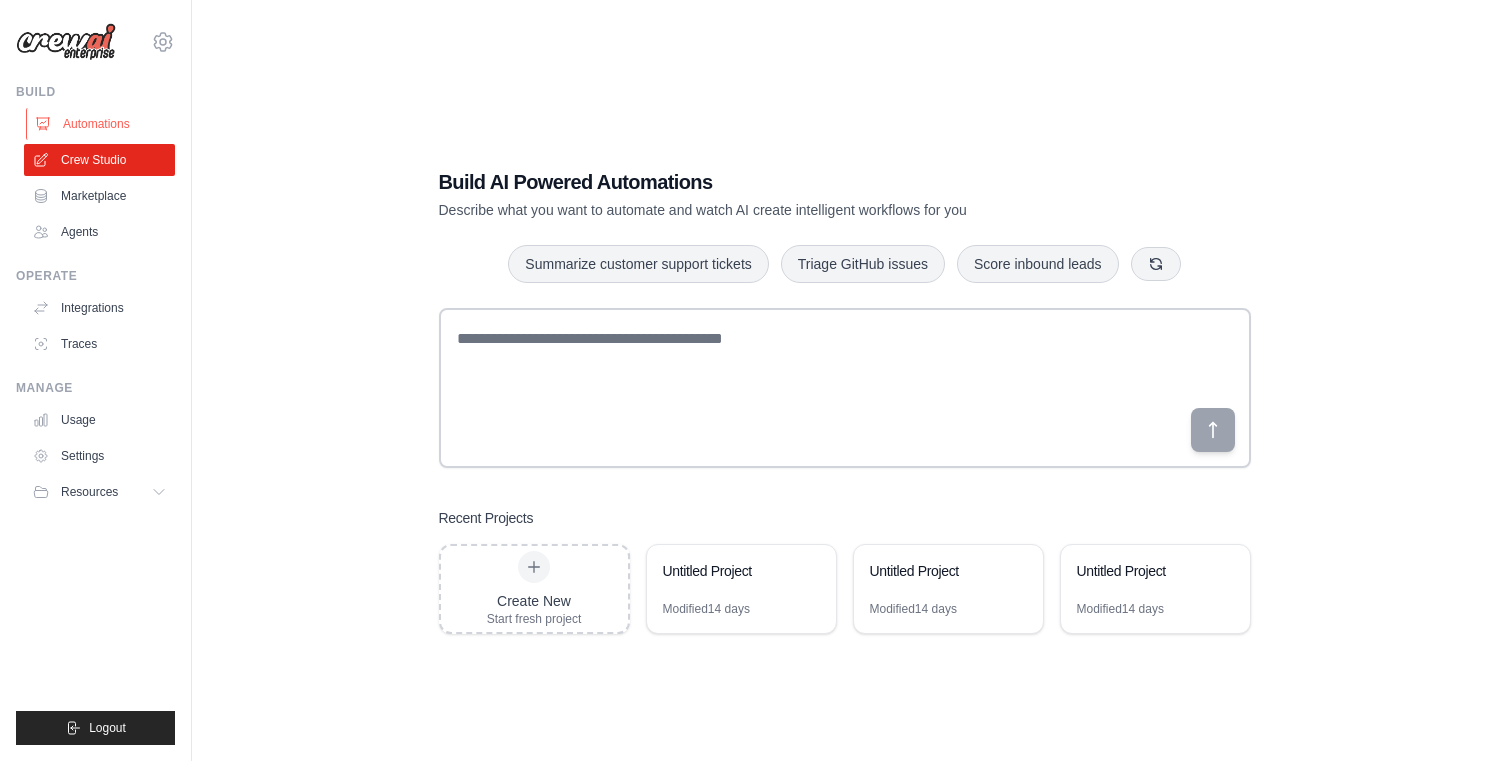 click on "Automations" at bounding box center [101, 124] 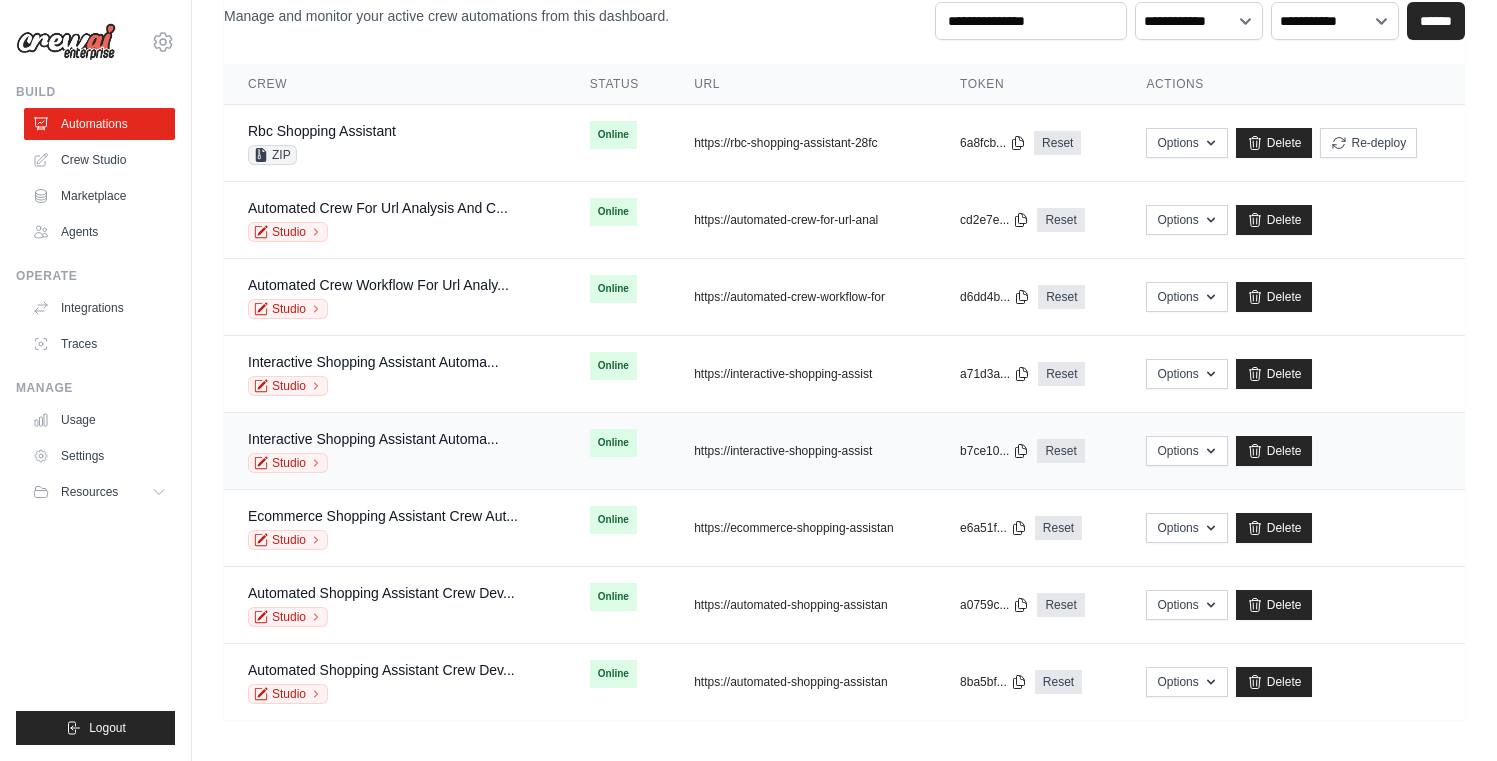 scroll, scrollTop: 136, scrollLeft: 0, axis: vertical 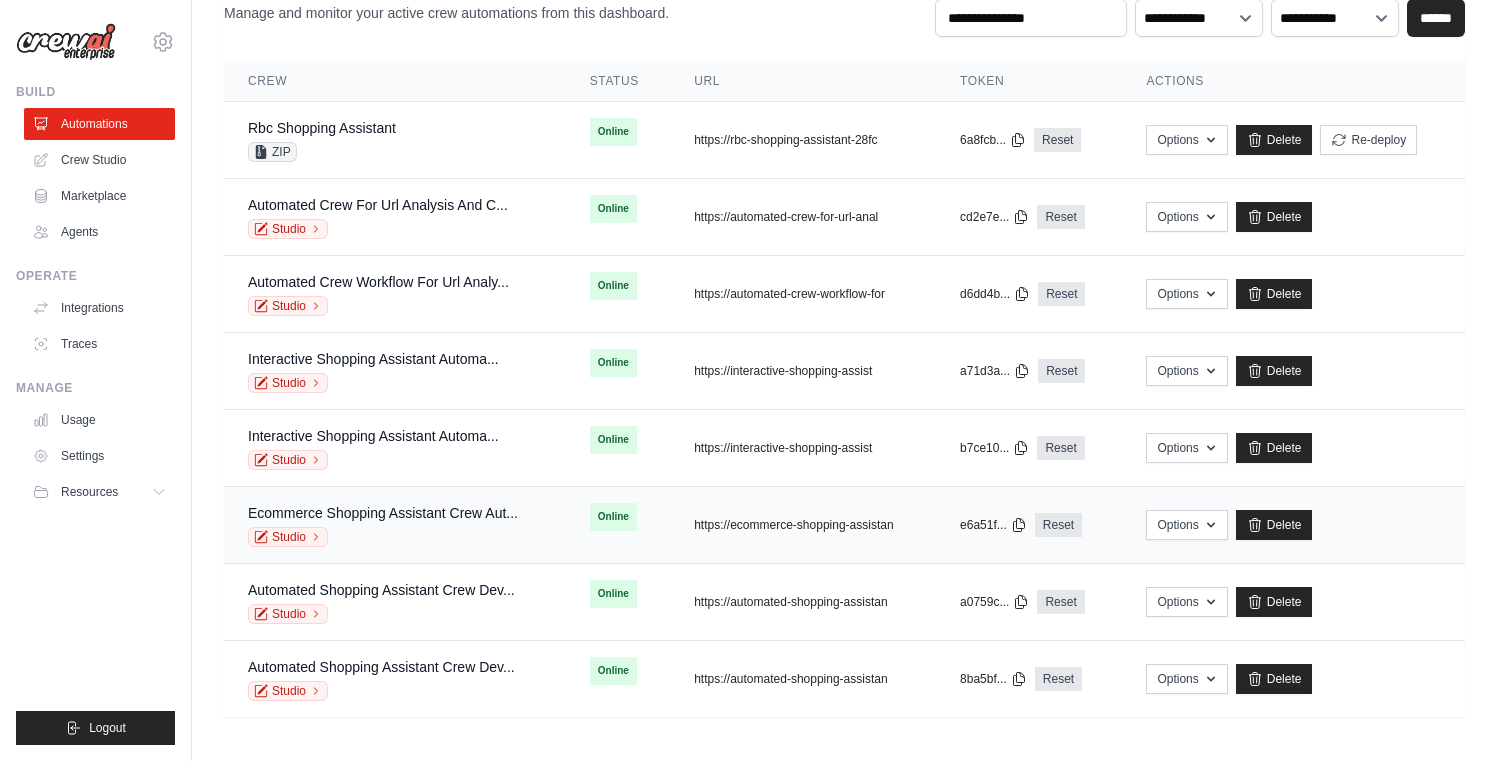 click on "Ecommerce Shopping Assistant Crew Aut..." at bounding box center (383, 513) 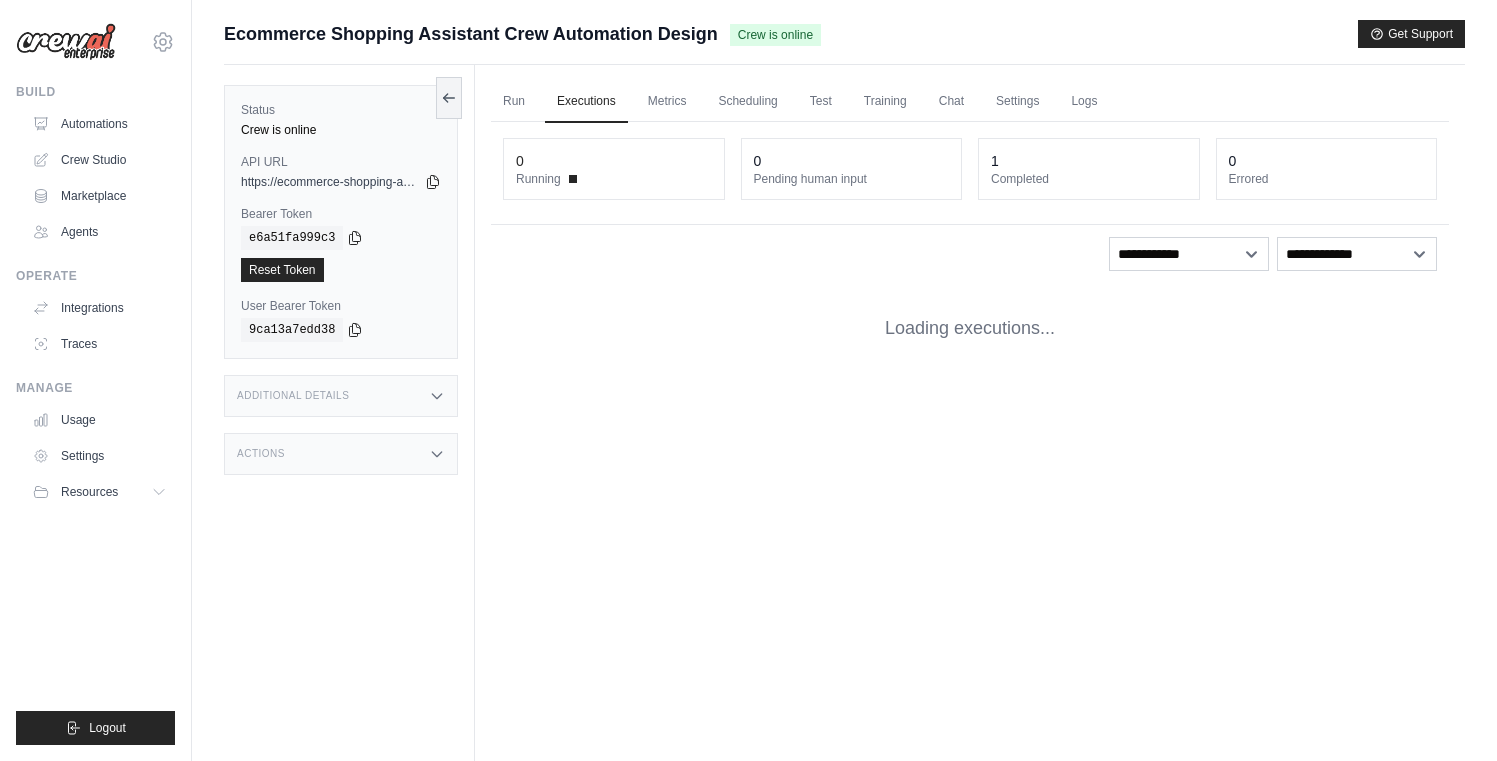 scroll, scrollTop: 0, scrollLeft: 0, axis: both 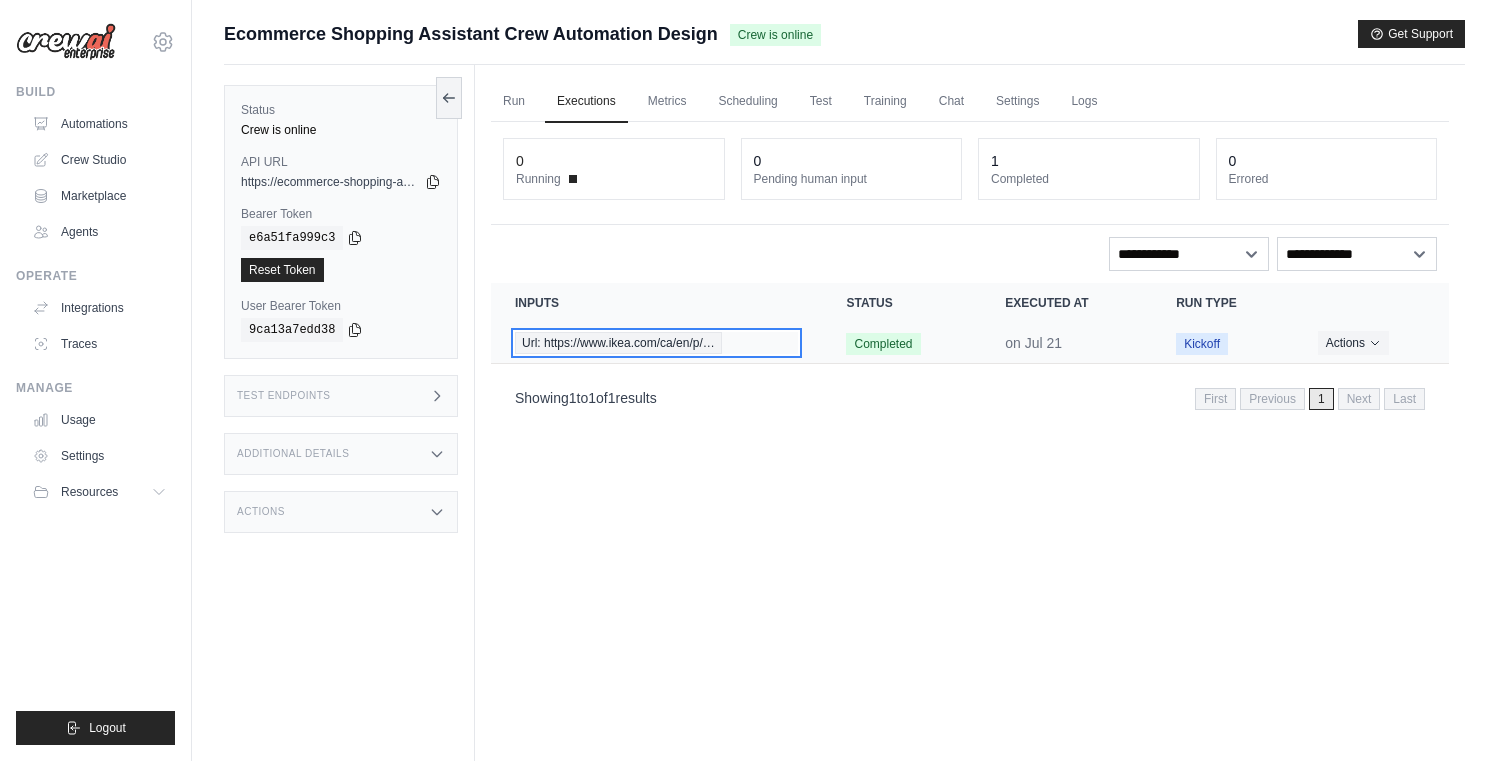 click on "Url:
https://www.ikea.com/ca/en/p/…" at bounding box center [656, 343] 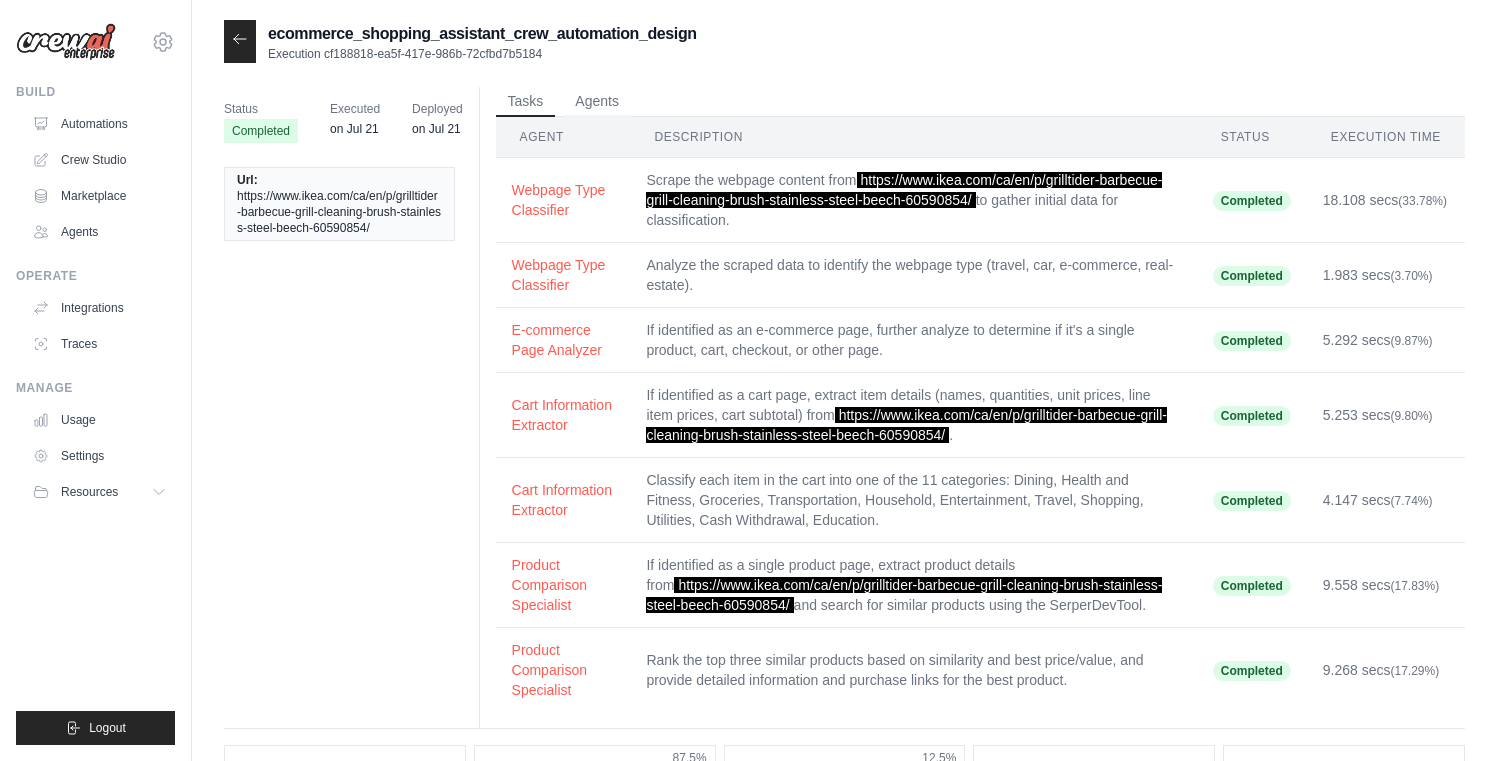 scroll, scrollTop: 0, scrollLeft: 0, axis: both 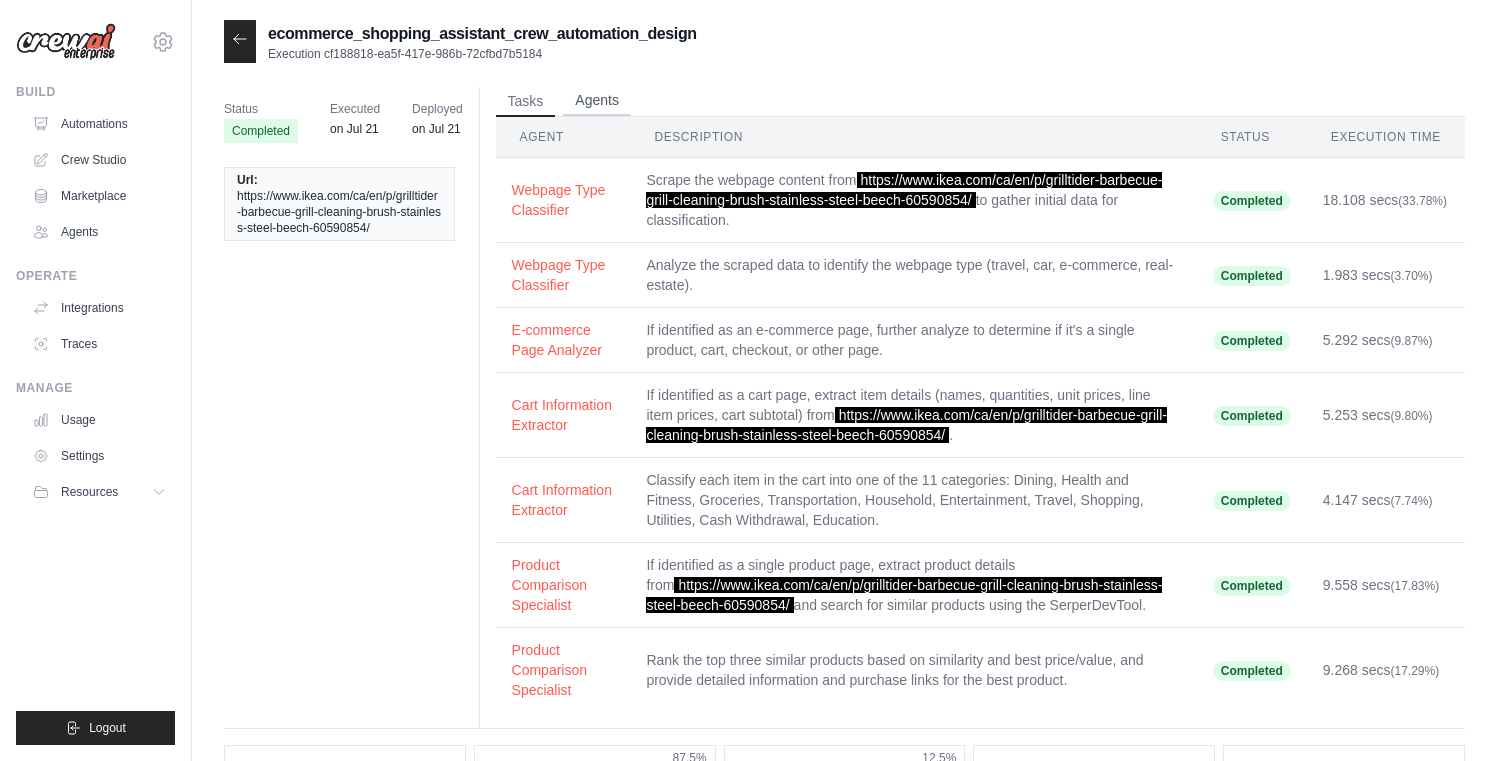 click on "Agents" at bounding box center [597, 101] 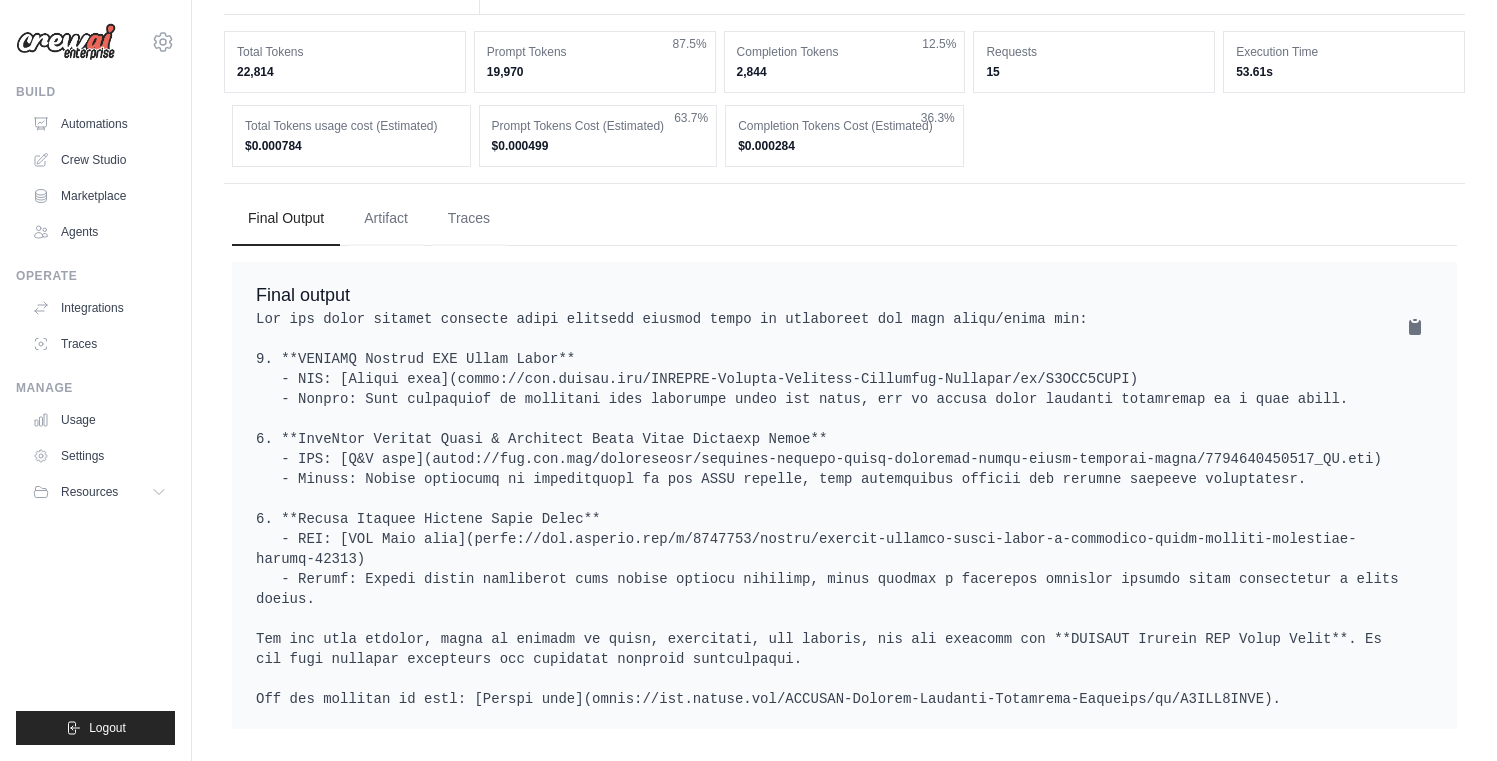 scroll, scrollTop: 0, scrollLeft: 0, axis: both 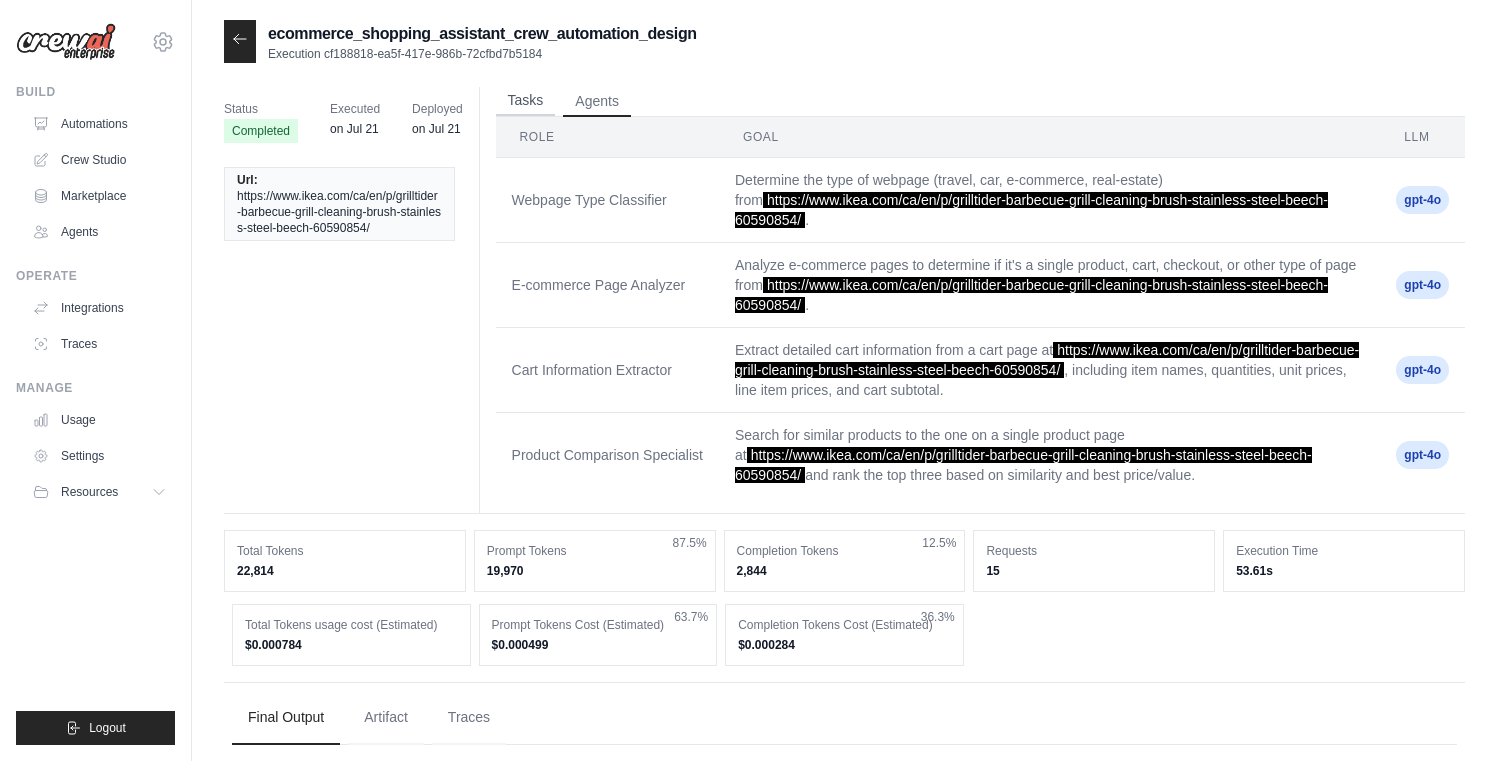 click on "Tasks
Agents" at bounding box center [980, 102] 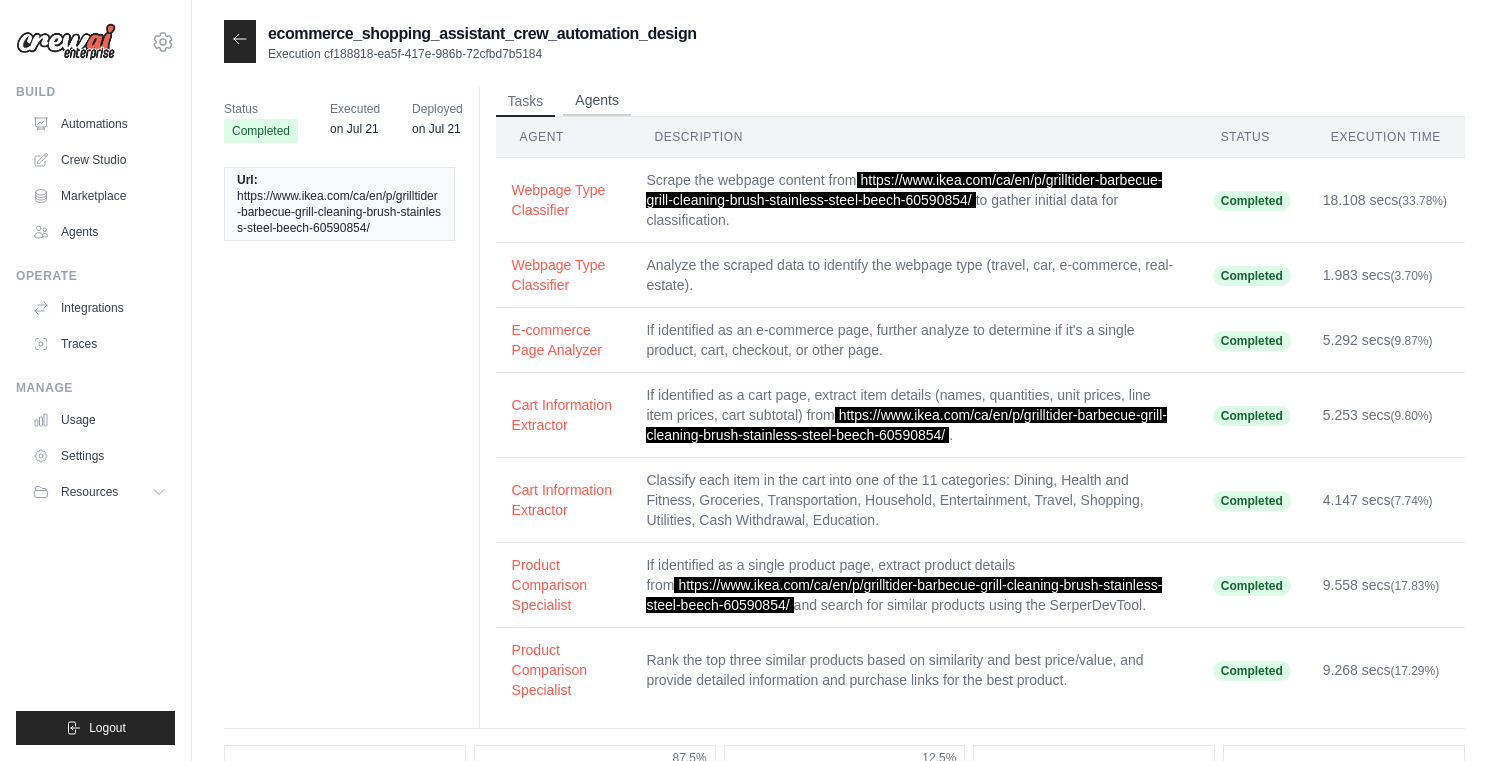 click on "Agents" at bounding box center [597, 101] 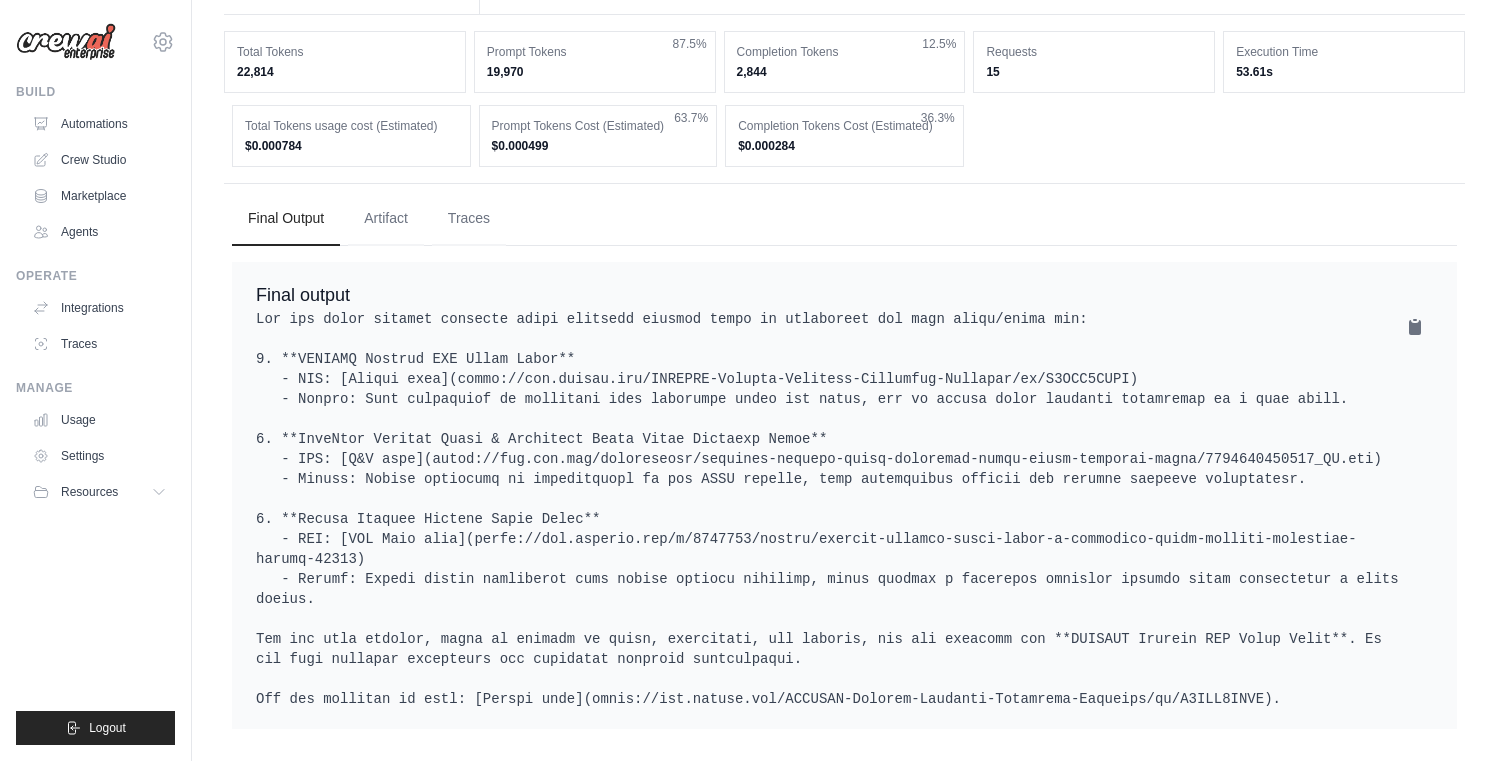 scroll, scrollTop: 0, scrollLeft: 0, axis: both 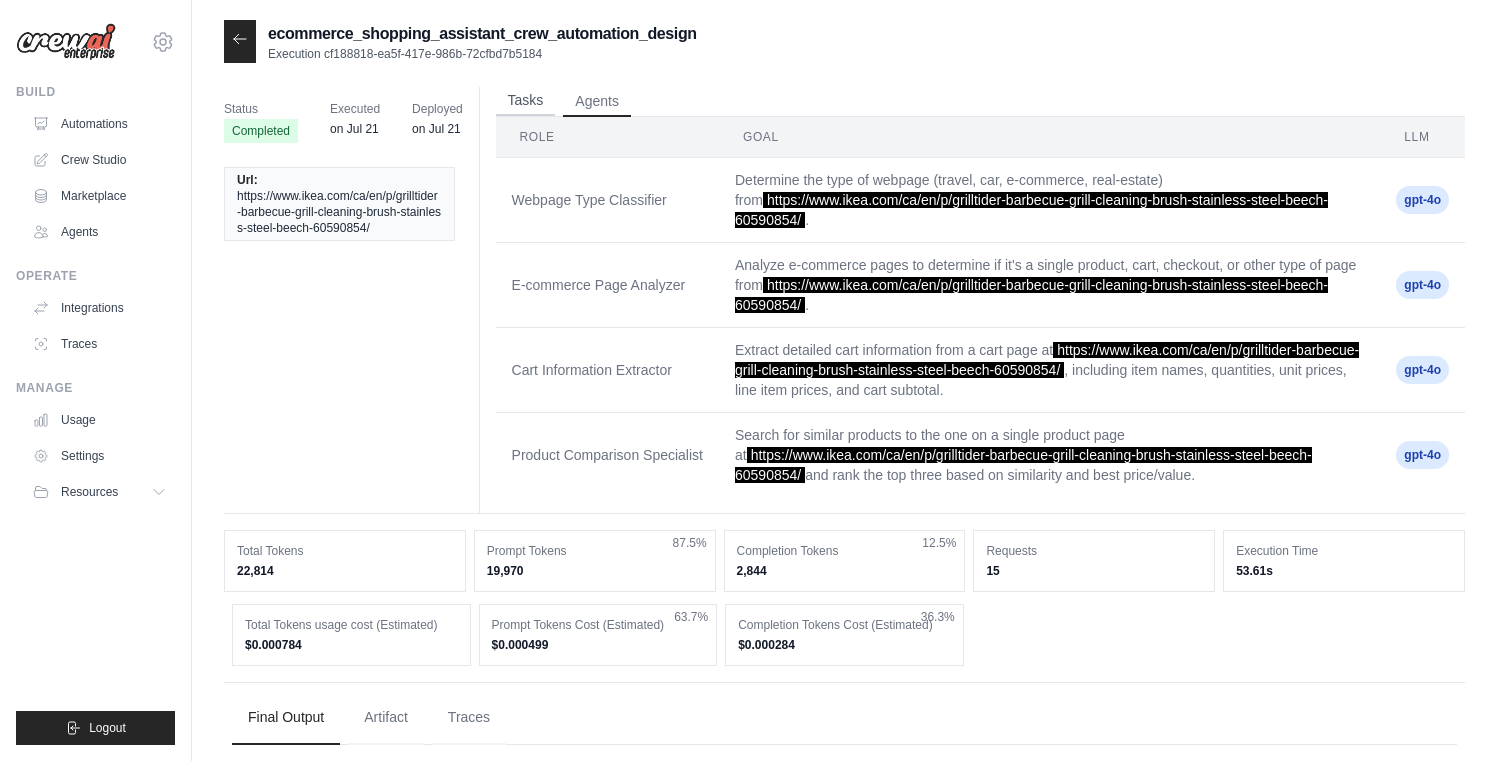 click on "Tasks" at bounding box center [526, 101] 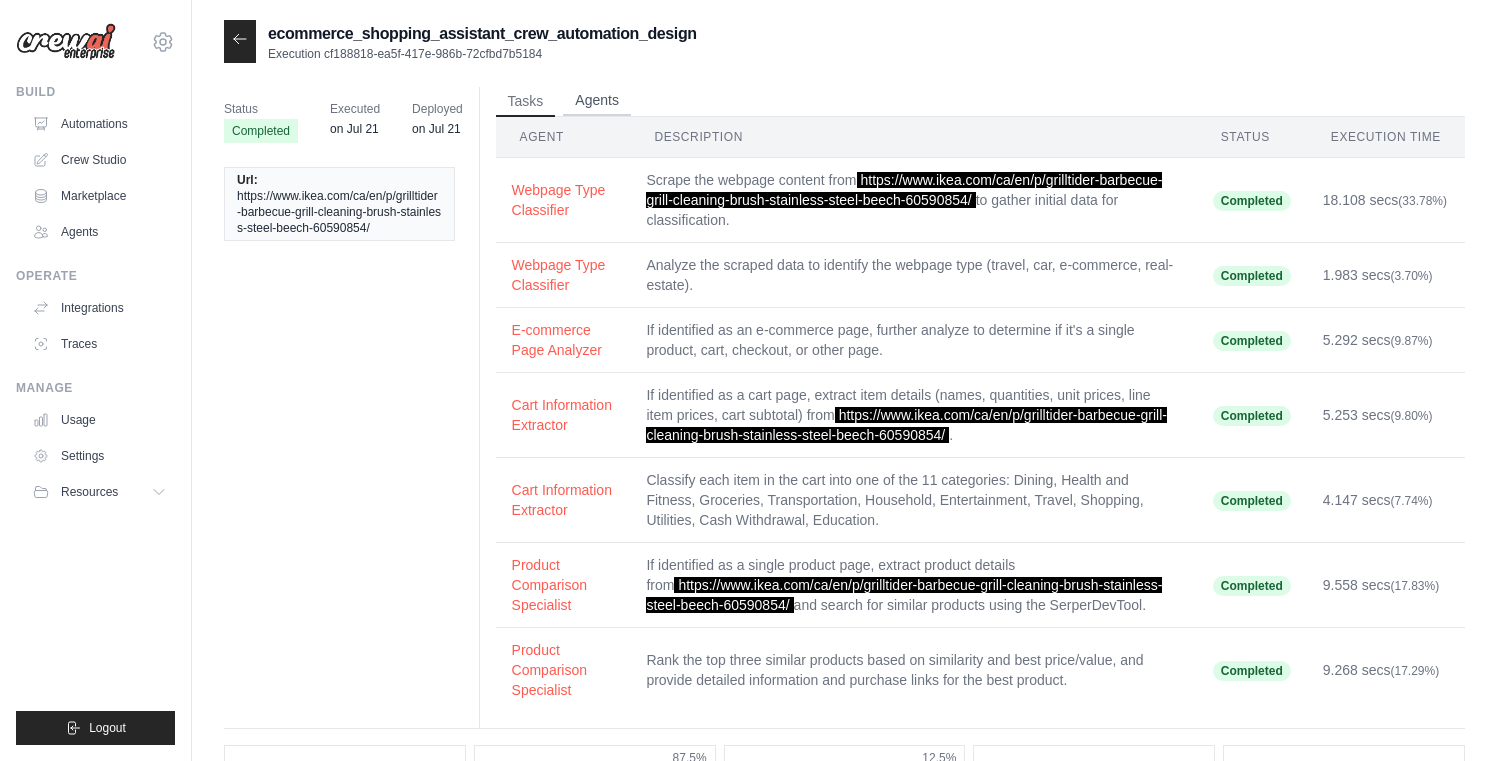 click on "Agents" at bounding box center [597, 101] 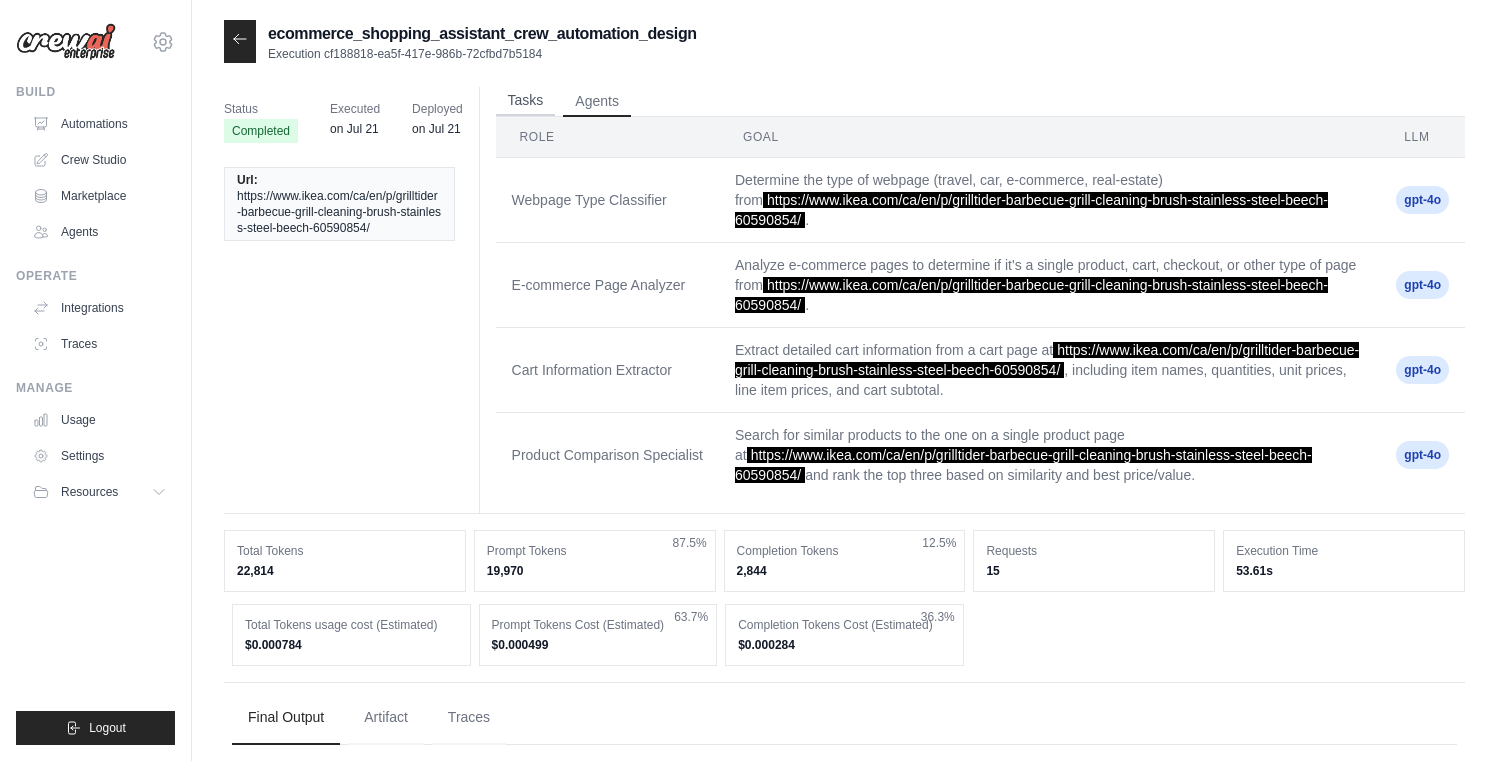 click on "Tasks" at bounding box center (526, 101) 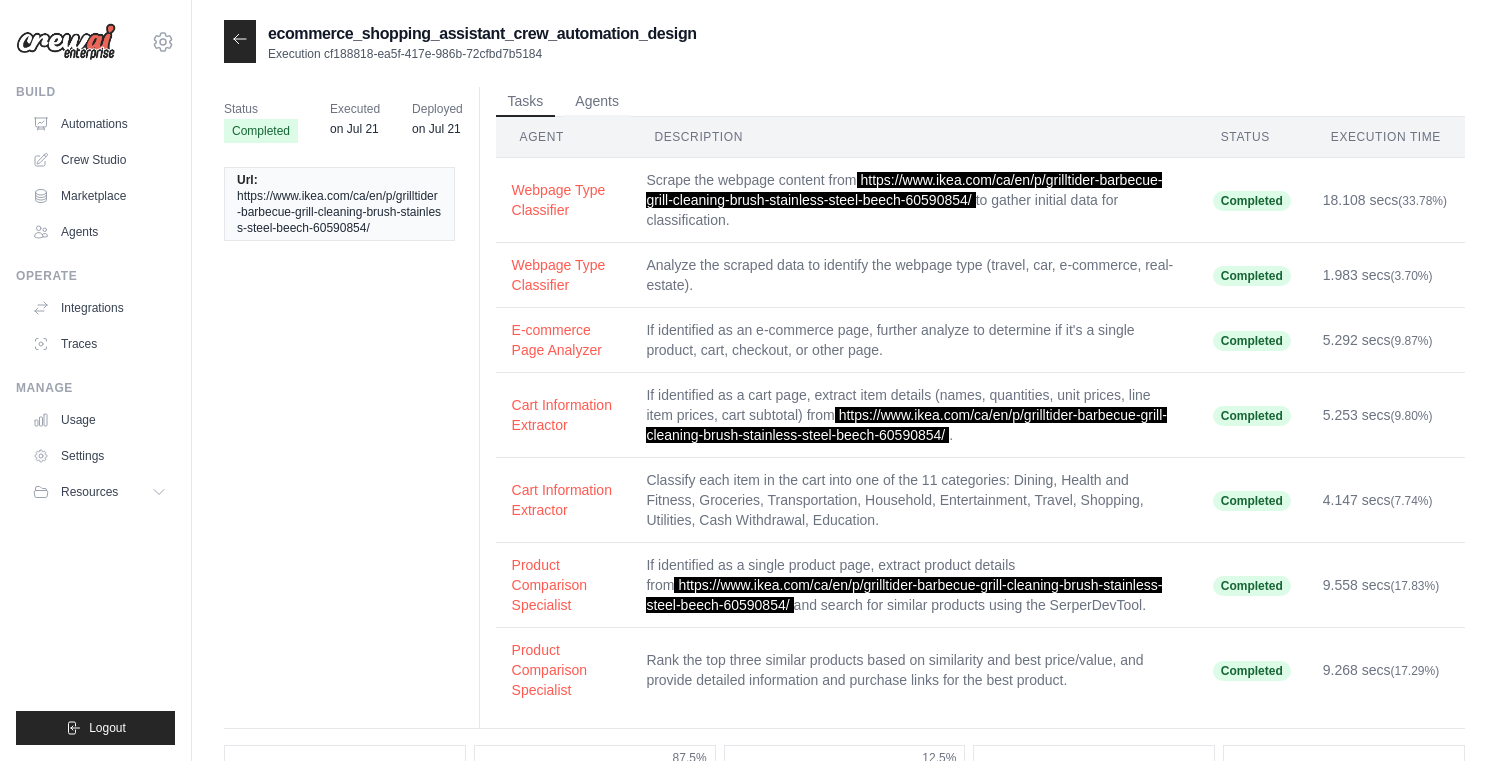 click 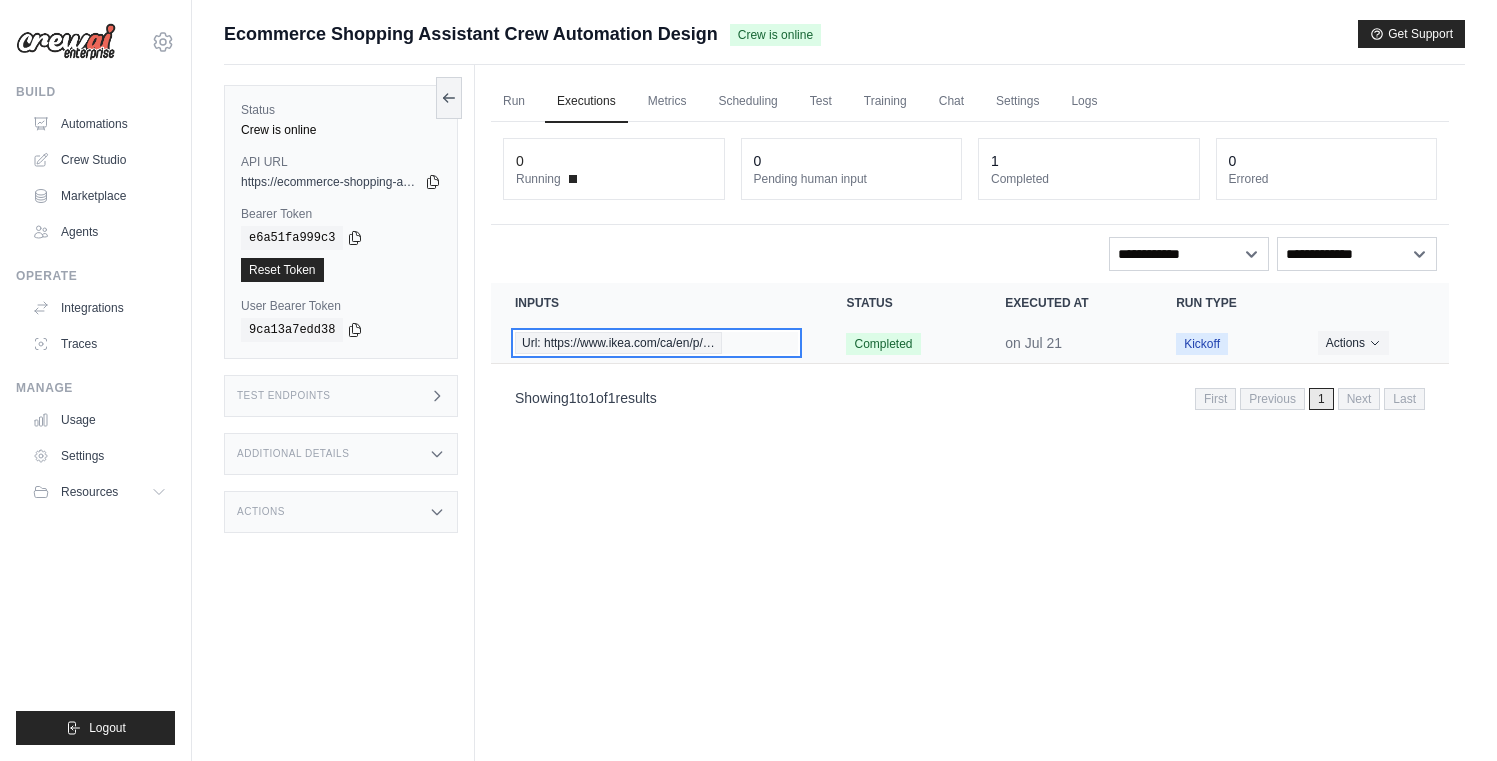 click on "Url:
https://www.ikea.com/ca/en/p/…" at bounding box center [656, 343] 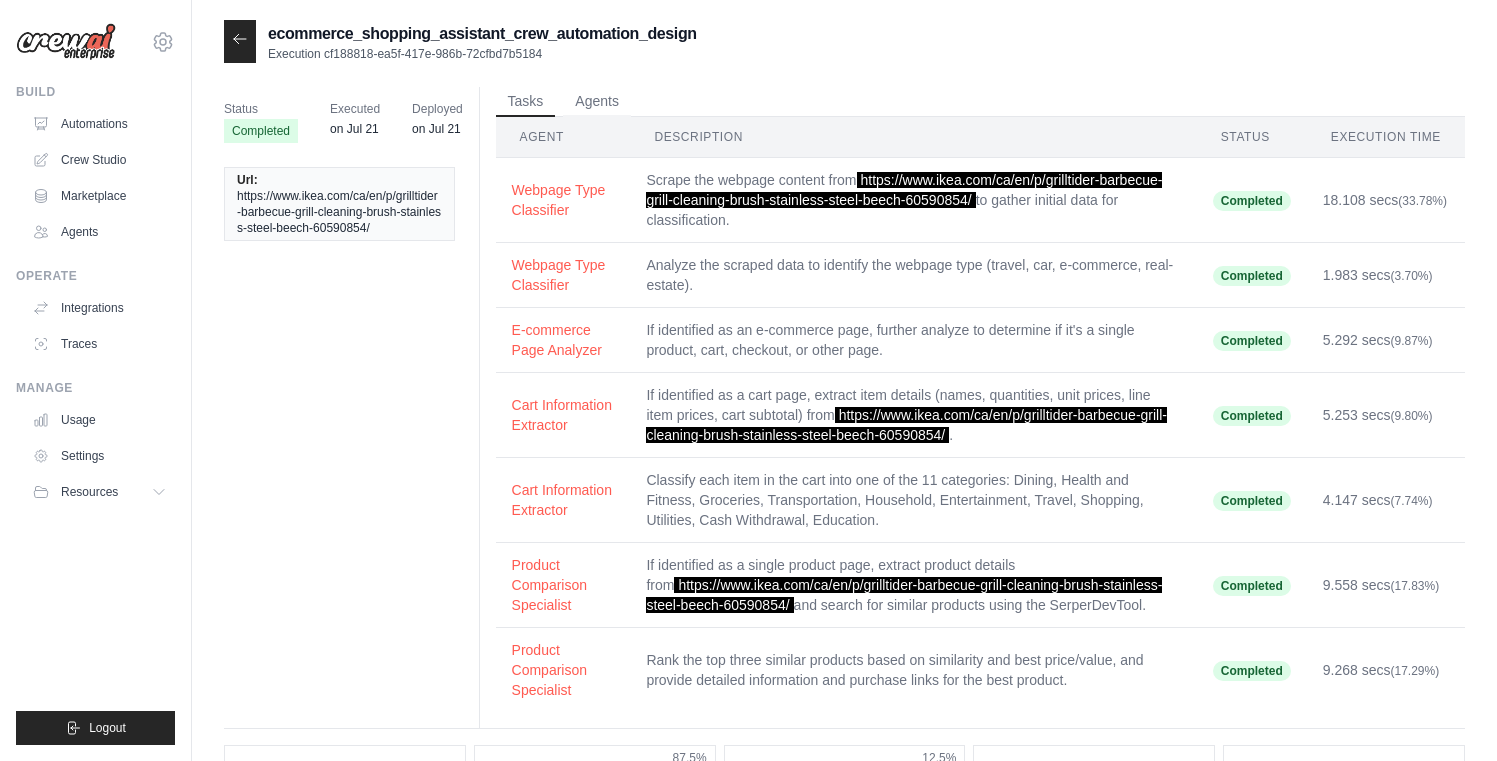 scroll, scrollTop: 0, scrollLeft: 0, axis: both 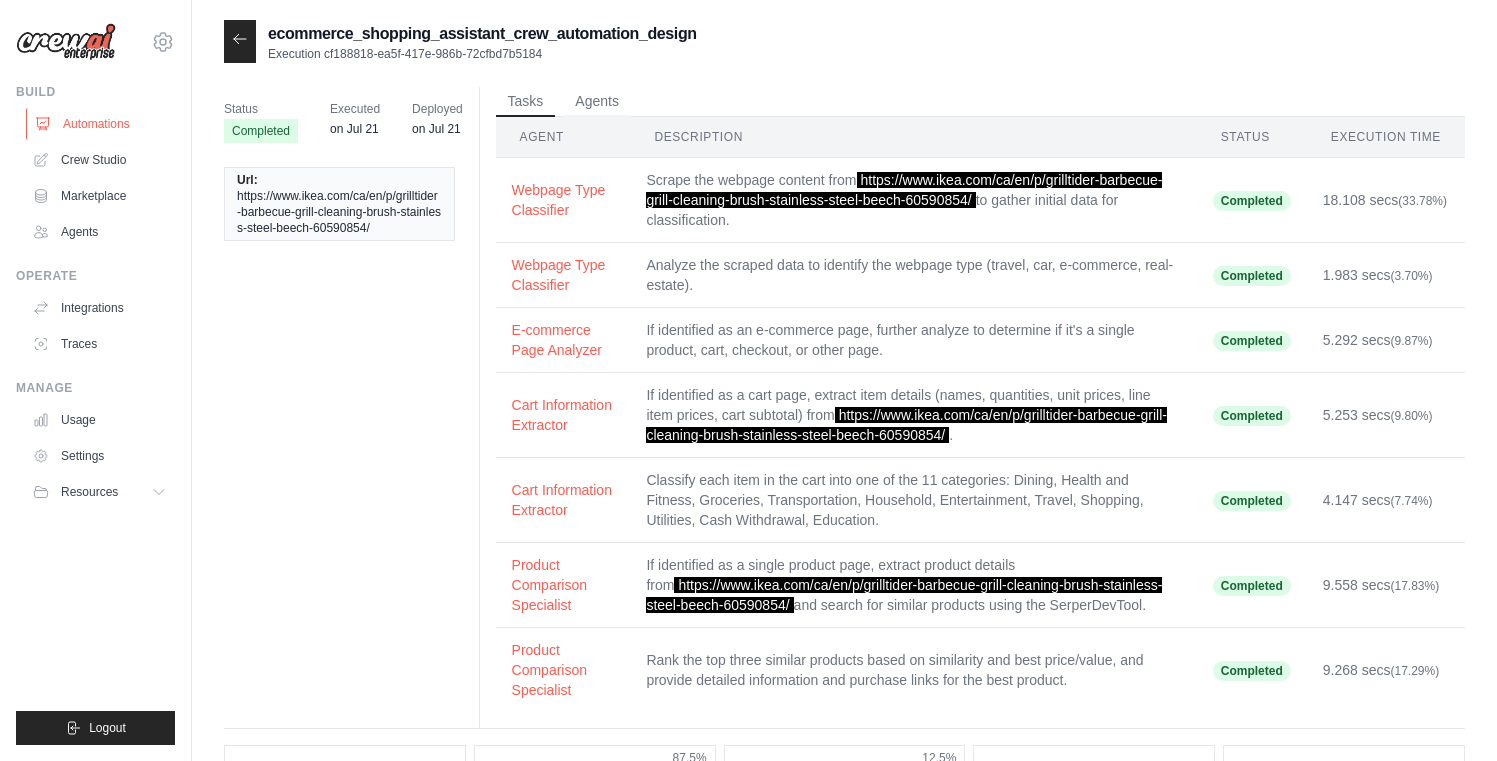 click on "Automations" at bounding box center (101, 124) 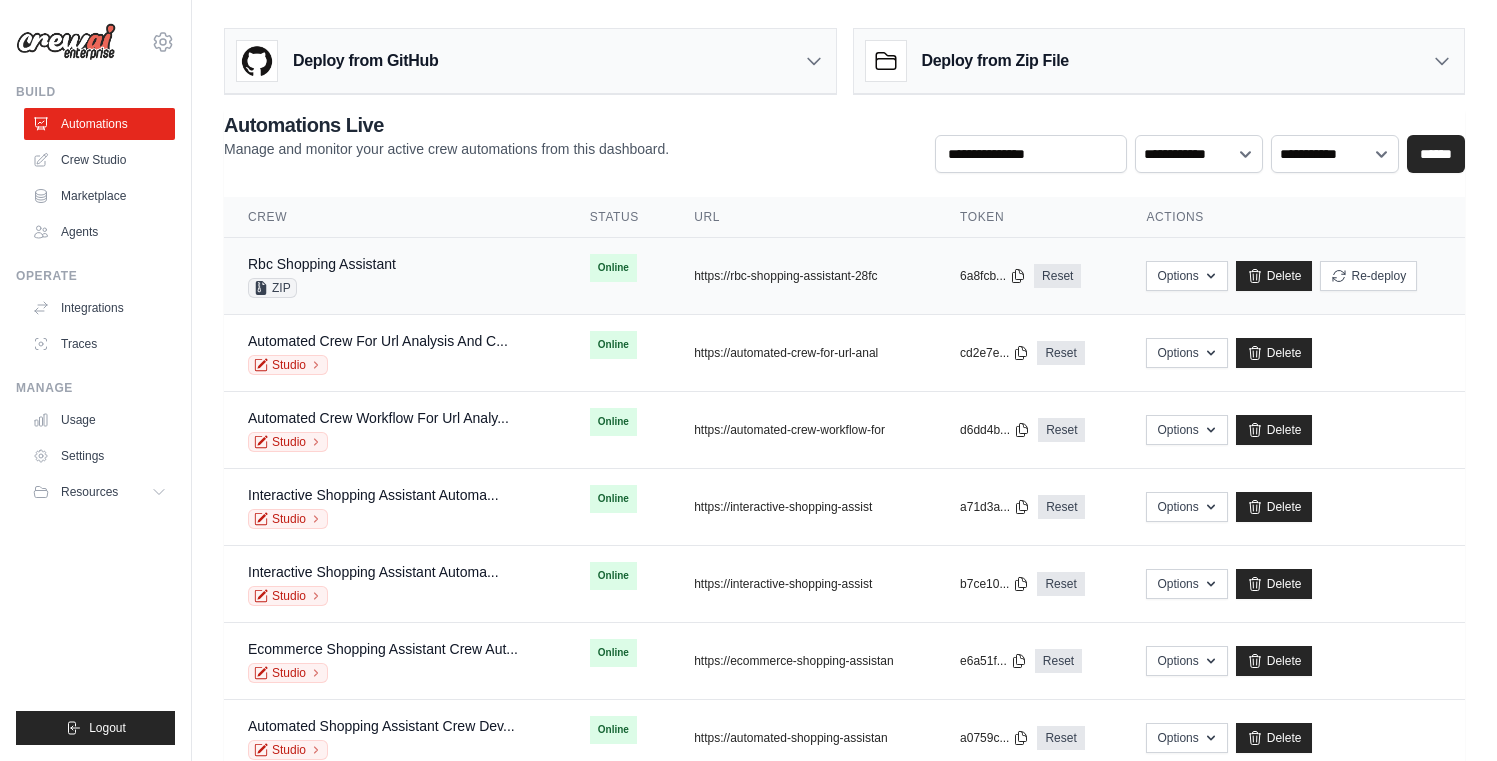 click on "ZIP" at bounding box center (322, 288) 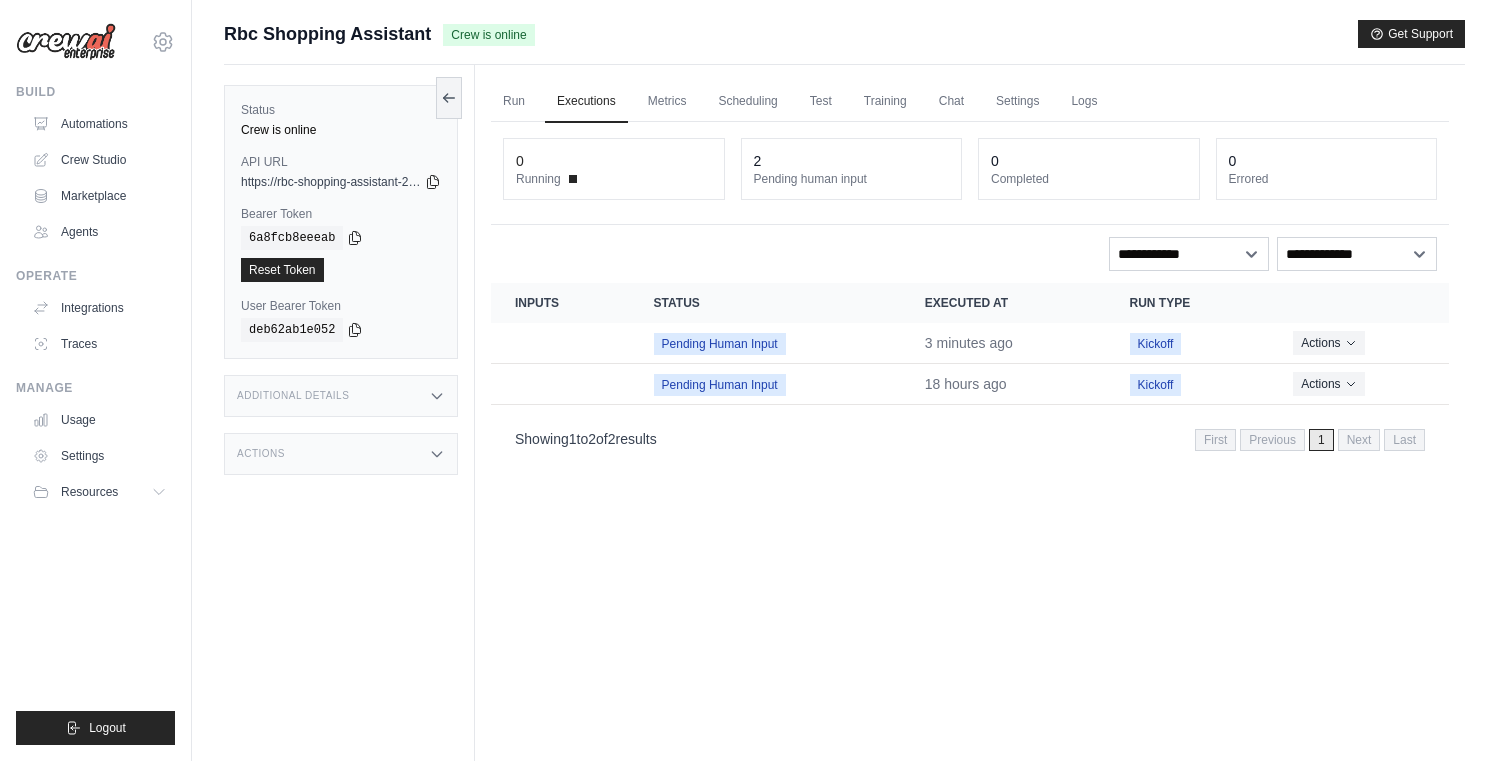 scroll, scrollTop: 0, scrollLeft: 0, axis: both 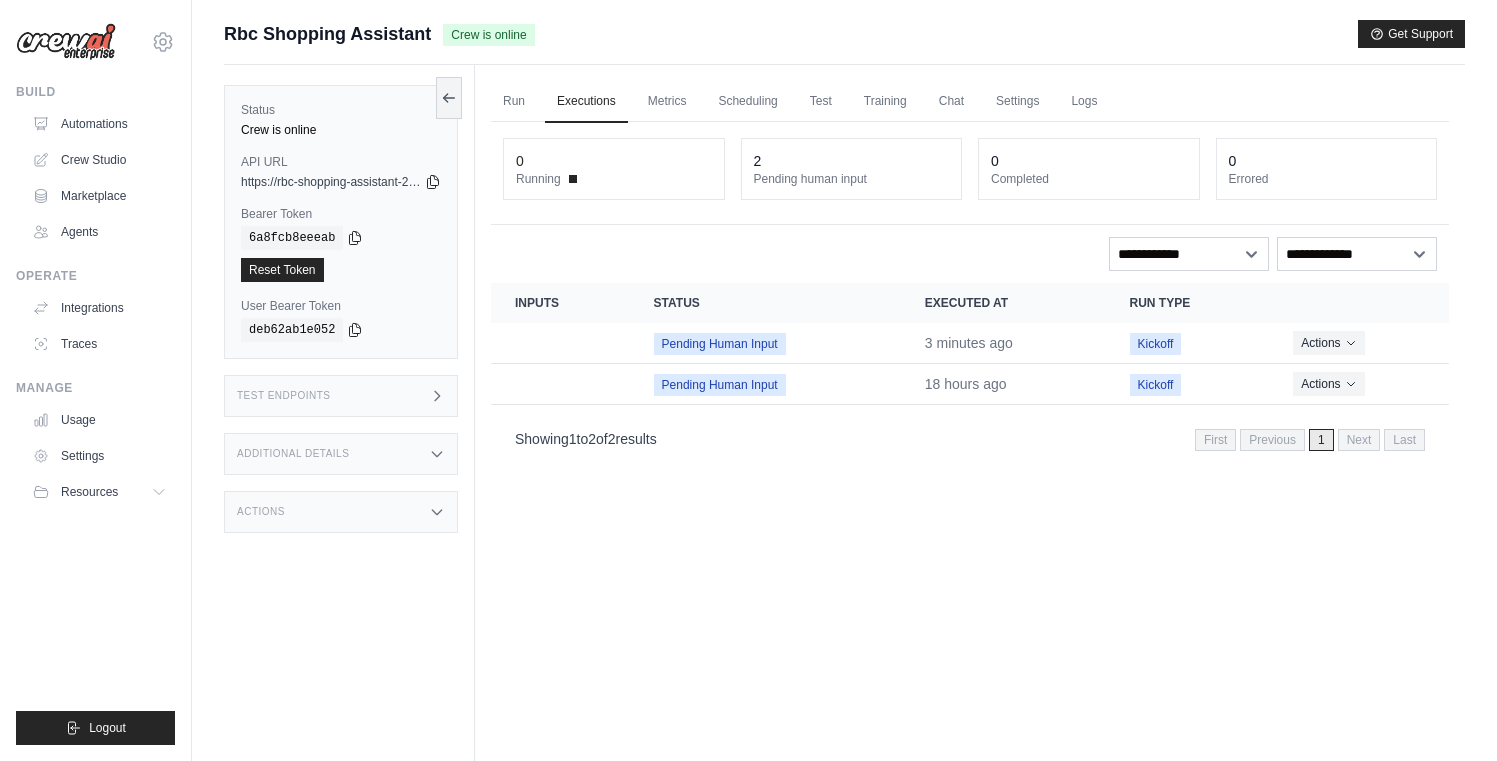 click on "Inputs" at bounding box center [560, 303] 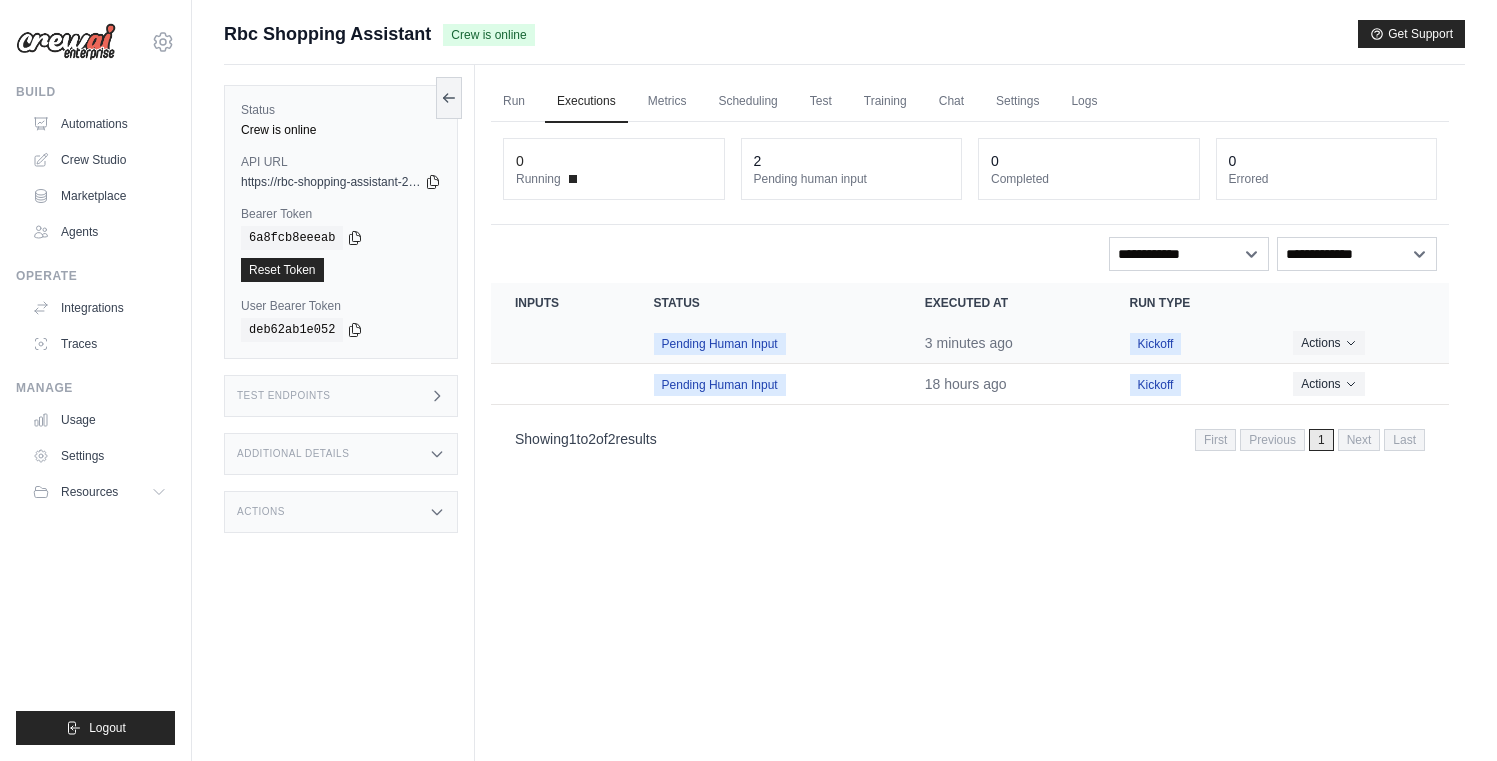 click at bounding box center [560, 343] 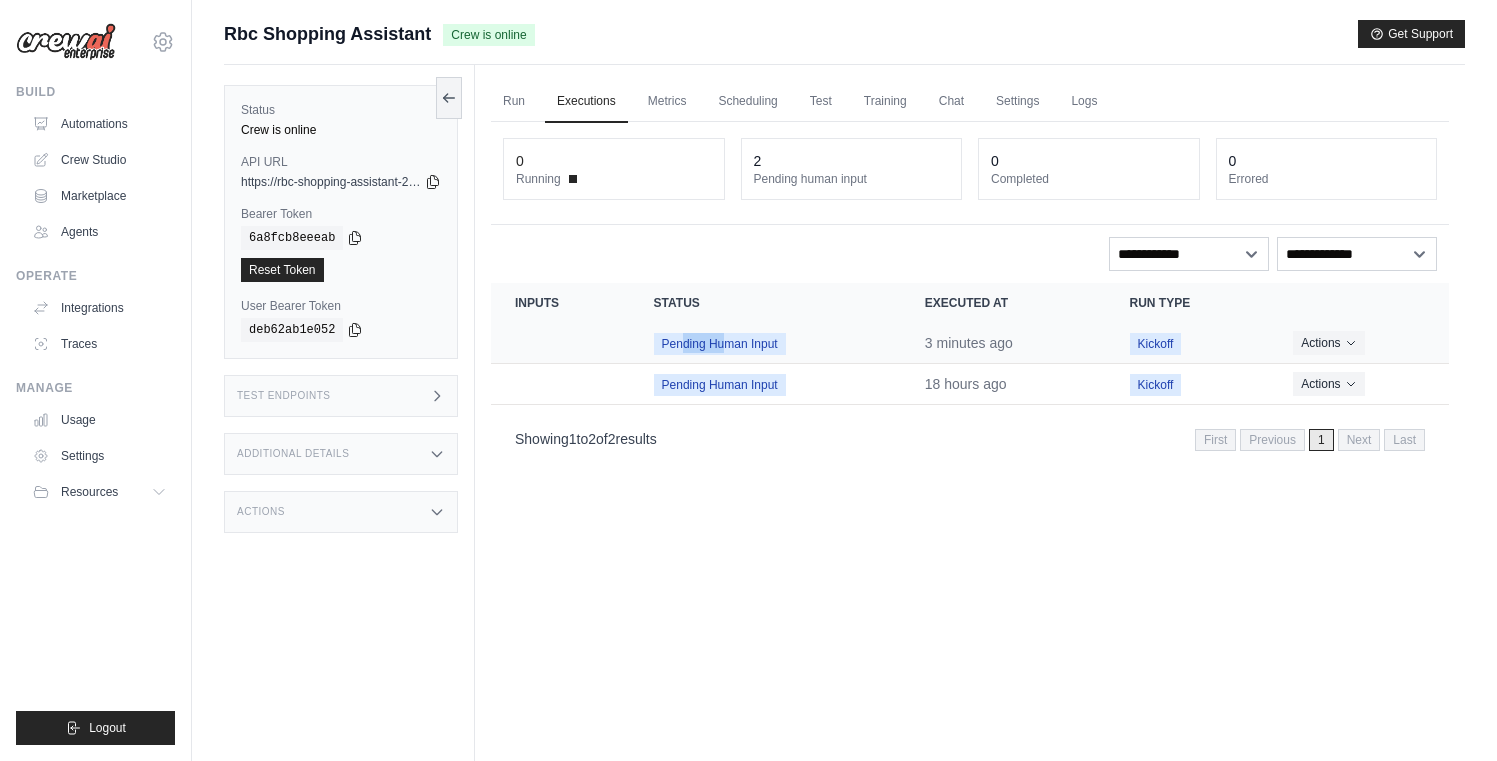 click at bounding box center (560, 343) 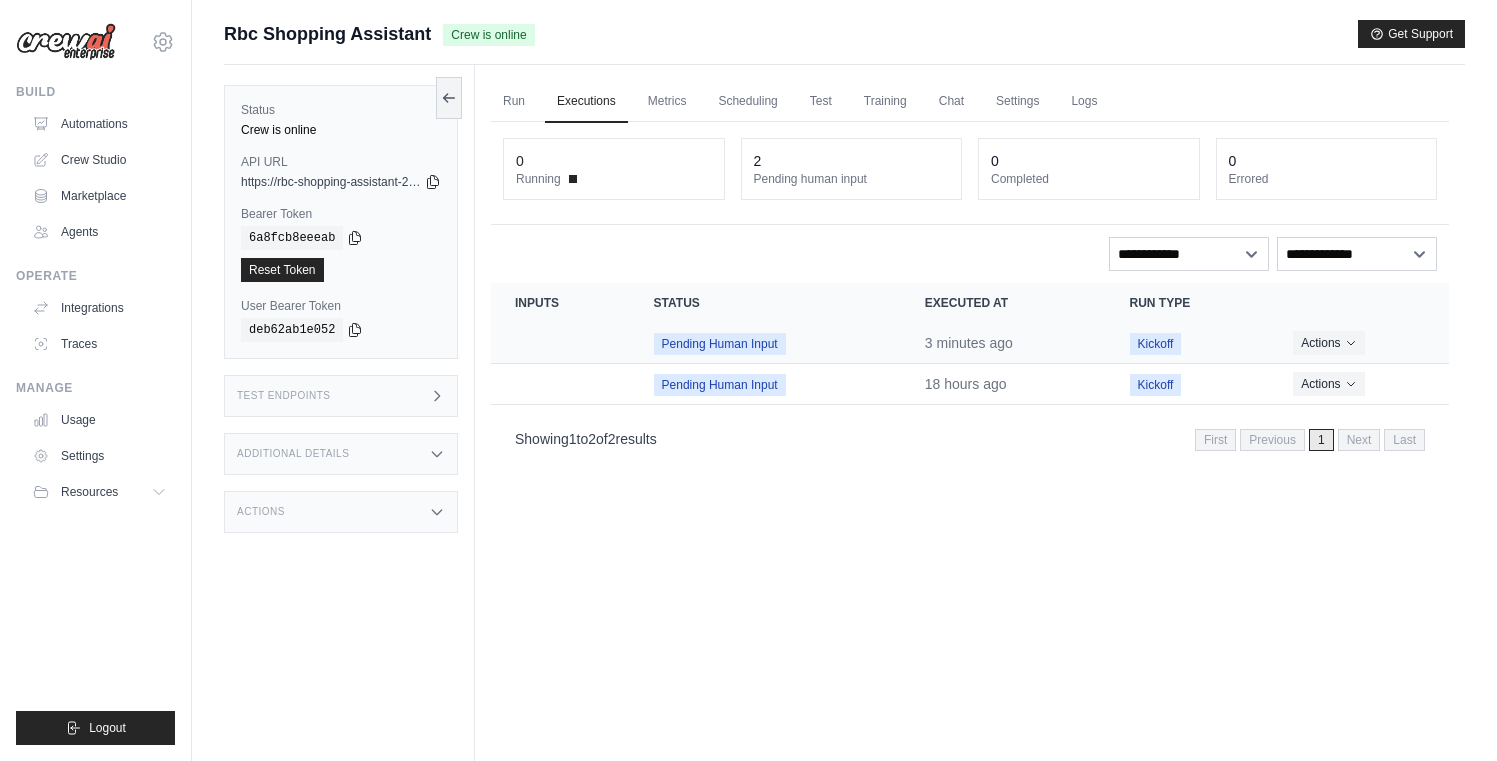 click at bounding box center (560, 343) 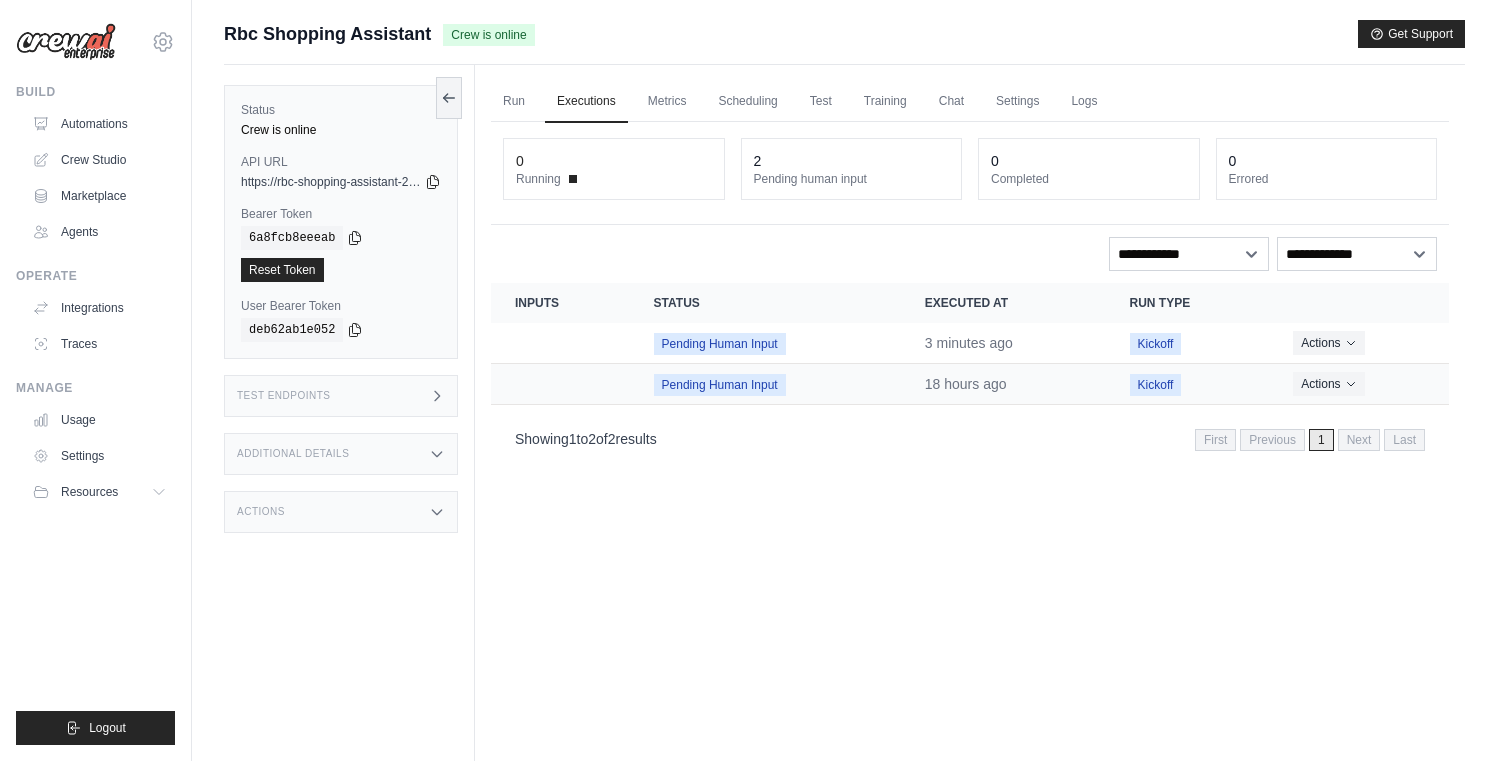 click at bounding box center (560, 384) 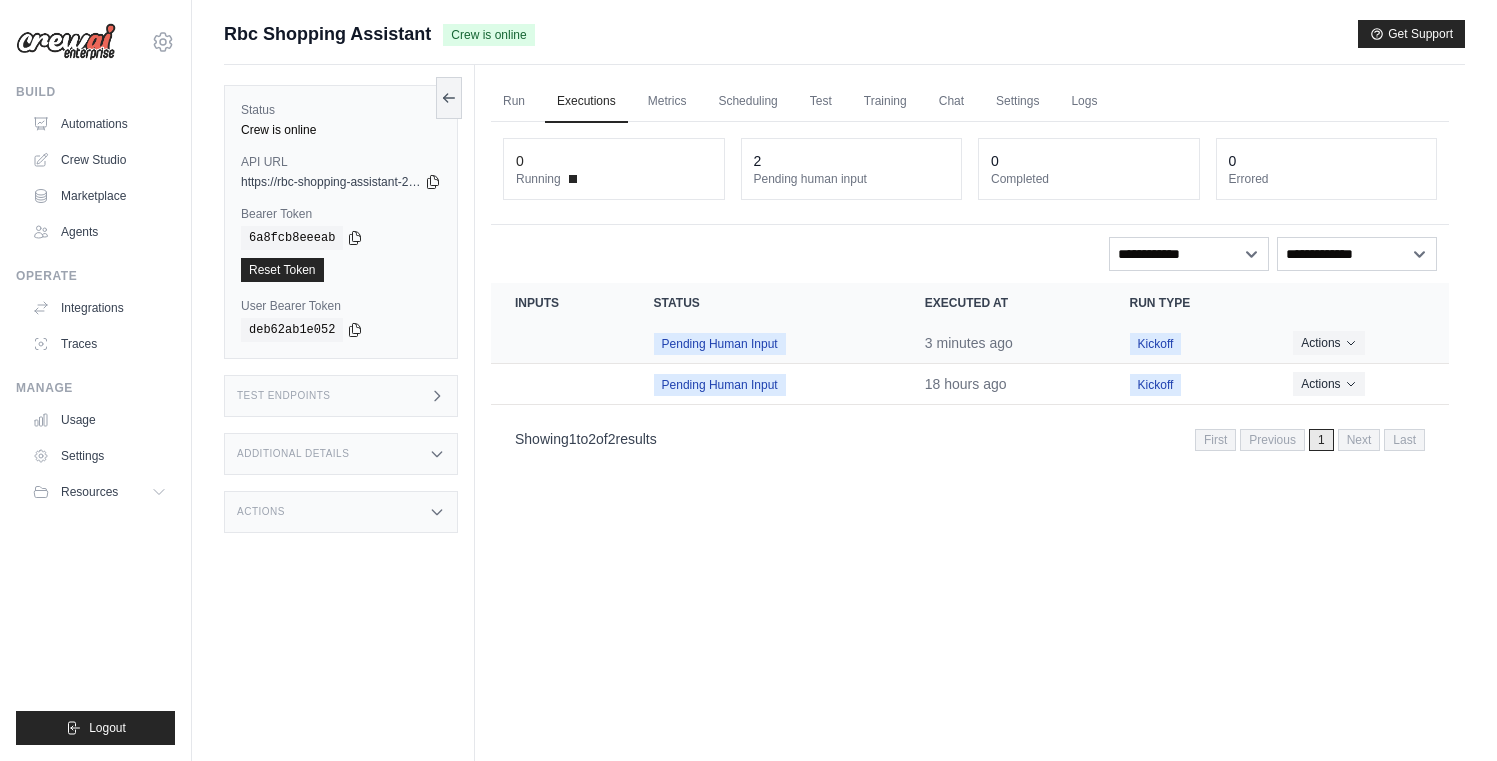 click at bounding box center (560, 343) 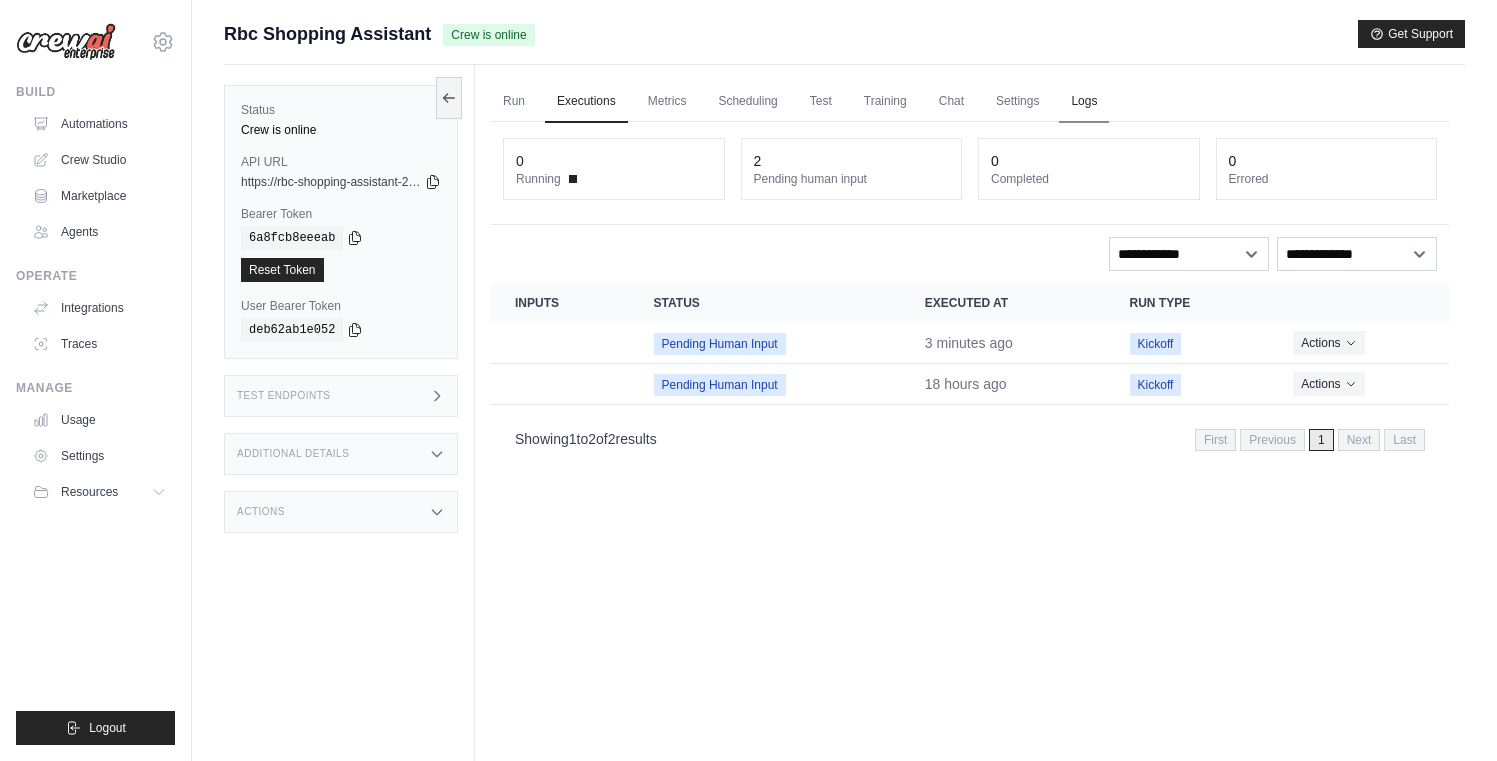 click on "Logs" at bounding box center (1084, 102) 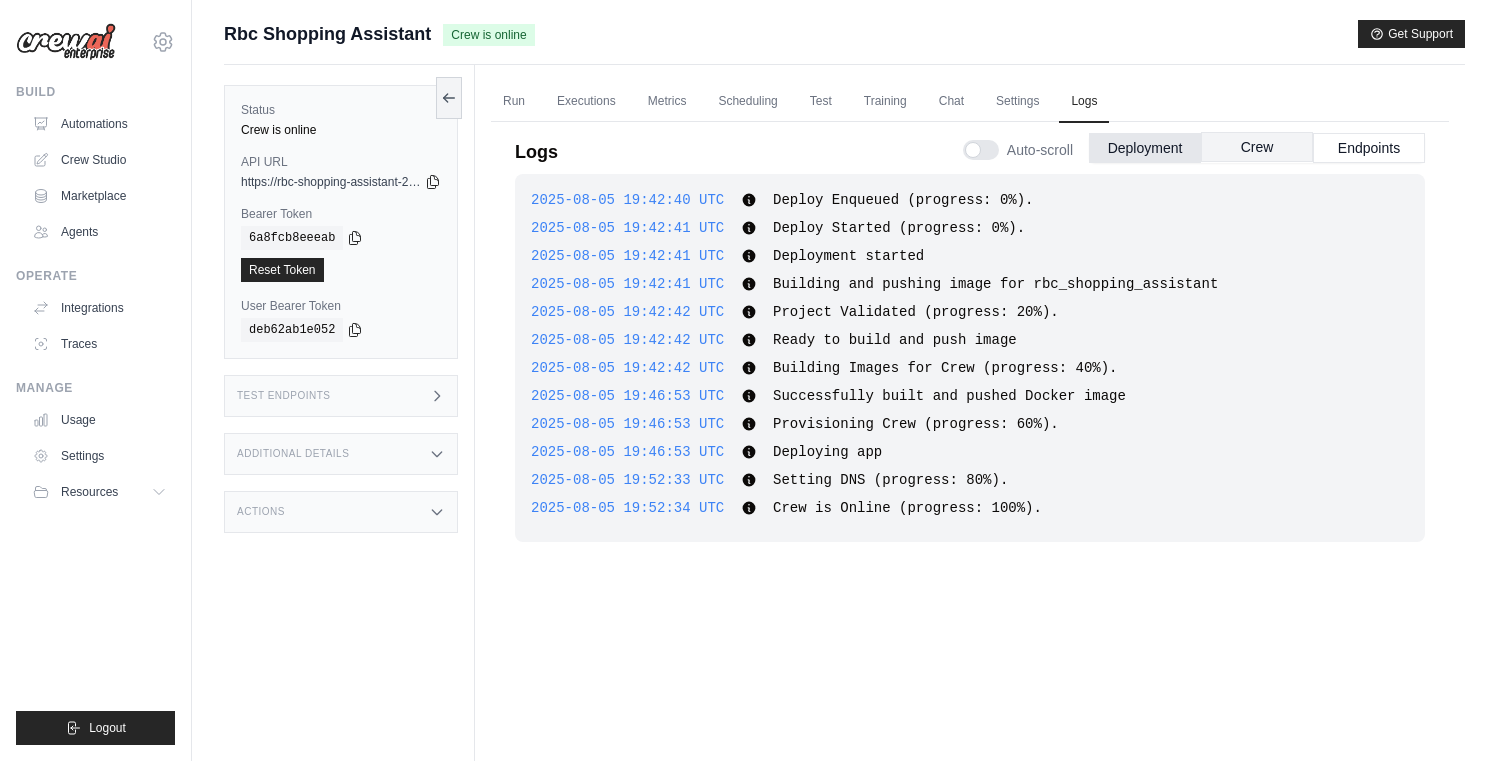 click on "Crew" at bounding box center [1257, 147] 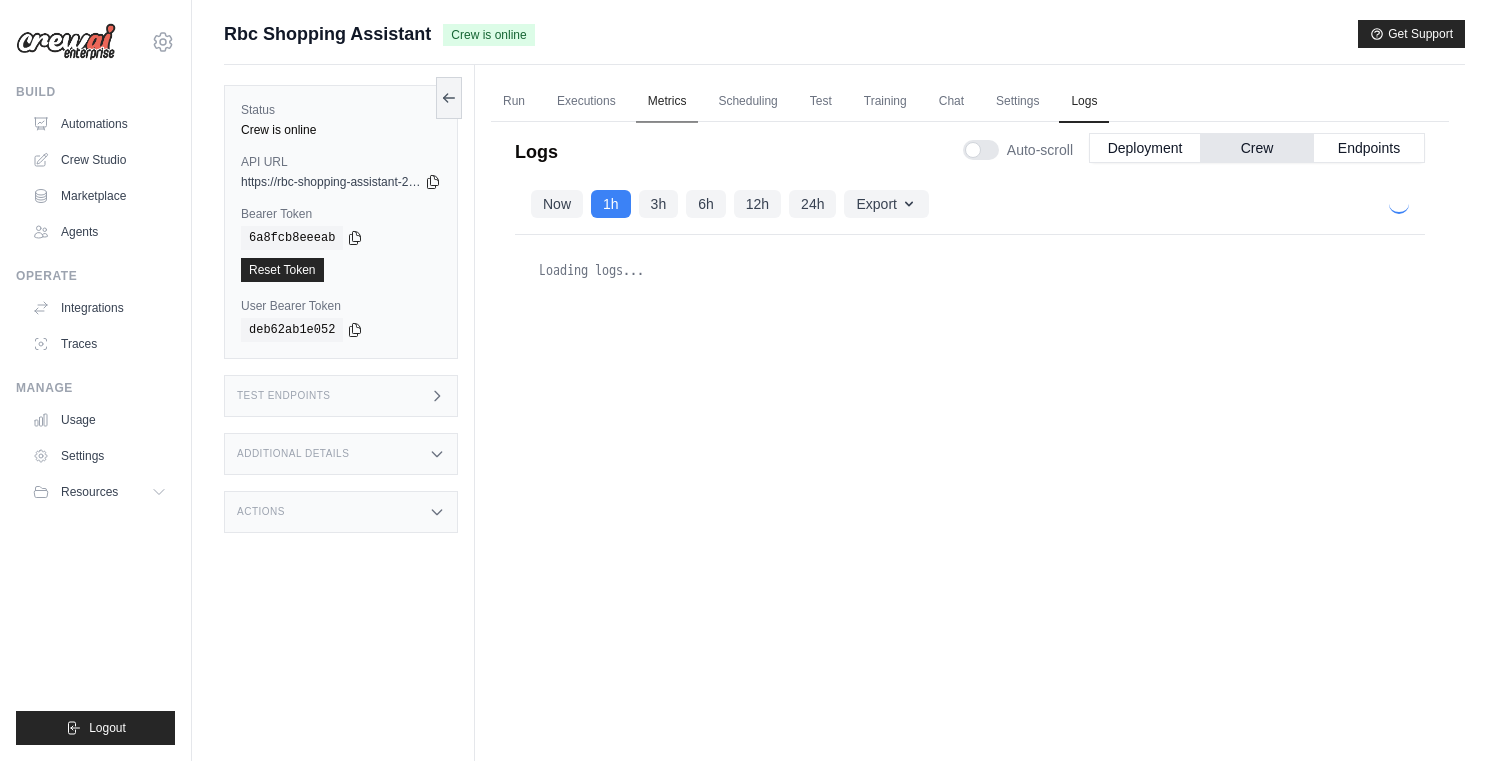 scroll, scrollTop: 1199, scrollLeft: 0, axis: vertical 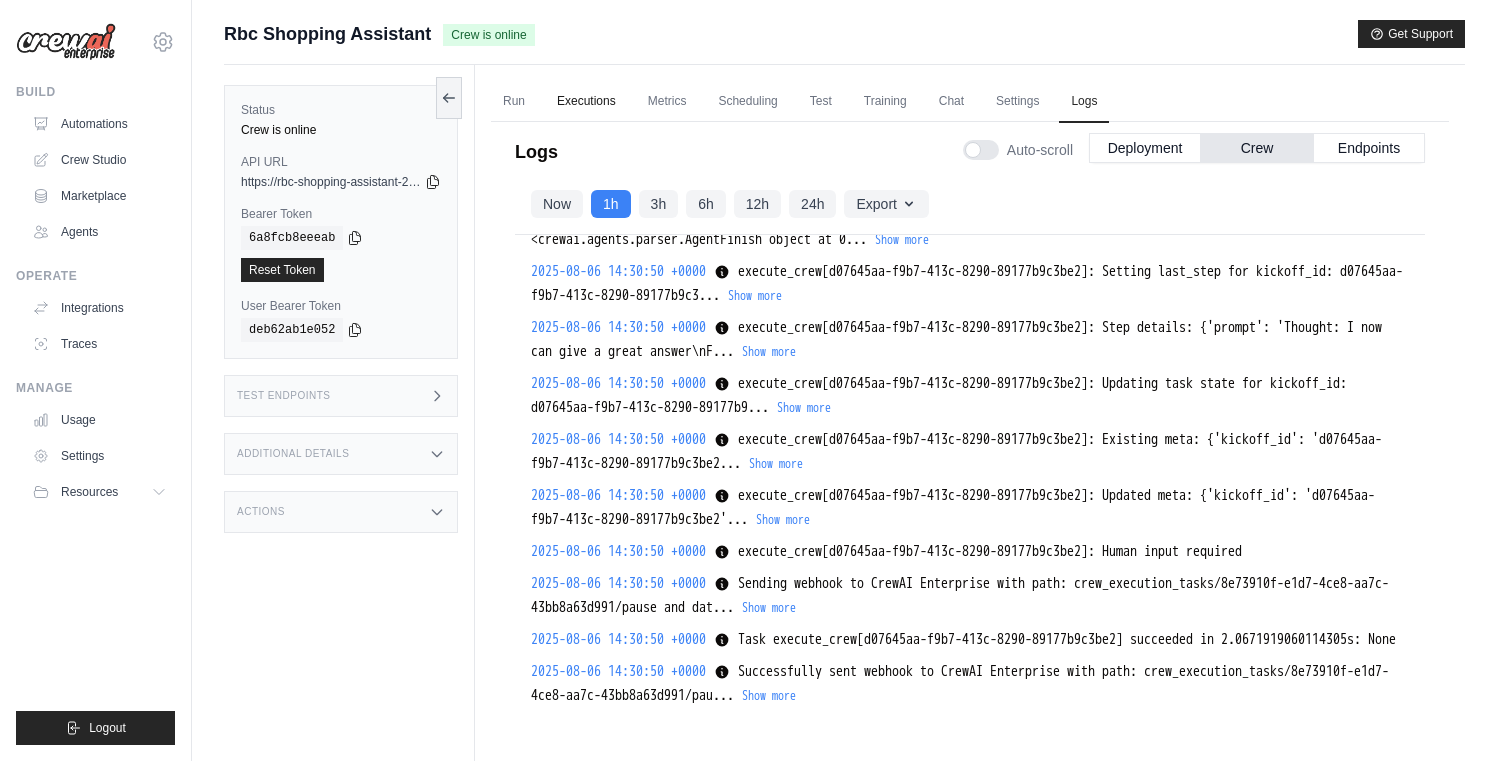click on "Executions" at bounding box center [586, 102] 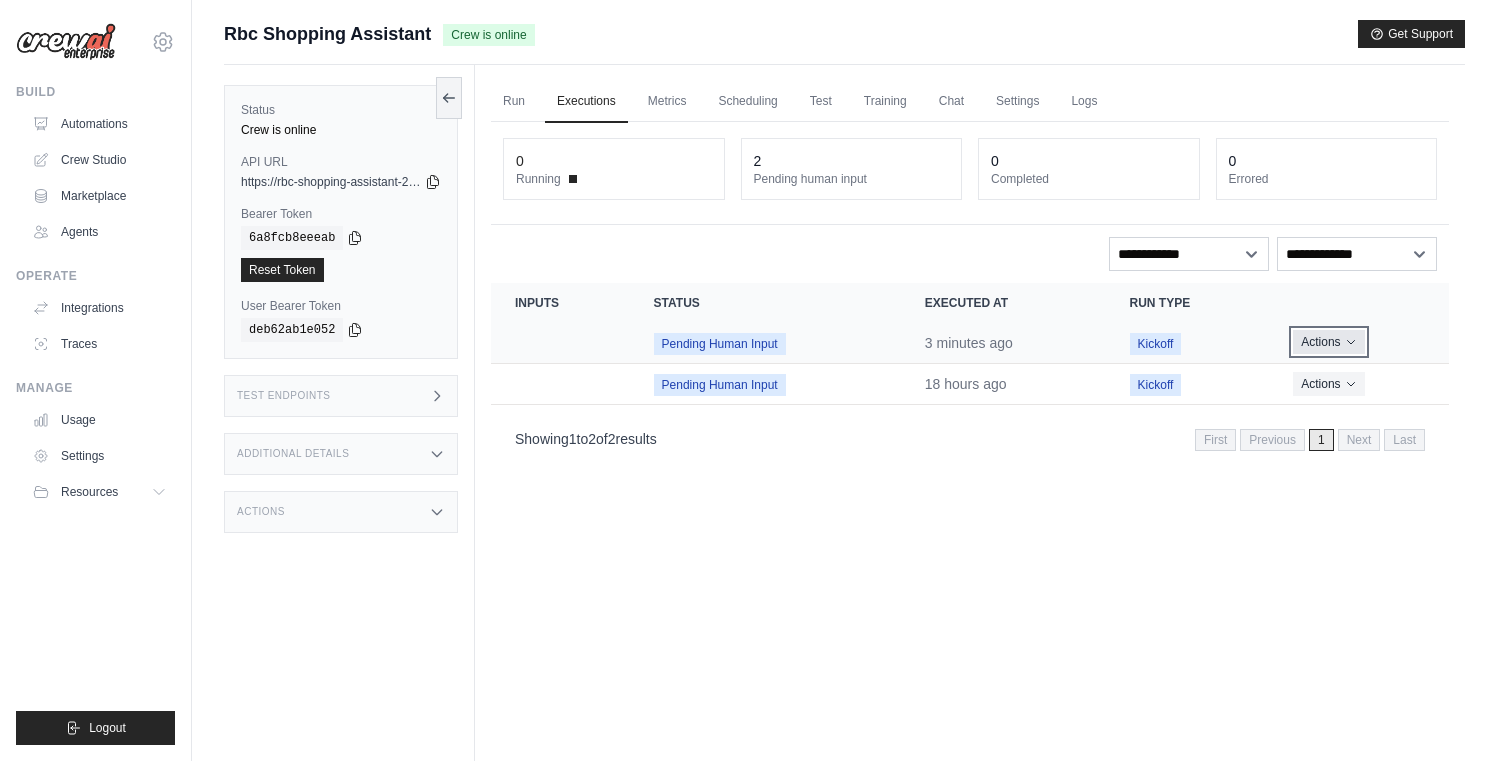 click on "Actions" at bounding box center (1328, 342) 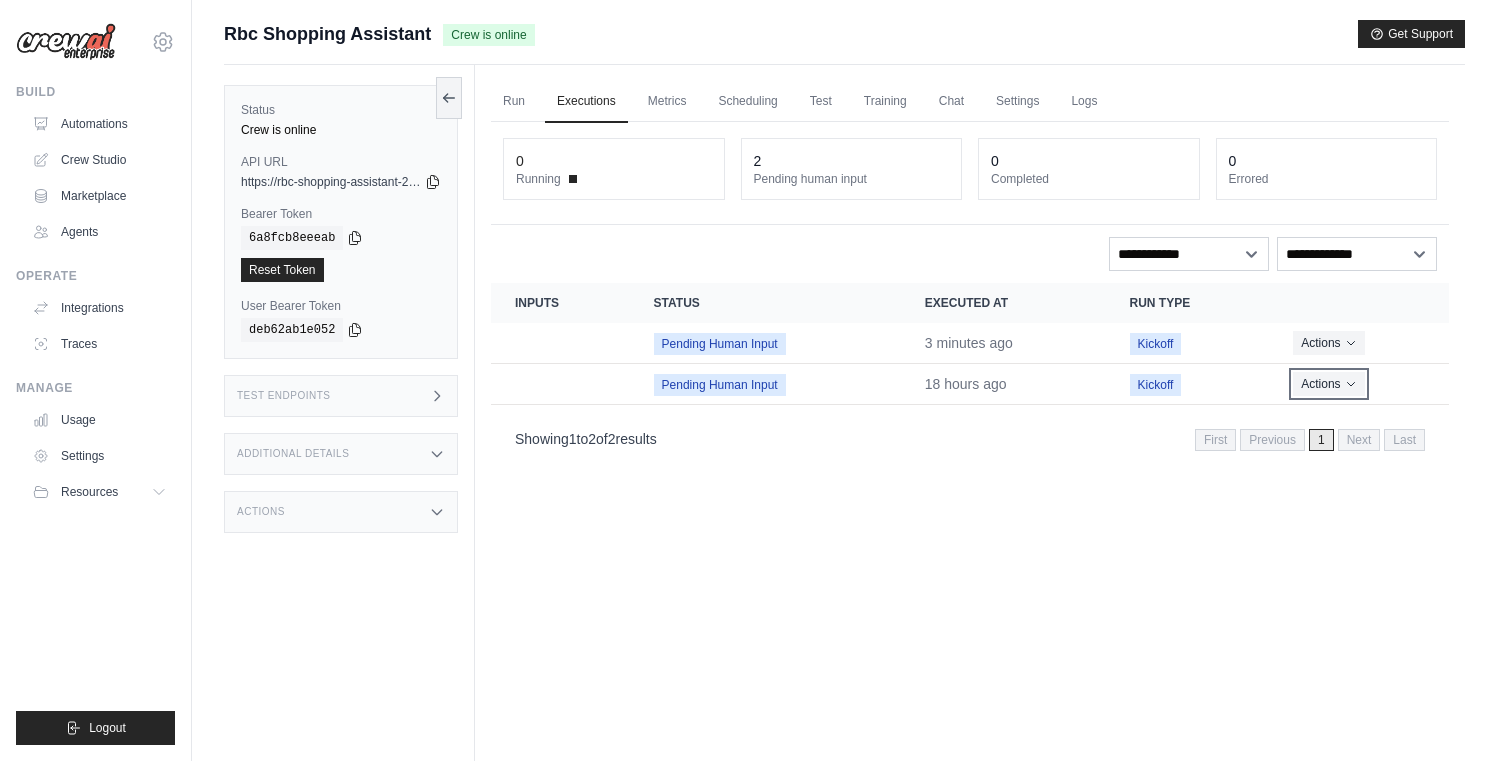 click on "Actions" at bounding box center [1328, 384] 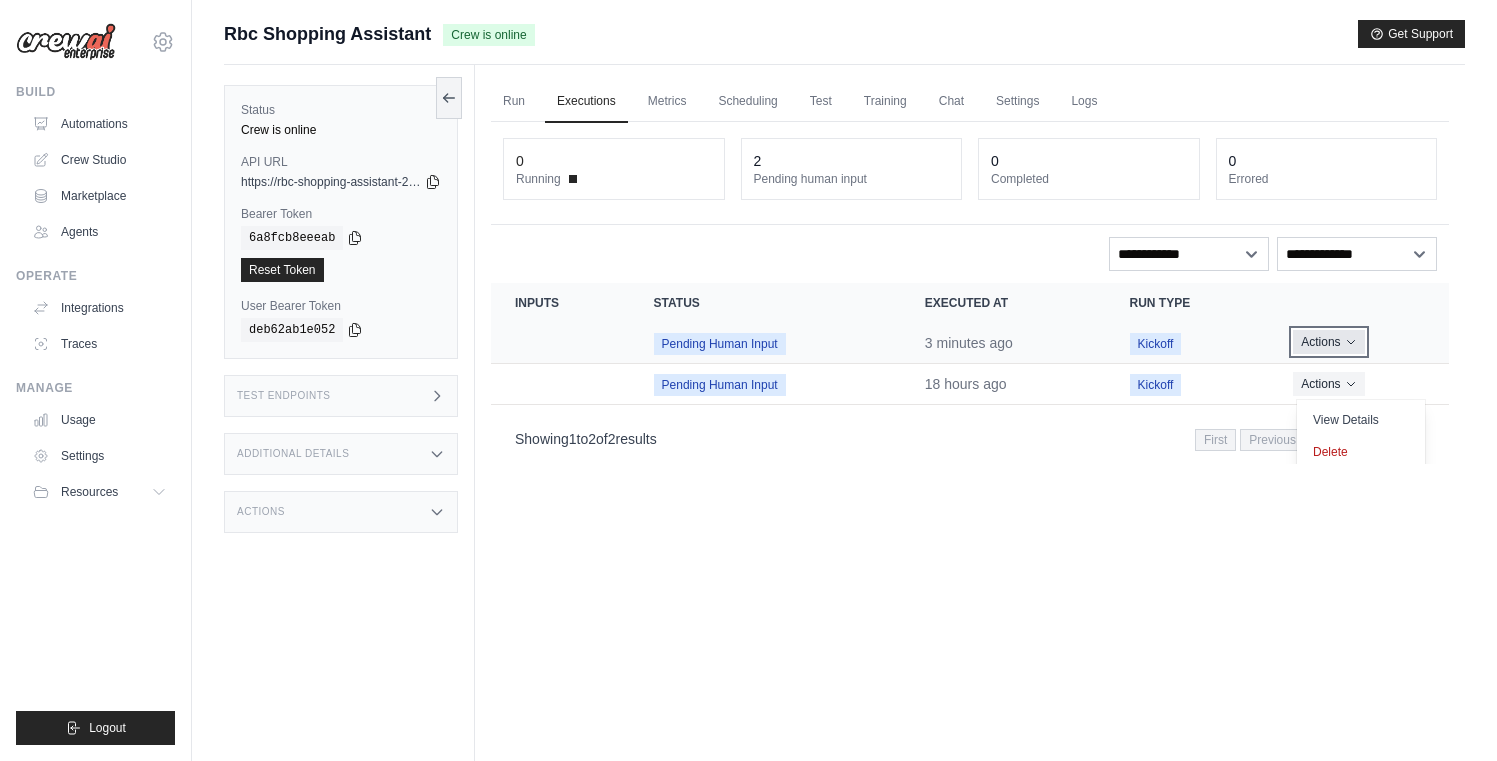 click on "Actions" at bounding box center [1328, 342] 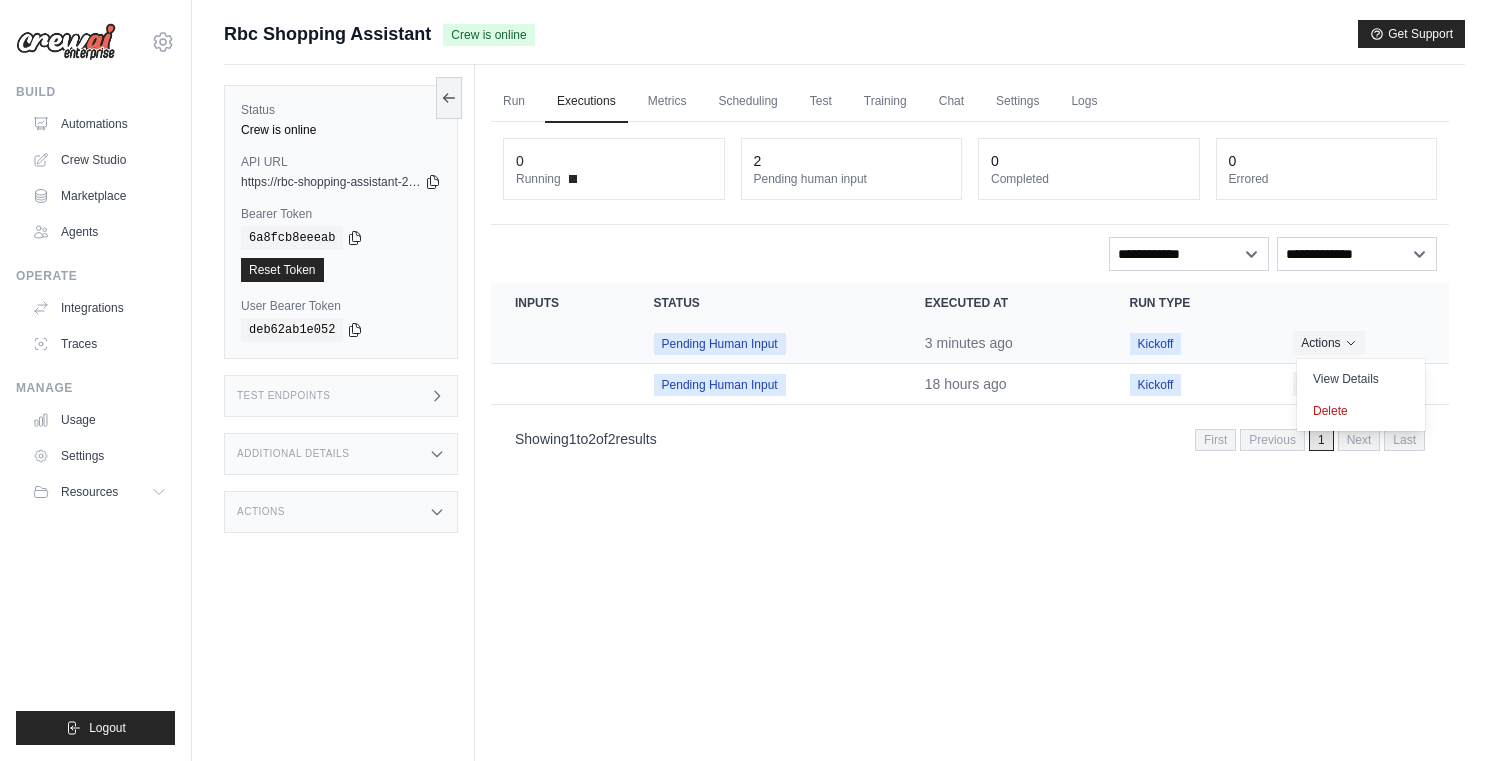 click on "Kickoff" at bounding box center [1188, 343] 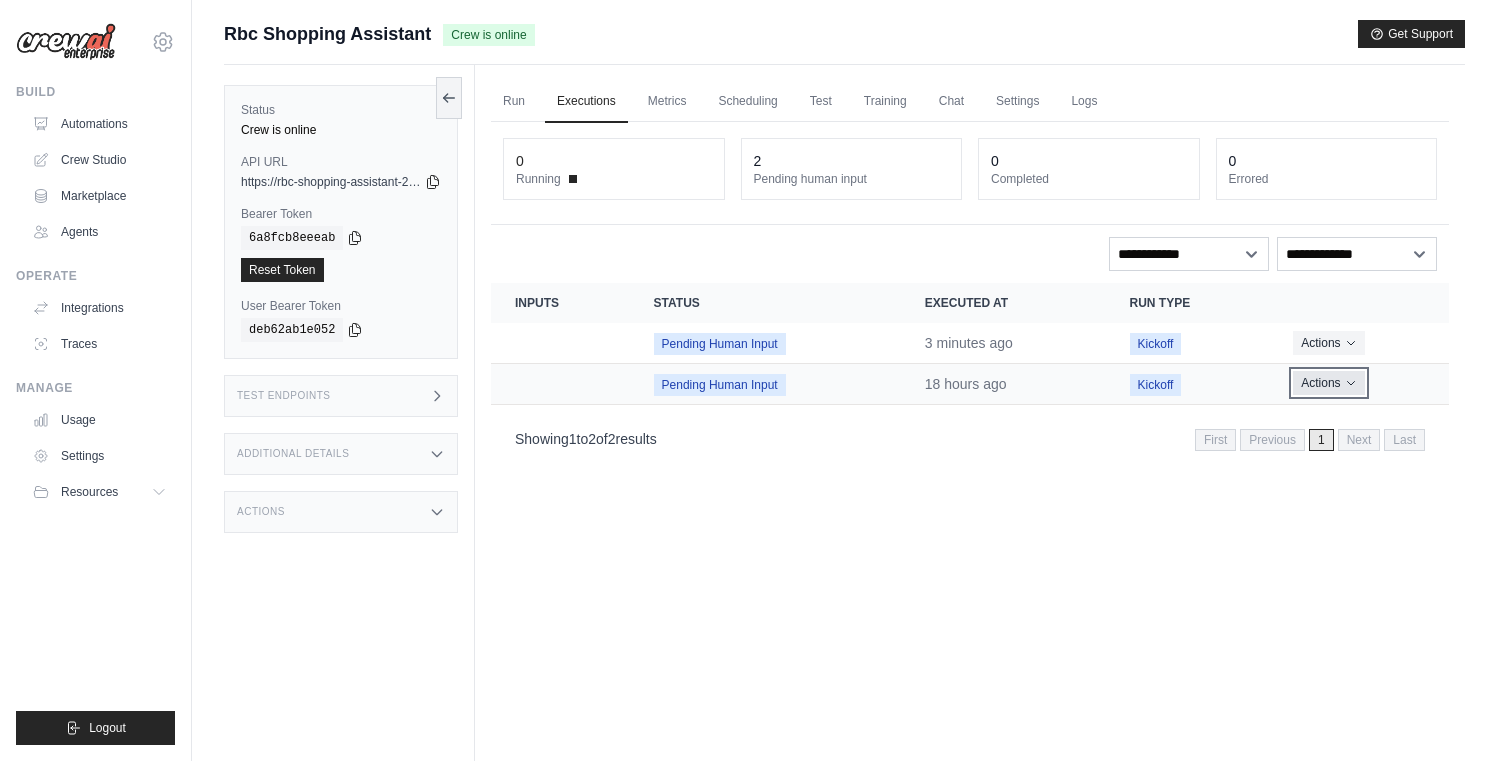 click on "Actions" at bounding box center [1328, 383] 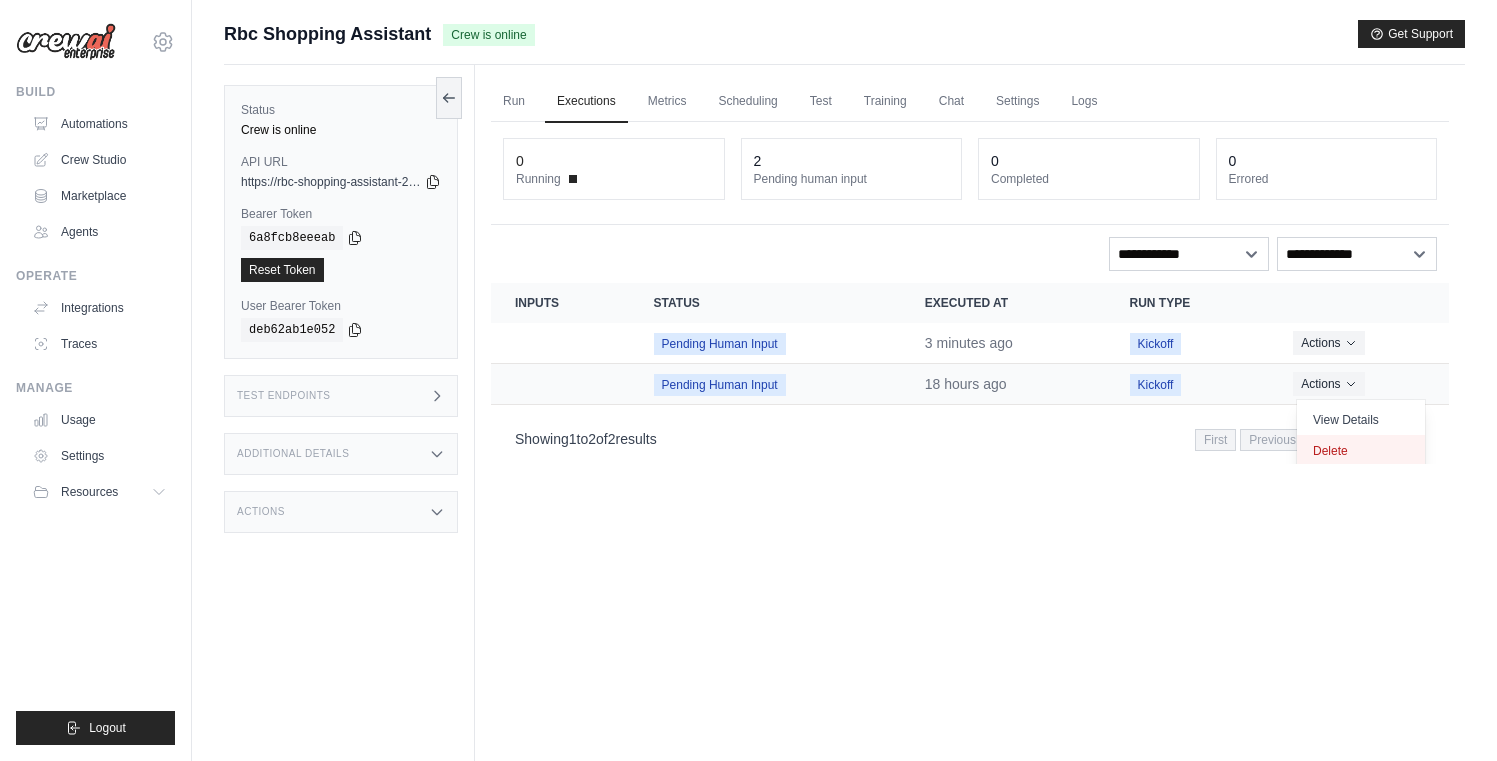 click on "Delete" at bounding box center [1361, 451] 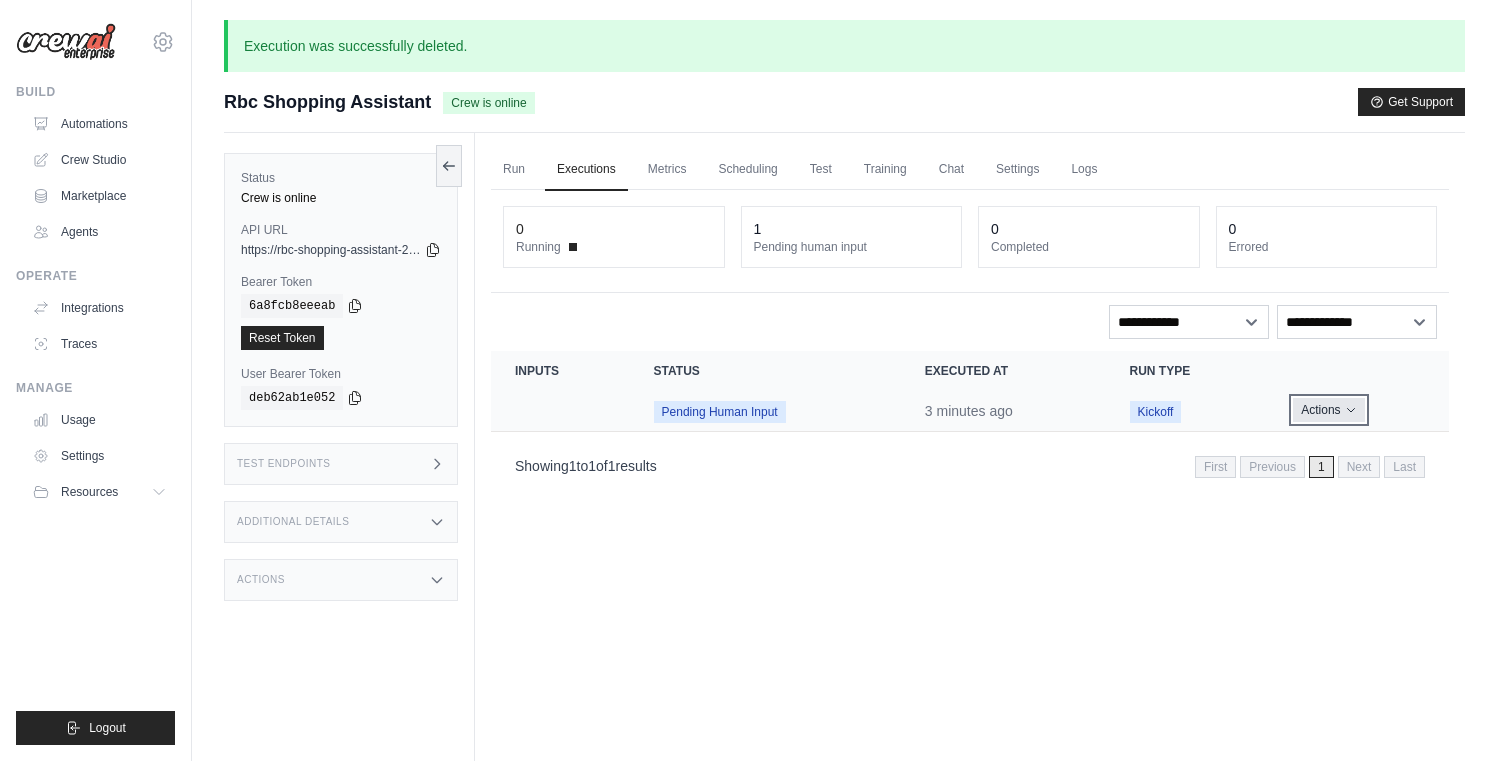 click on "Actions" at bounding box center [1328, 410] 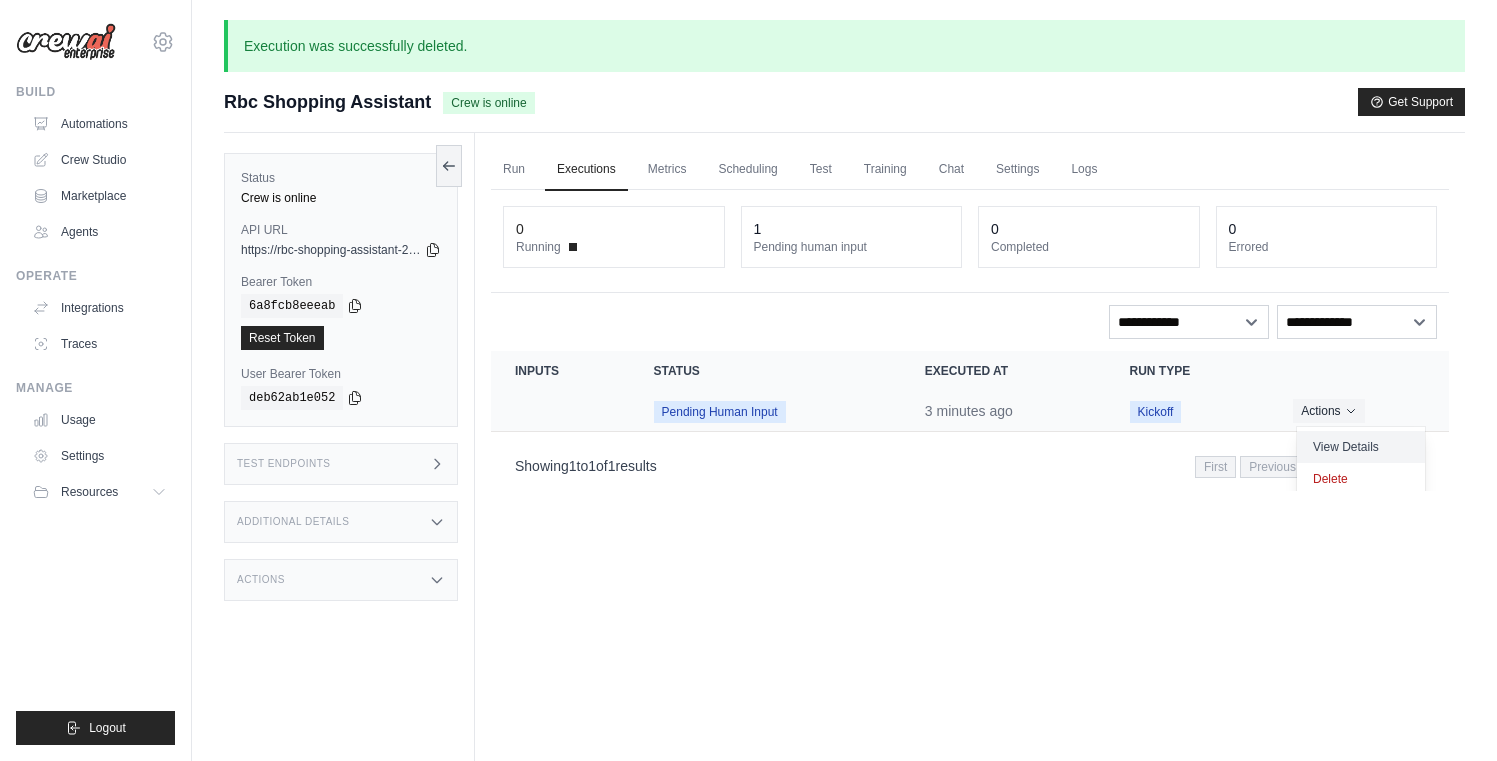 click on "View Details" at bounding box center (1361, 447) 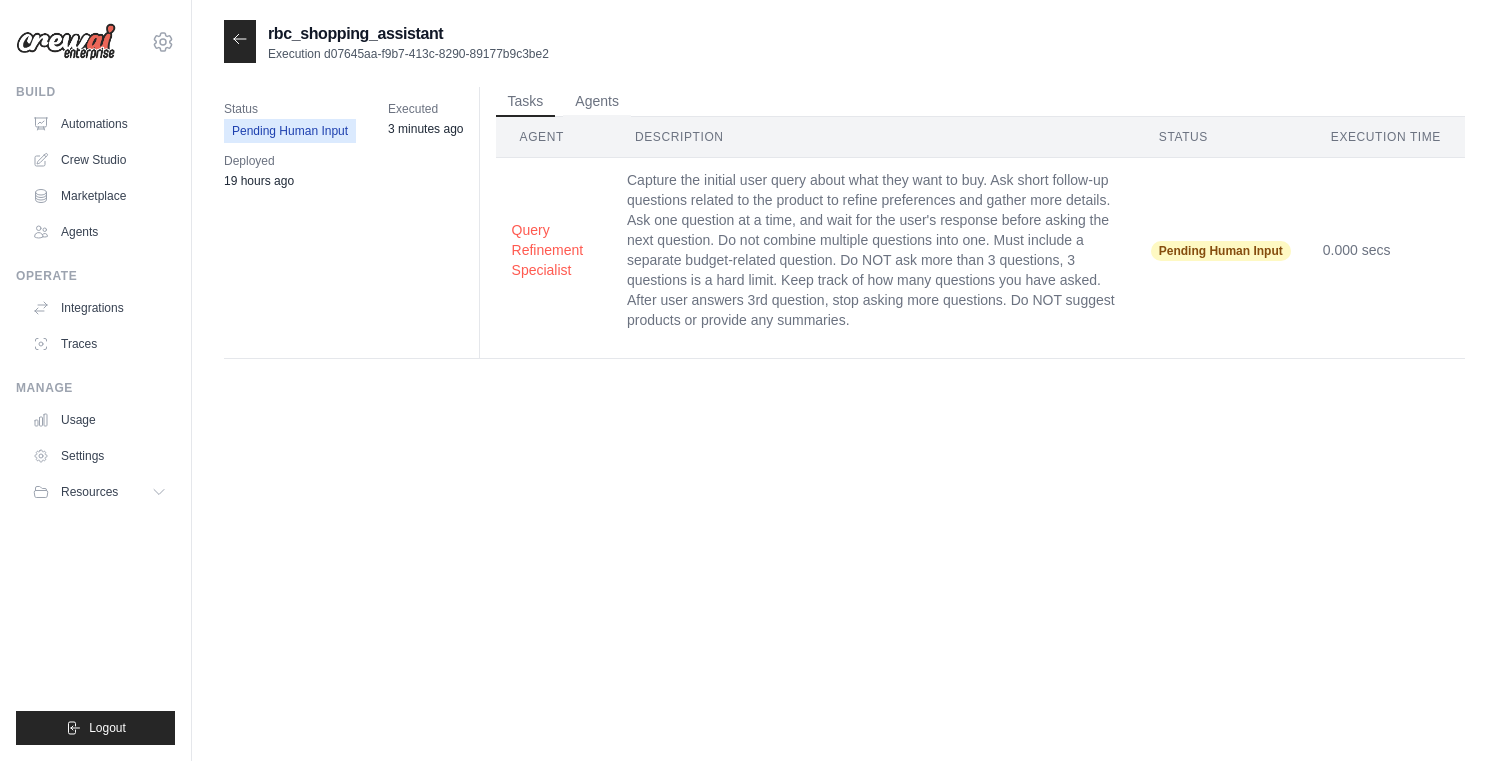 scroll, scrollTop: 0, scrollLeft: 0, axis: both 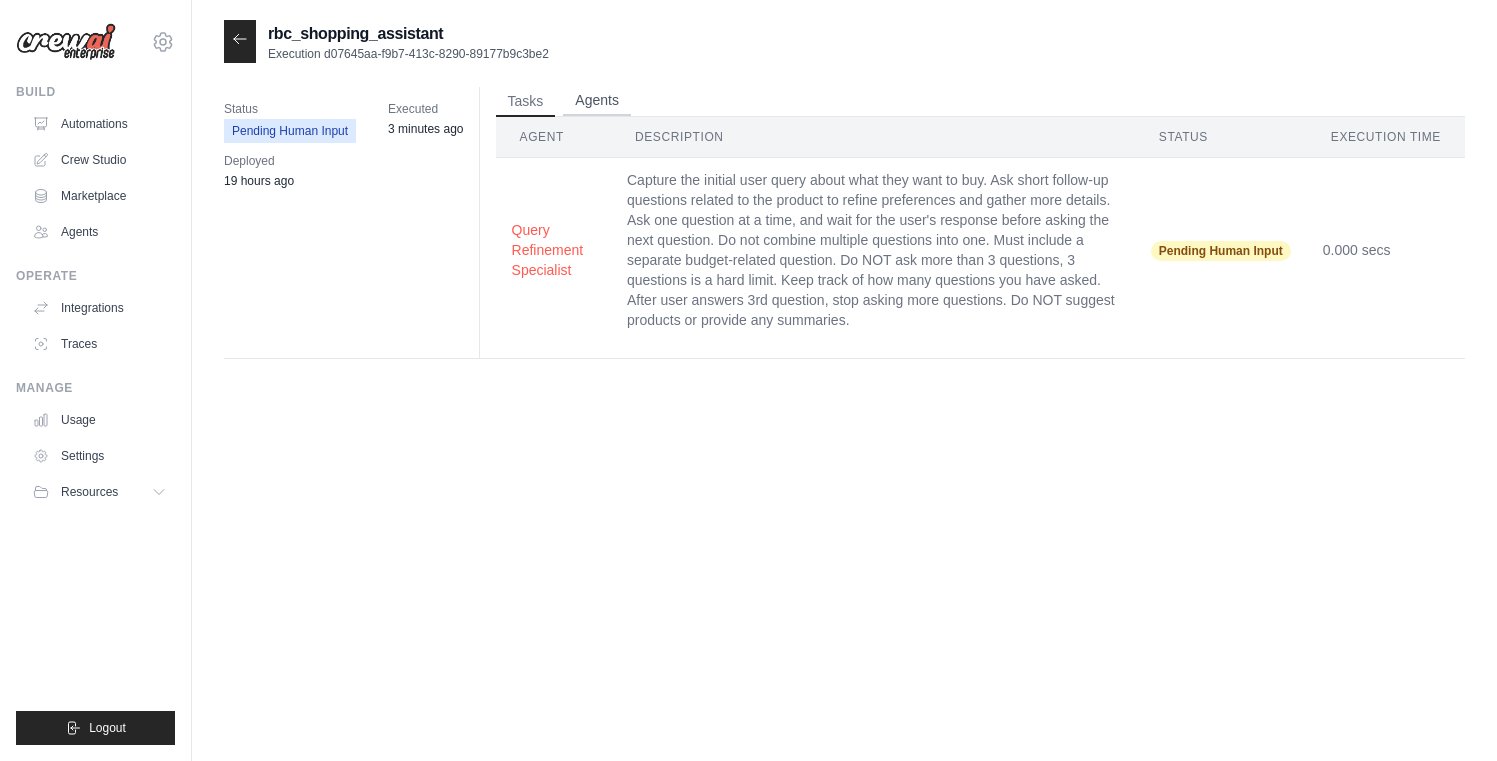 click on "Agents" at bounding box center [597, 101] 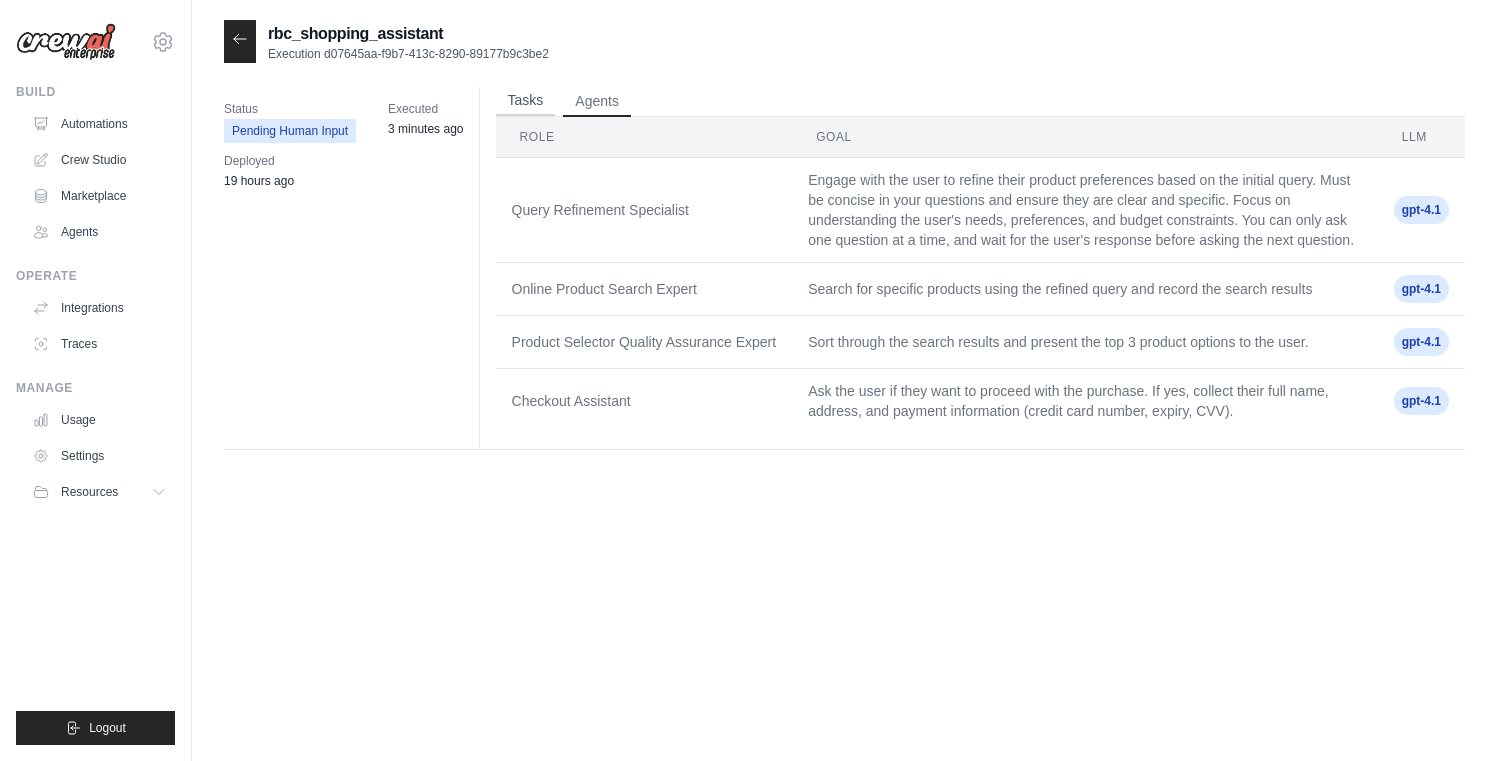 click on "Tasks" at bounding box center [526, 101] 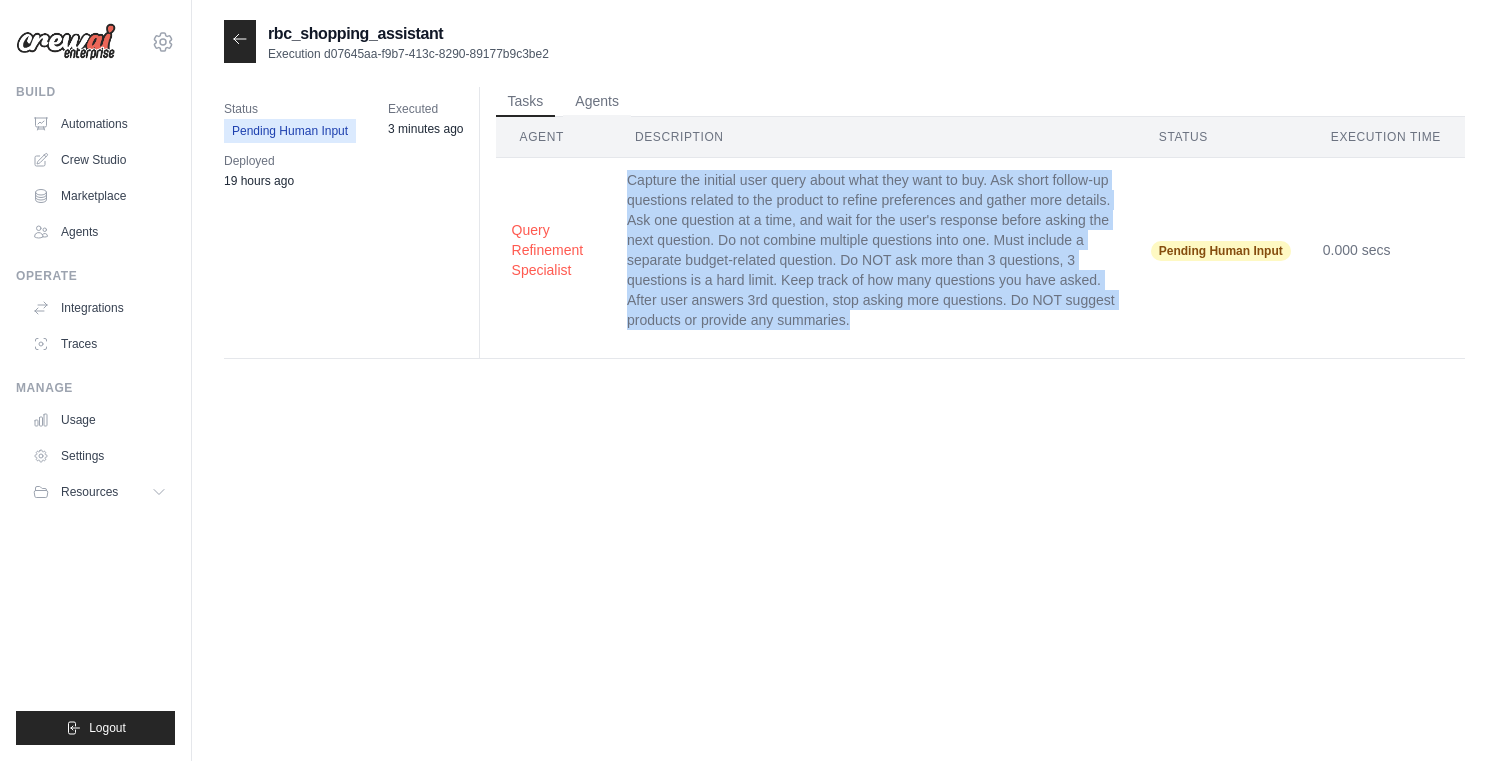 drag, startPoint x: 631, startPoint y: 174, endPoint x: 870, endPoint y: 340, distance: 290.99313 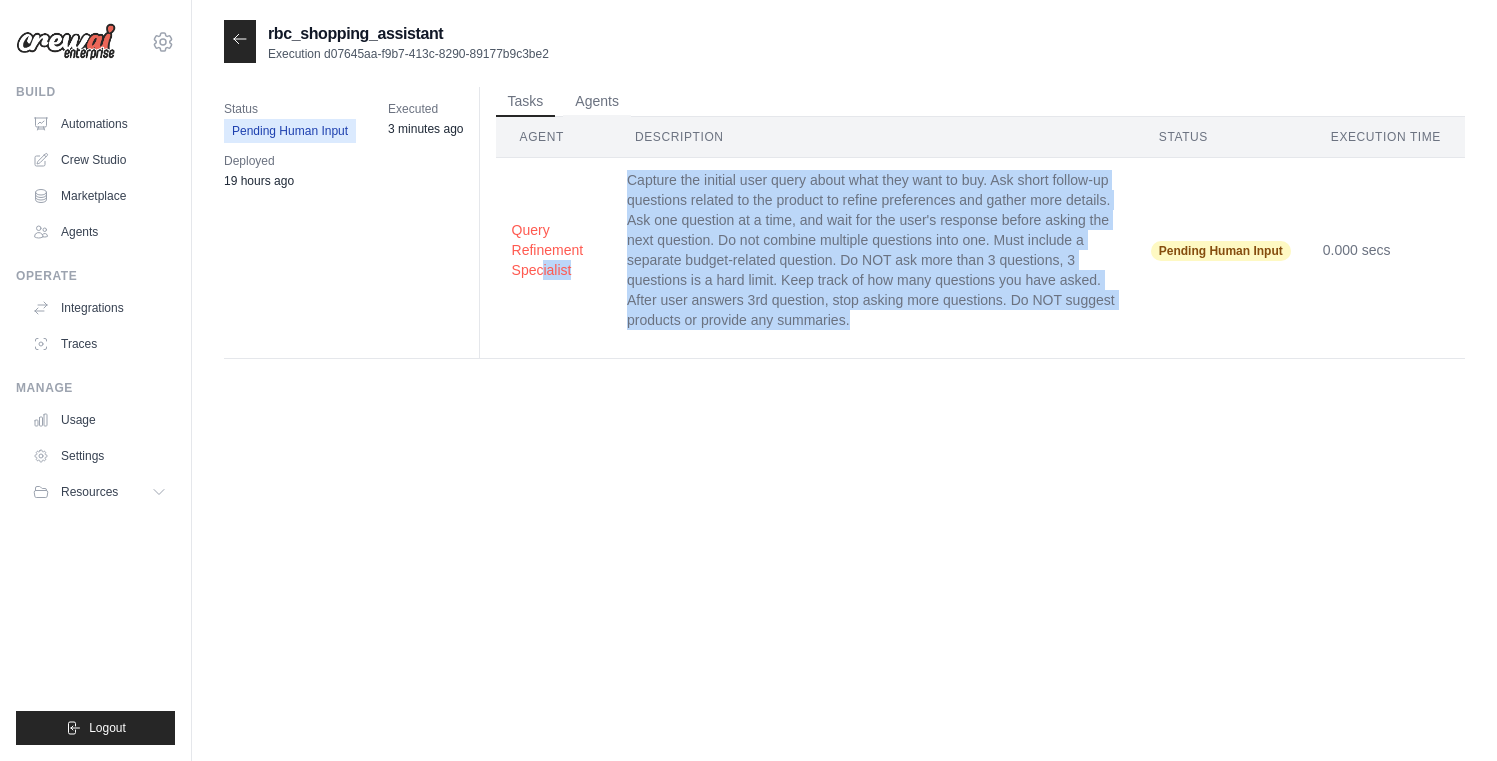 drag, startPoint x: 731, startPoint y: 341, endPoint x: 608, endPoint y: 178, distance: 204.20088 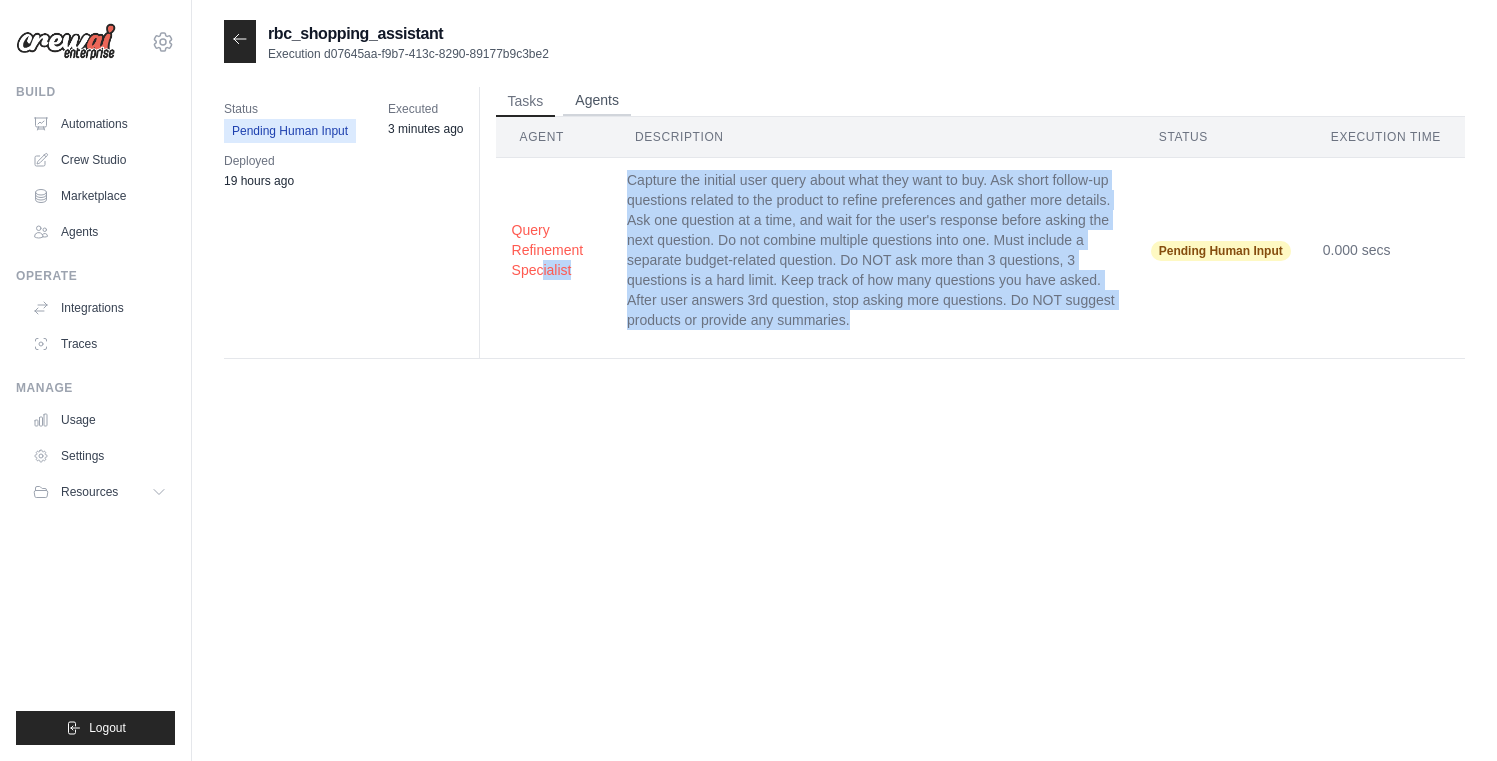 click on "Agents" at bounding box center [597, 101] 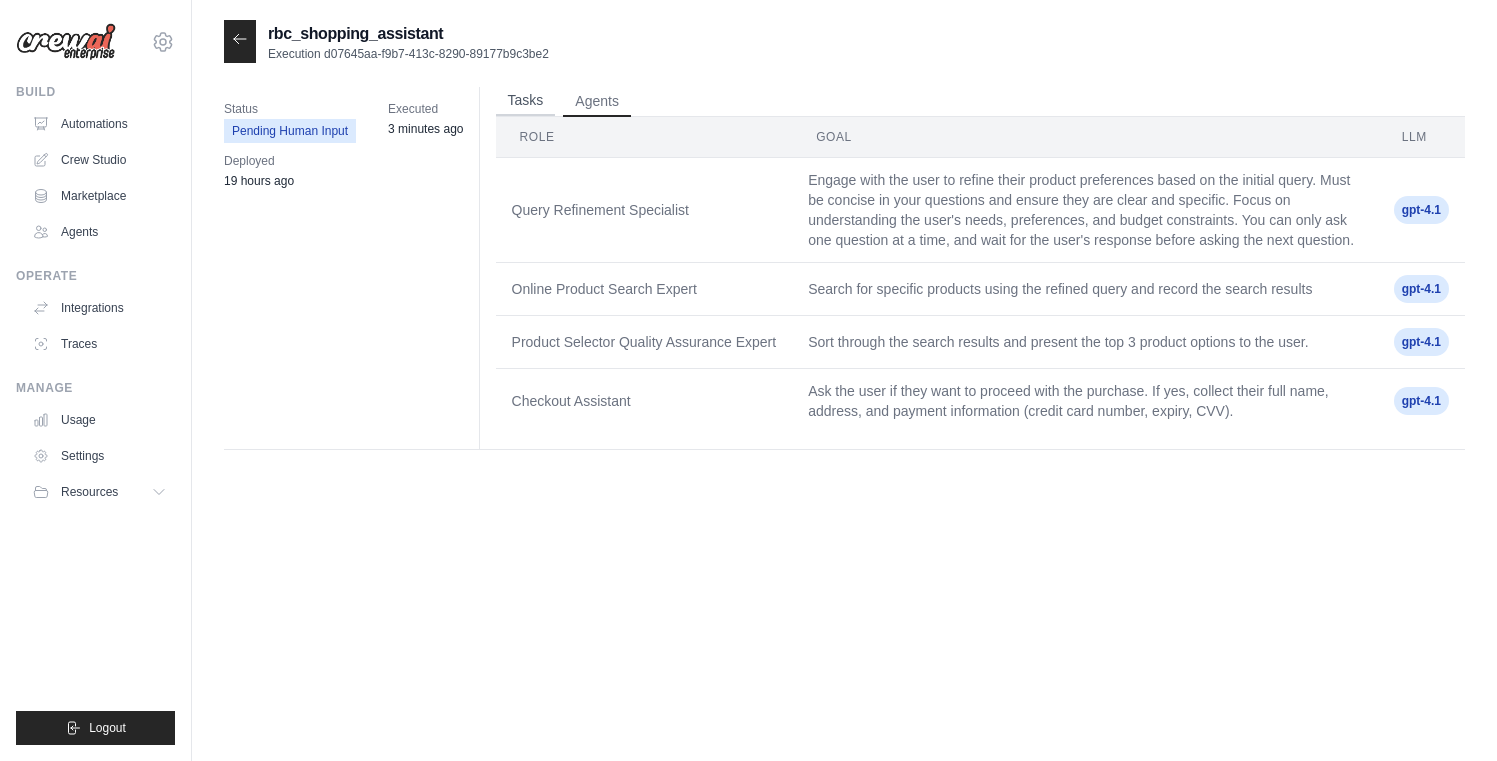 click on "Tasks" at bounding box center (526, 101) 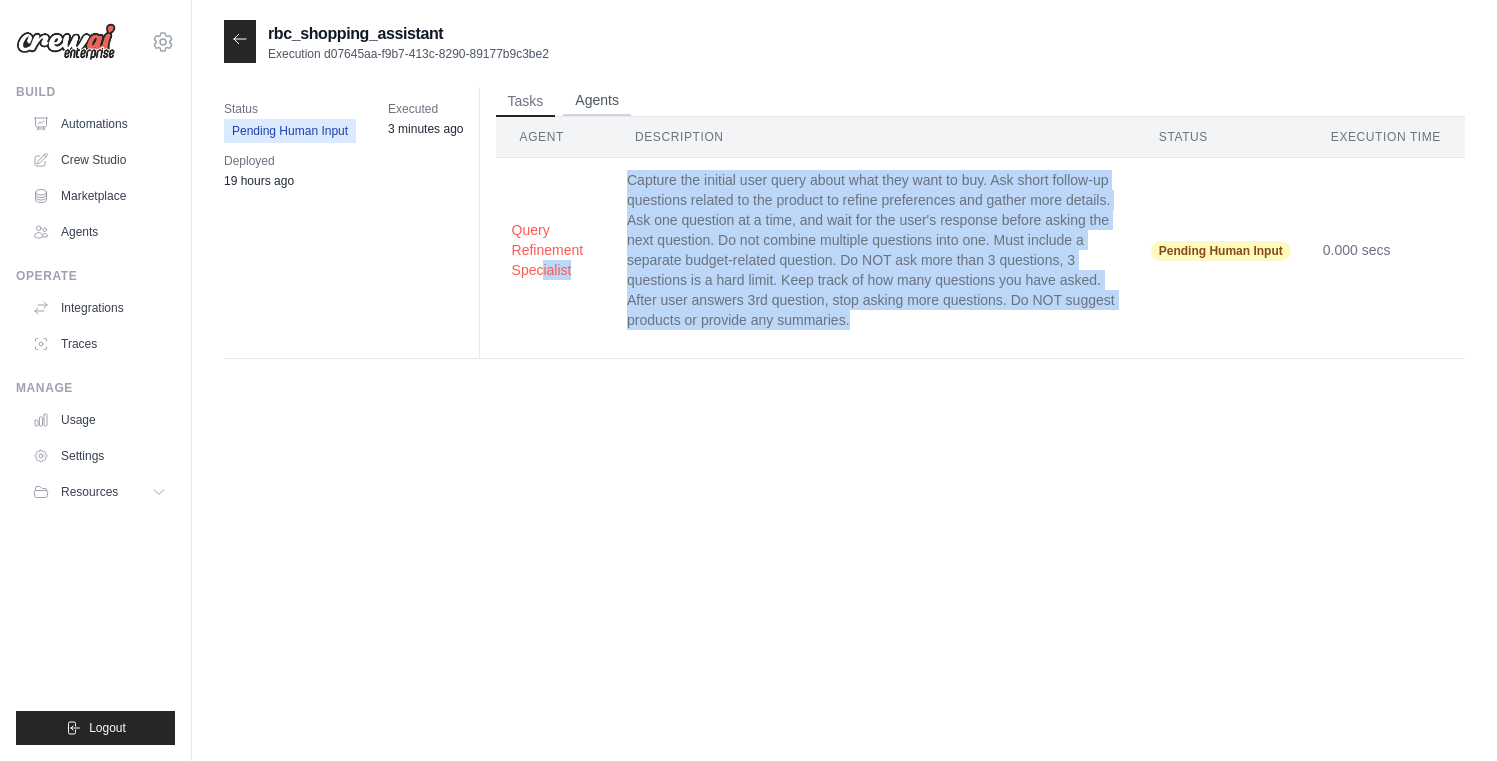click on "Agents" at bounding box center (597, 101) 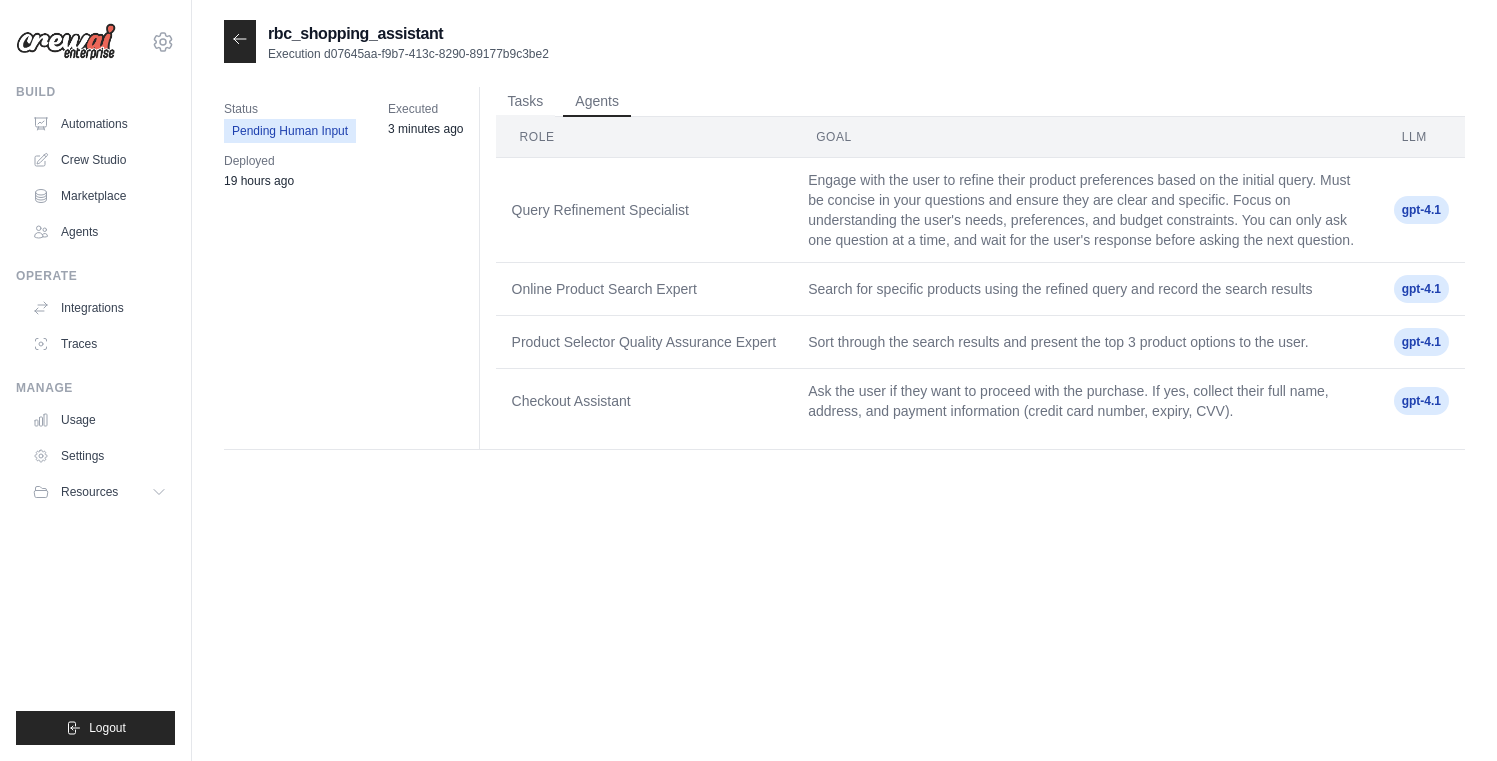 click 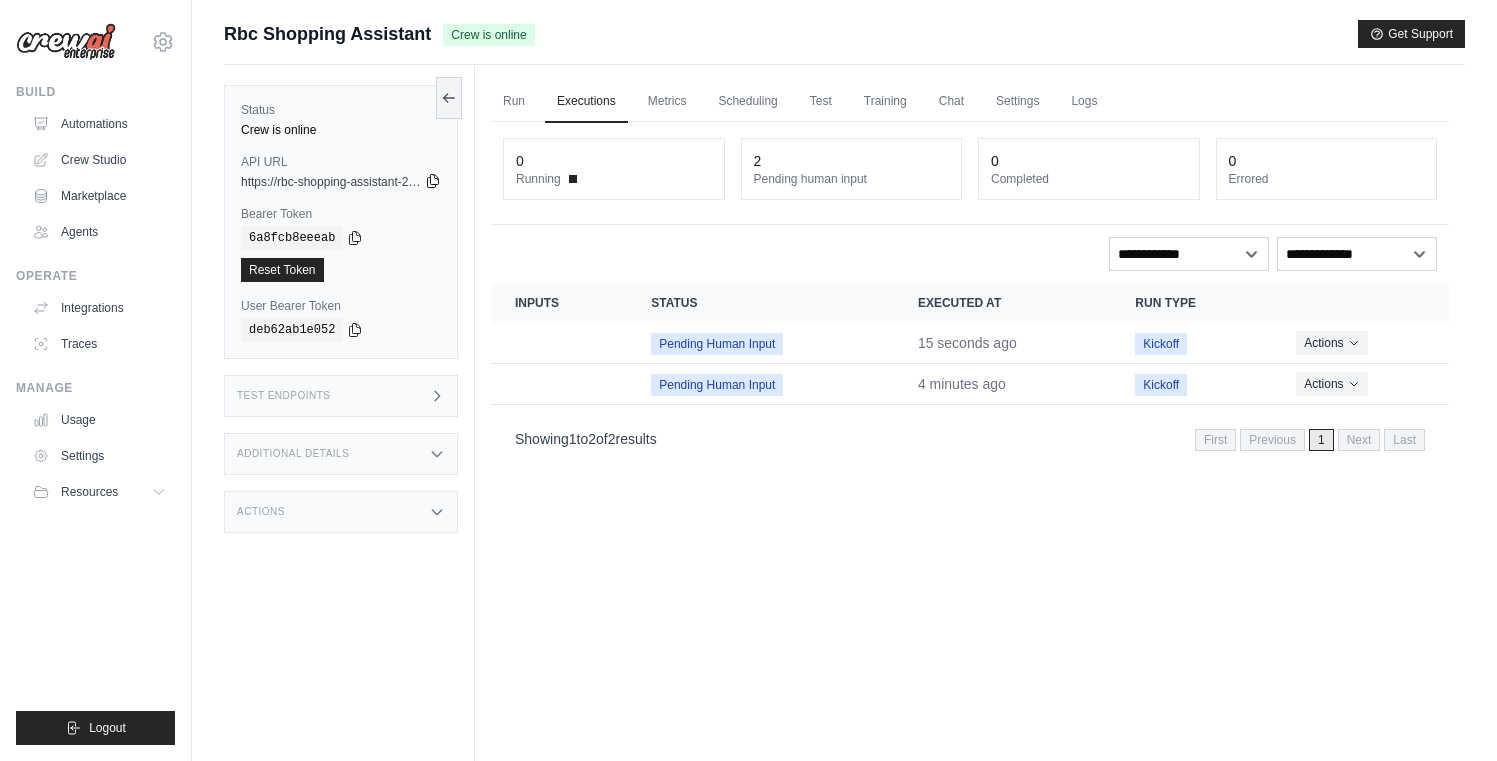 click 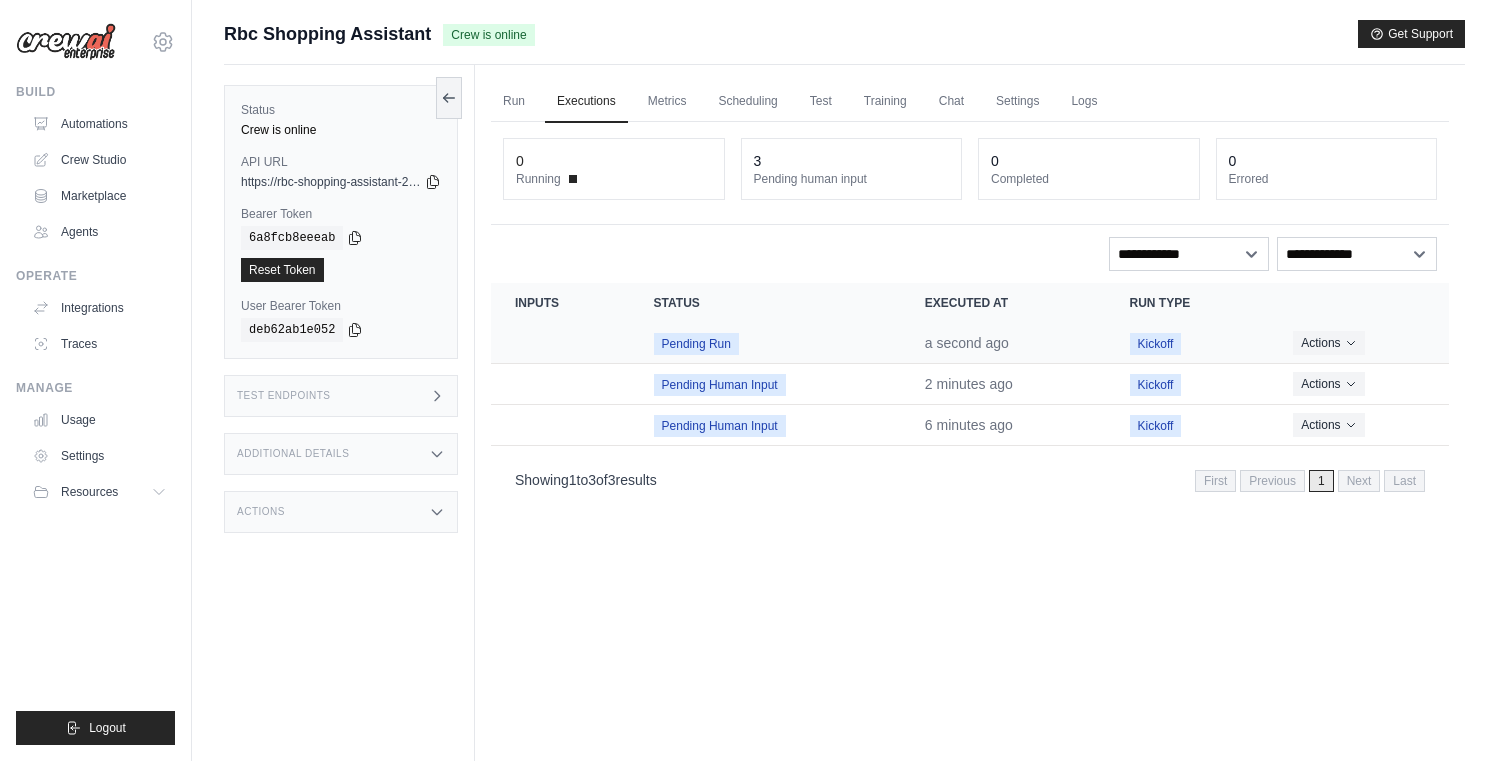 click at bounding box center [560, 343] 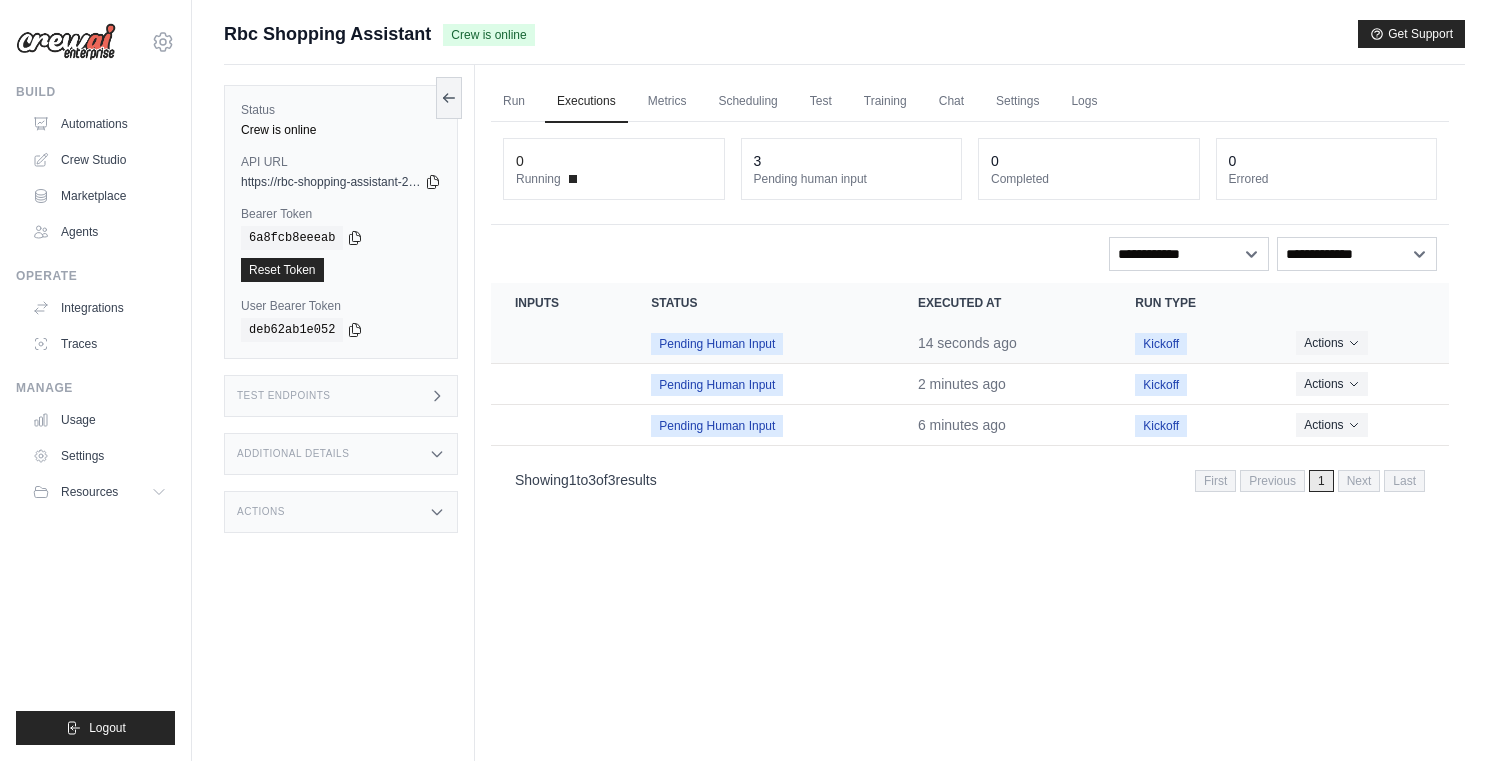 click on "Pending Human Input" at bounding box center (760, 343) 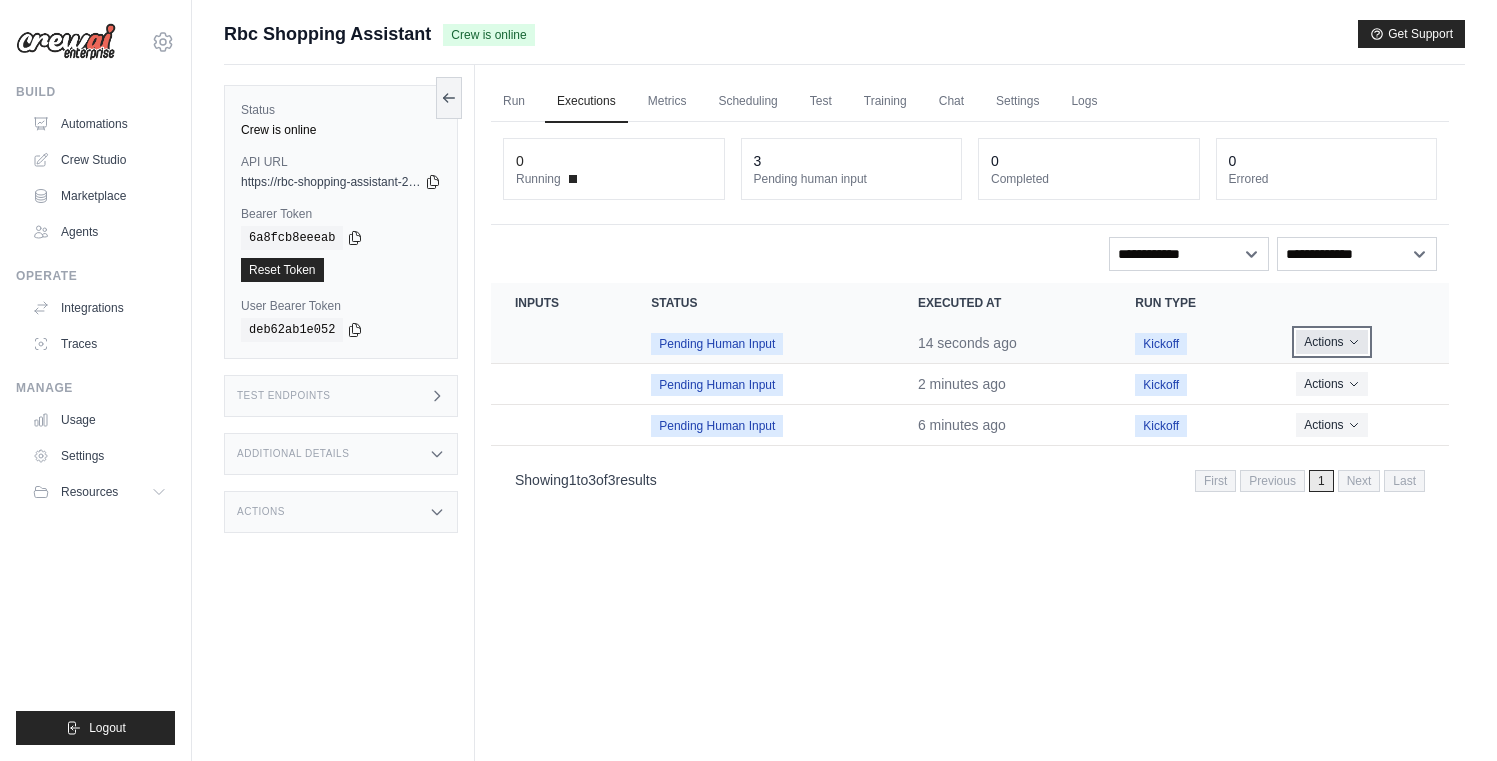 click on "Actions" at bounding box center [1331, 342] 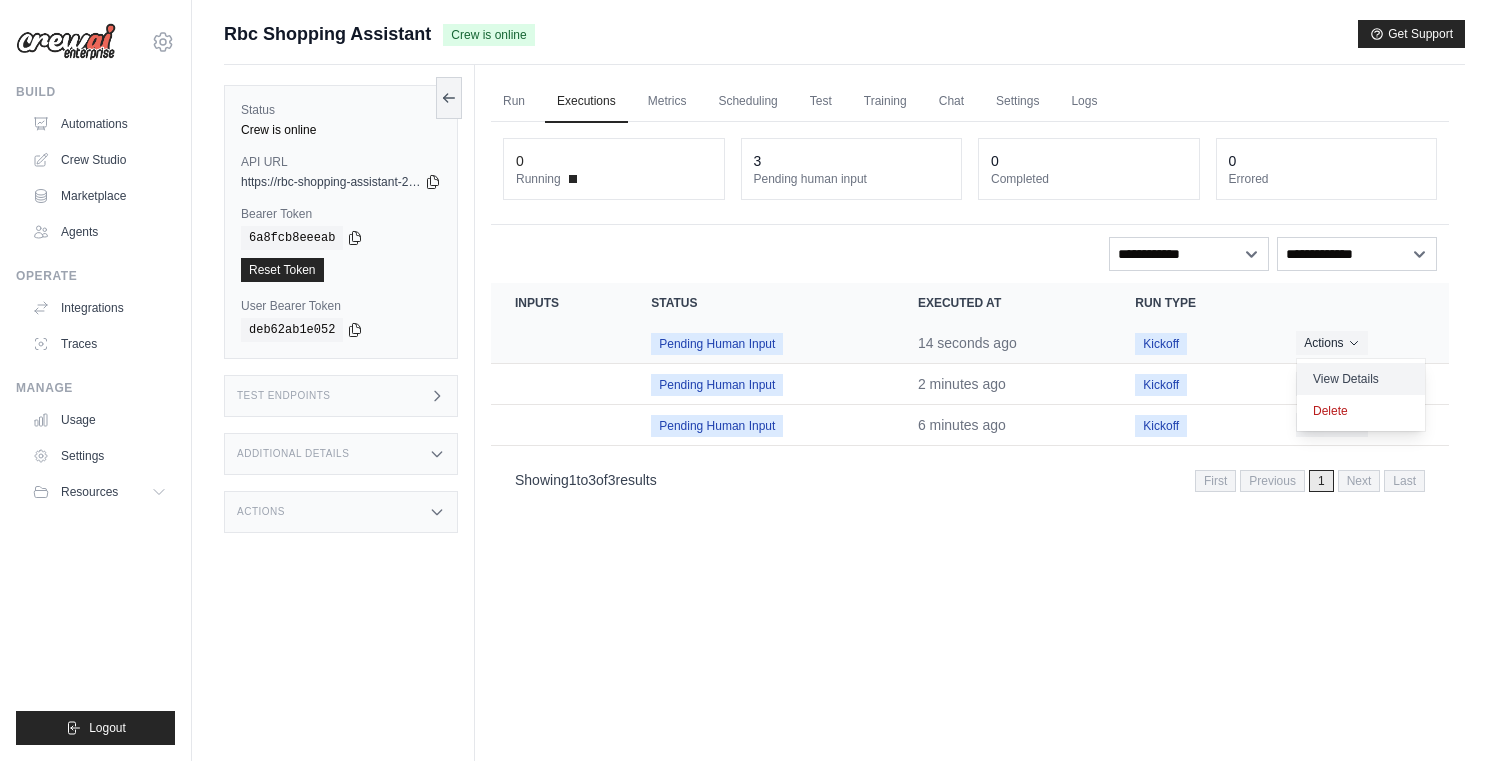 click on "View Details" at bounding box center (1361, 379) 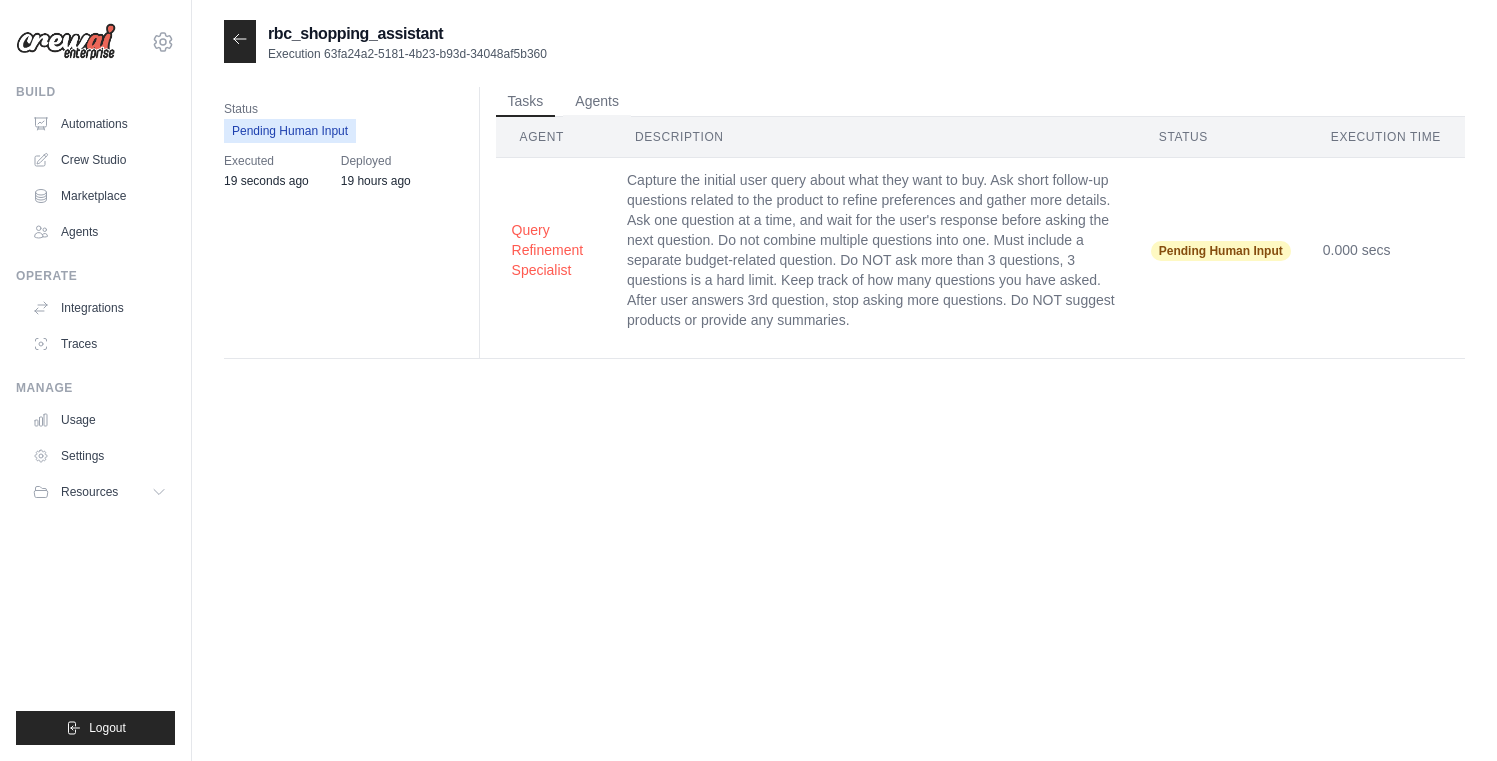scroll, scrollTop: 0, scrollLeft: 0, axis: both 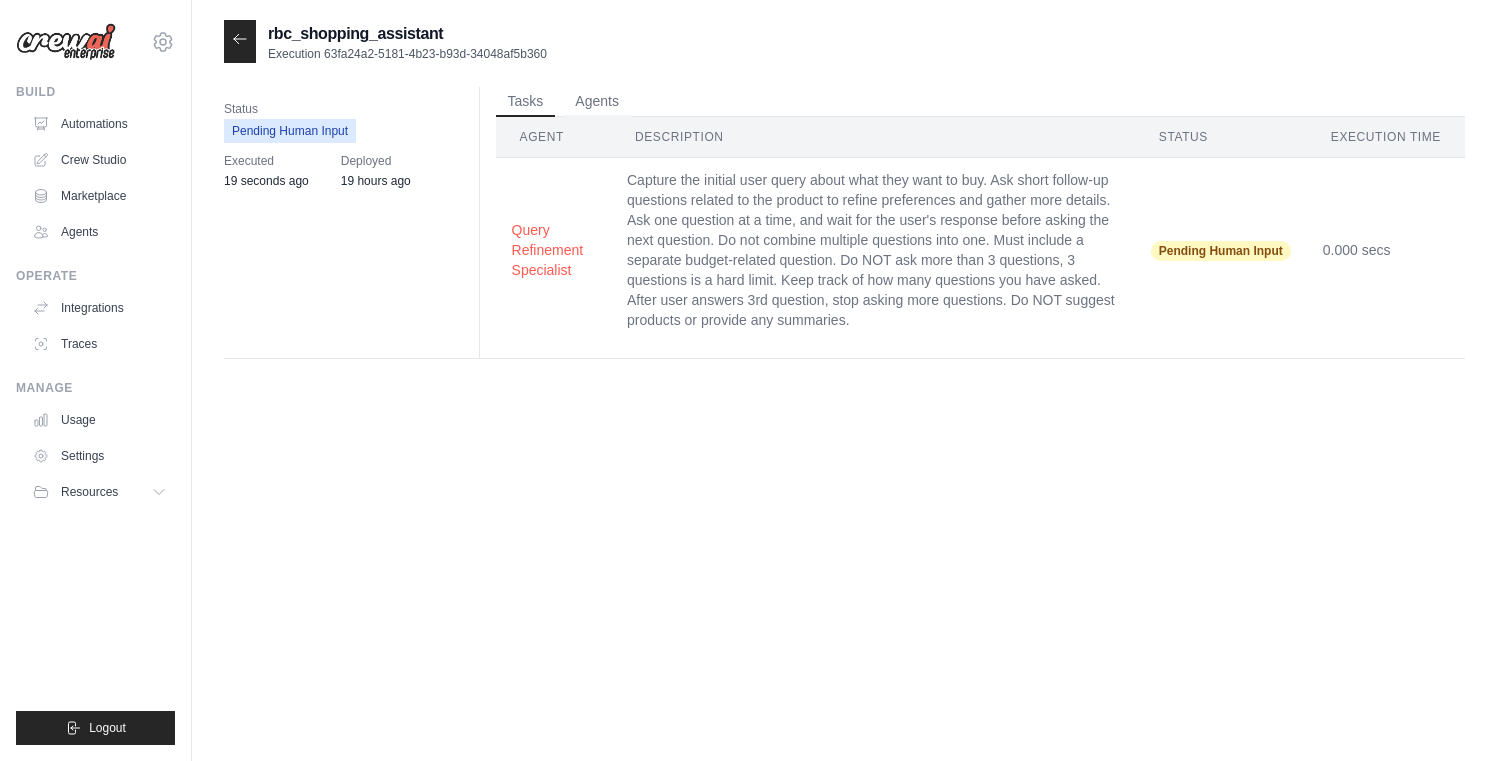 click on "Pending Human Input" at bounding box center [1221, 251] 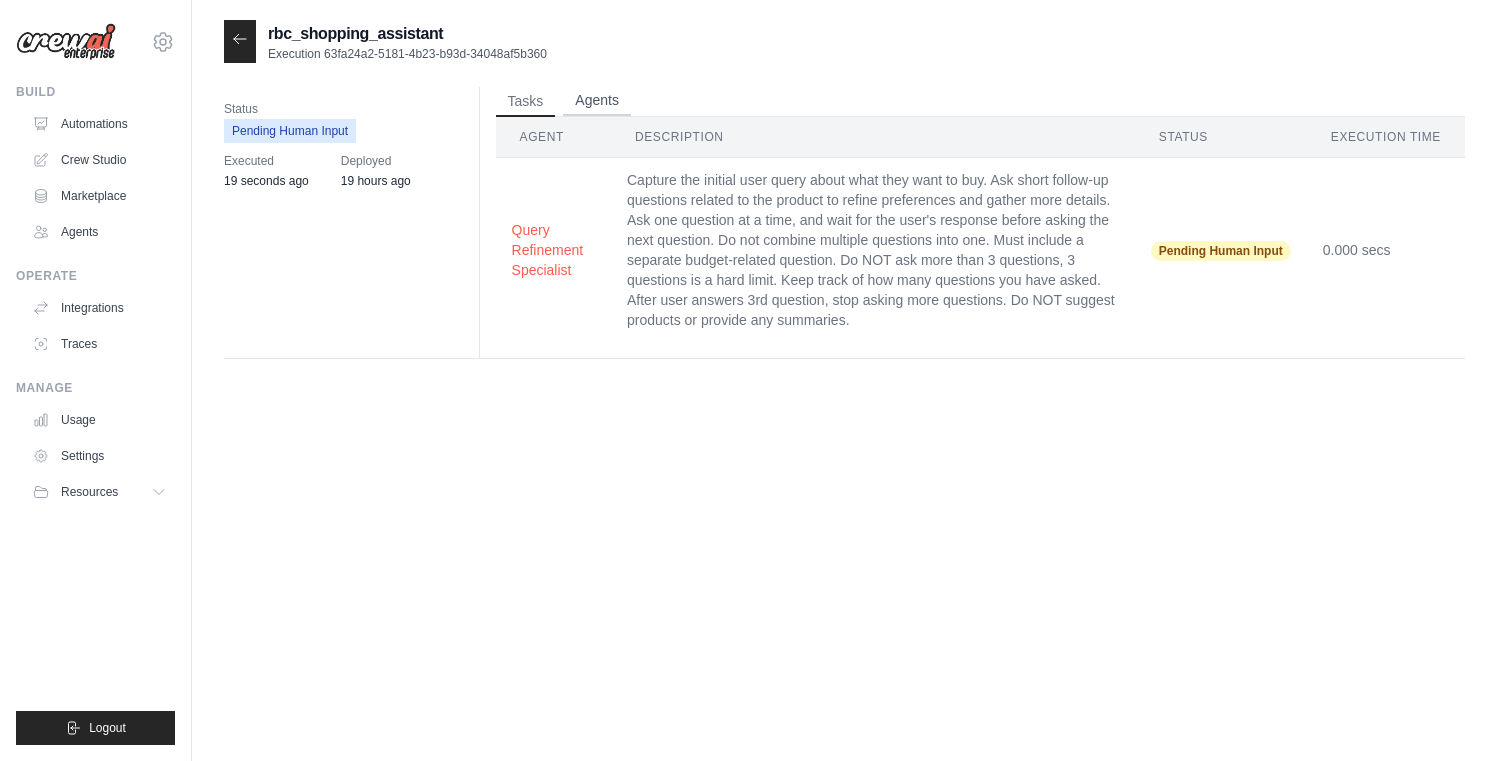 click on "Agents" at bounding box center (597, 101) 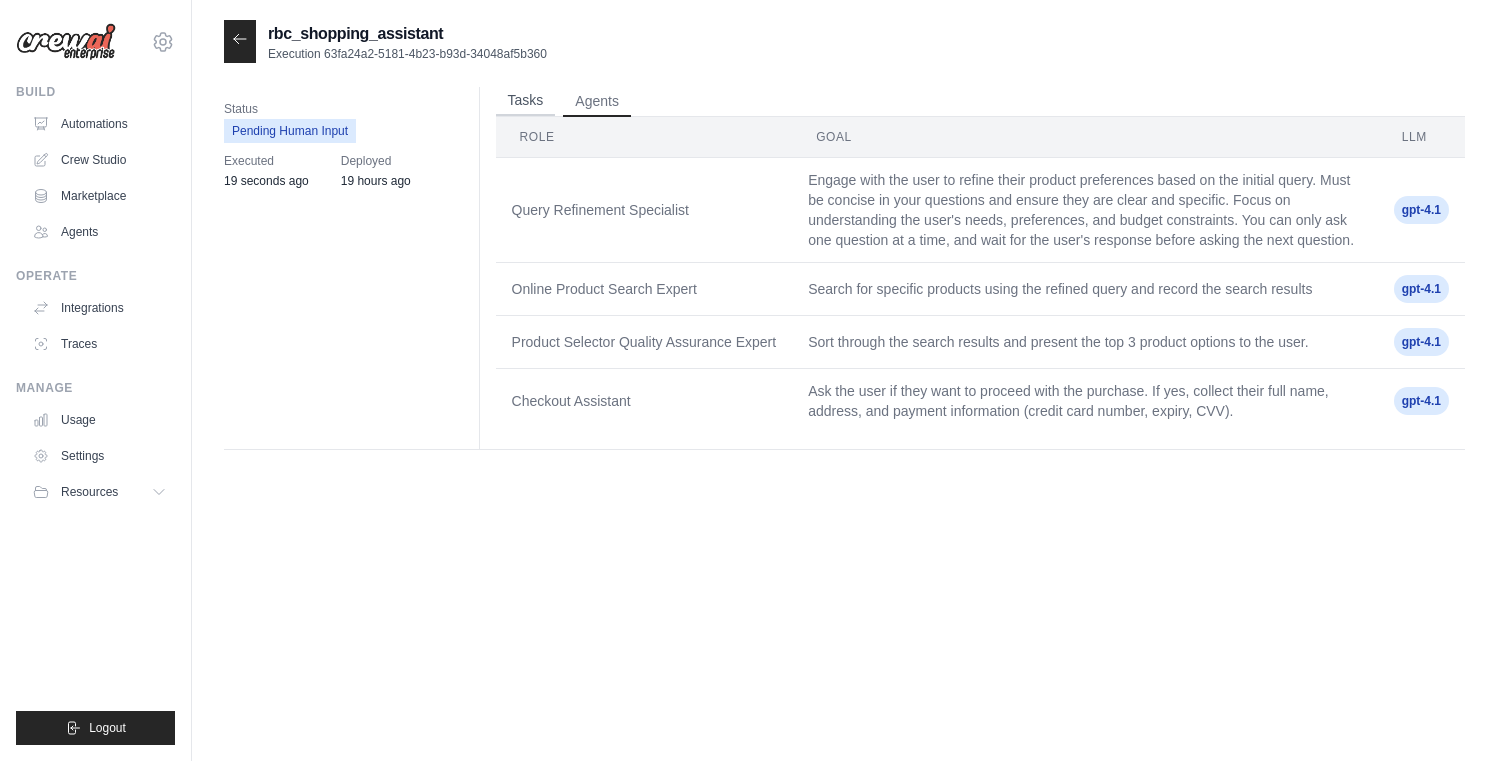 click on "Tasks" at bounding box center [526, 101] 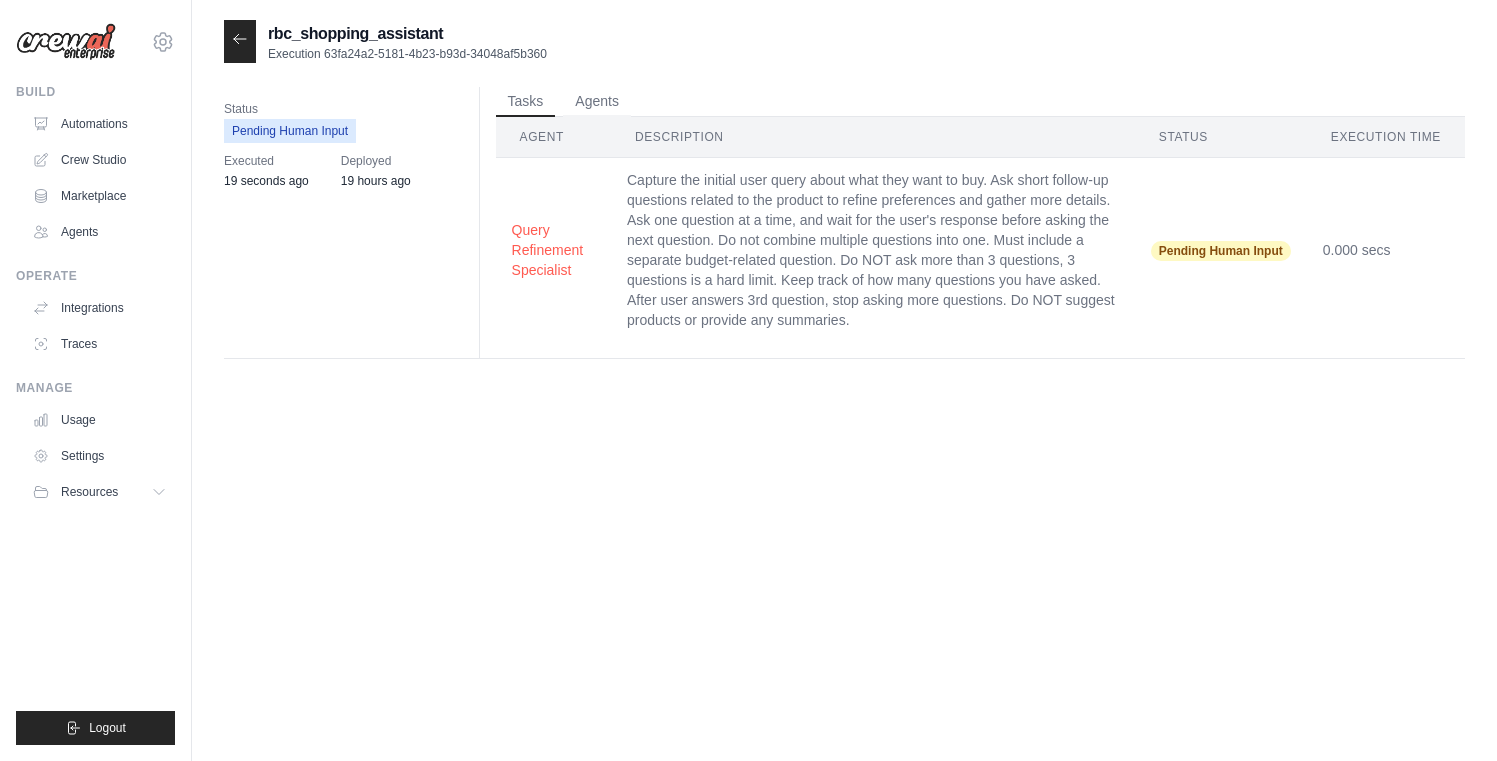 click 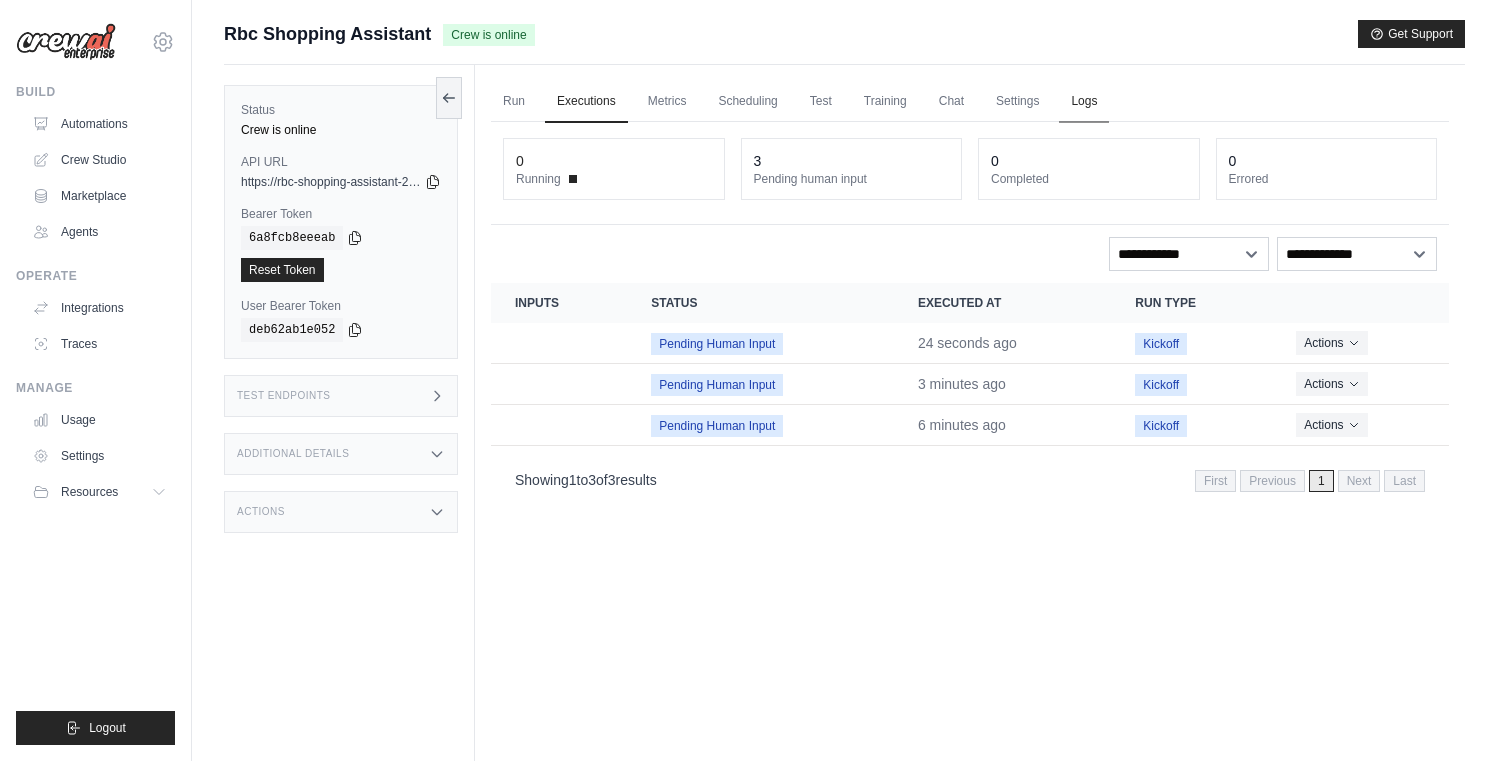 click on "Logs" at bounding box center (1084, 102) 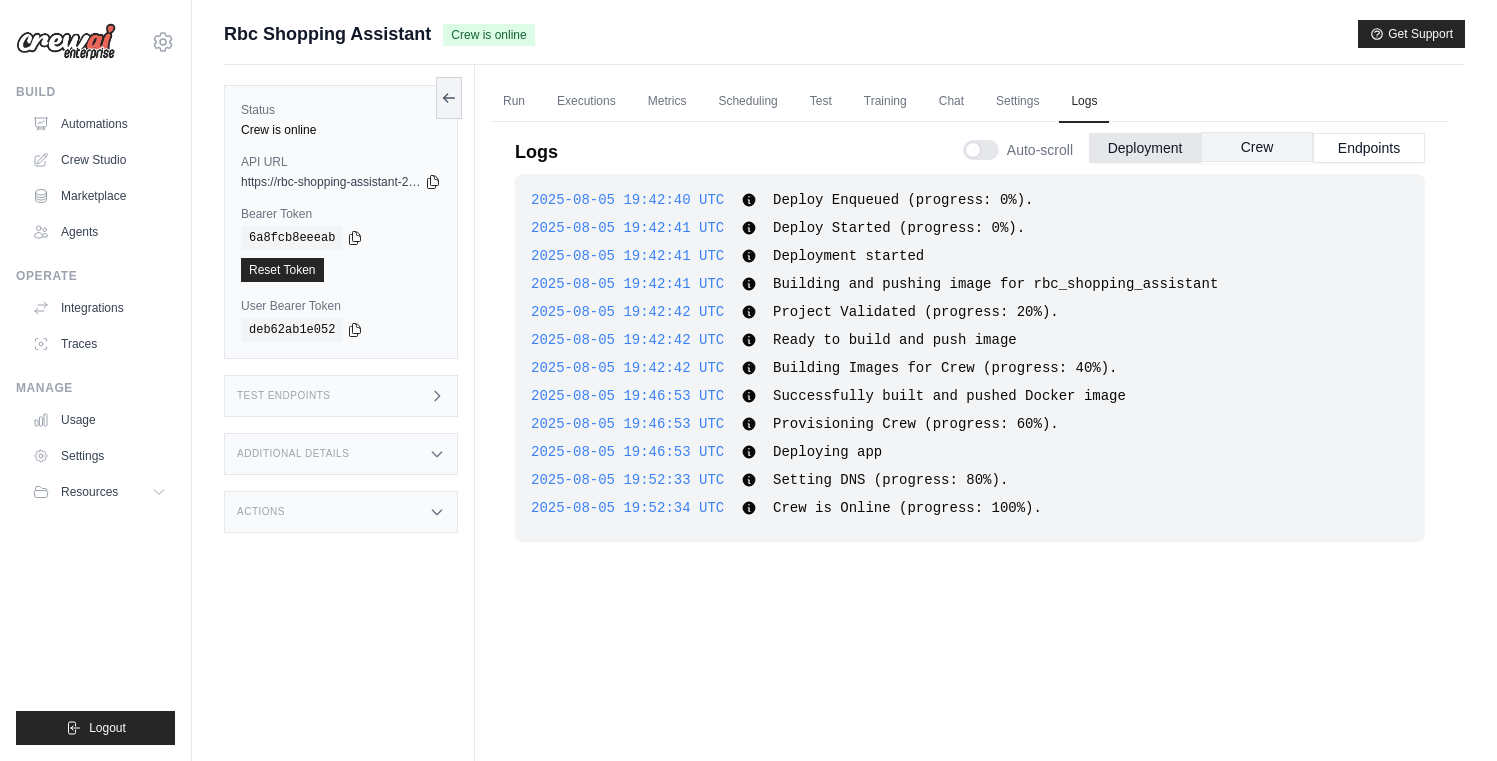 click on "Crew" at bounding box center (1257, 147) 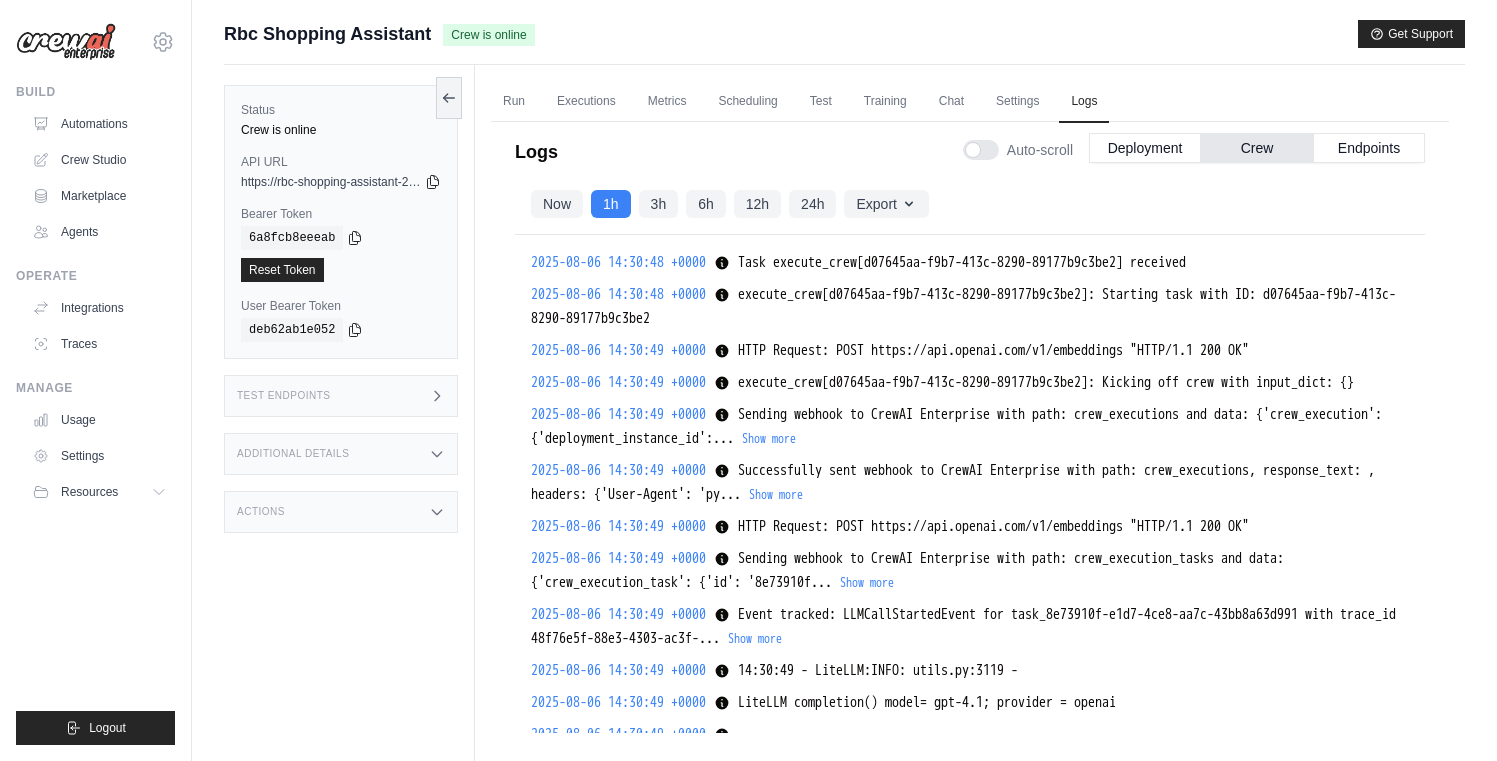scroll, scrollTop: 4527, scrollLeft: 0, axis: vertical 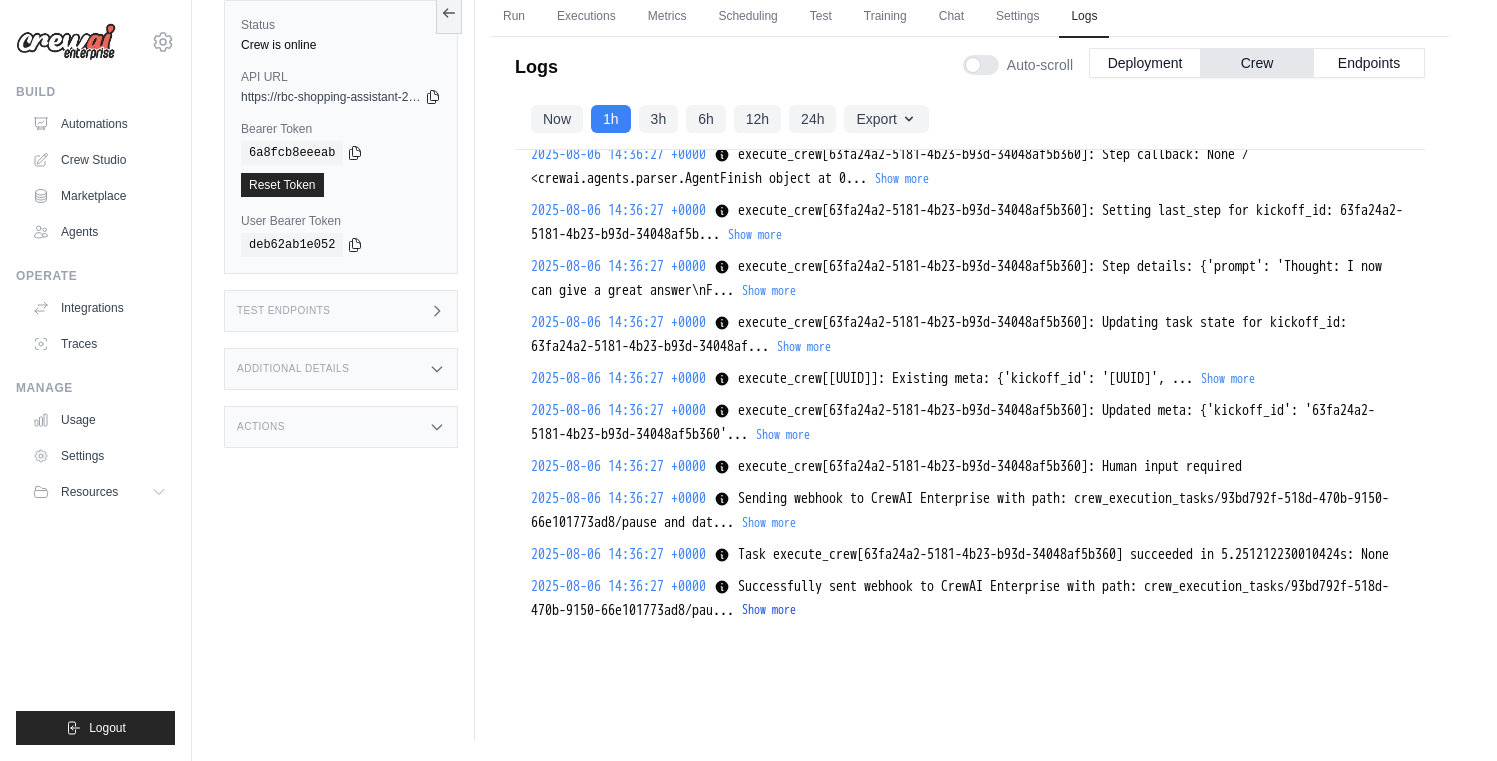 click on "Show more" at bounding box center (769, 610) 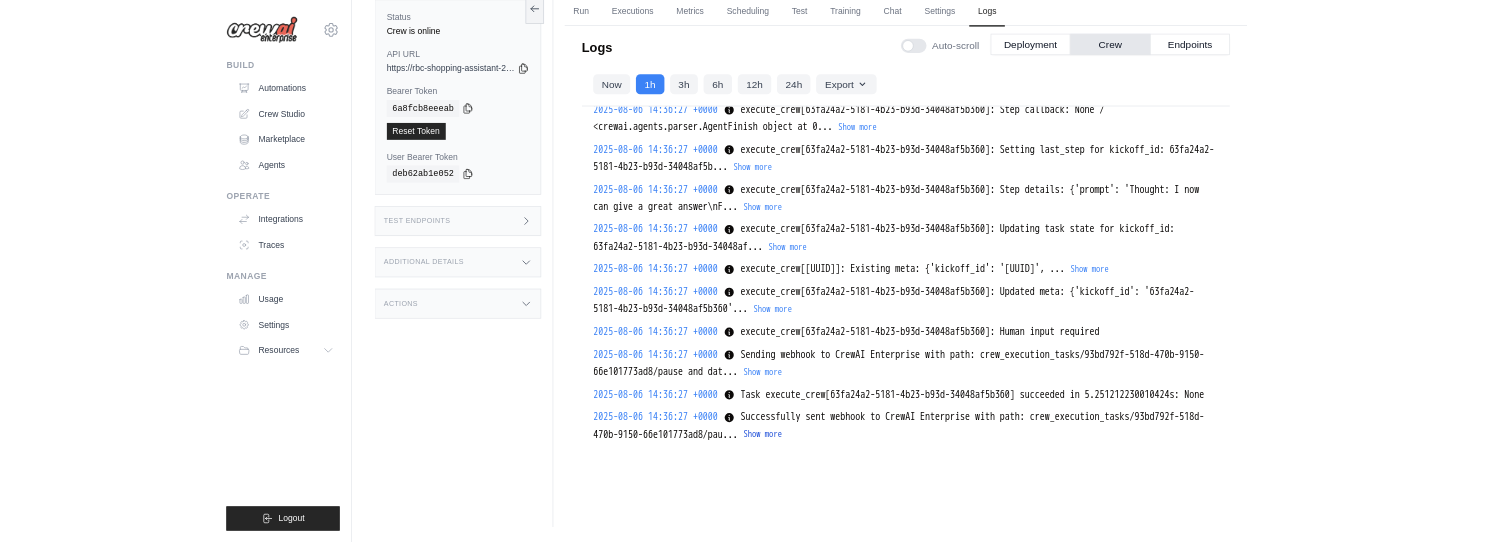 scroll, scrollTop: 4599, scrollLeft: 0, axis: vertical 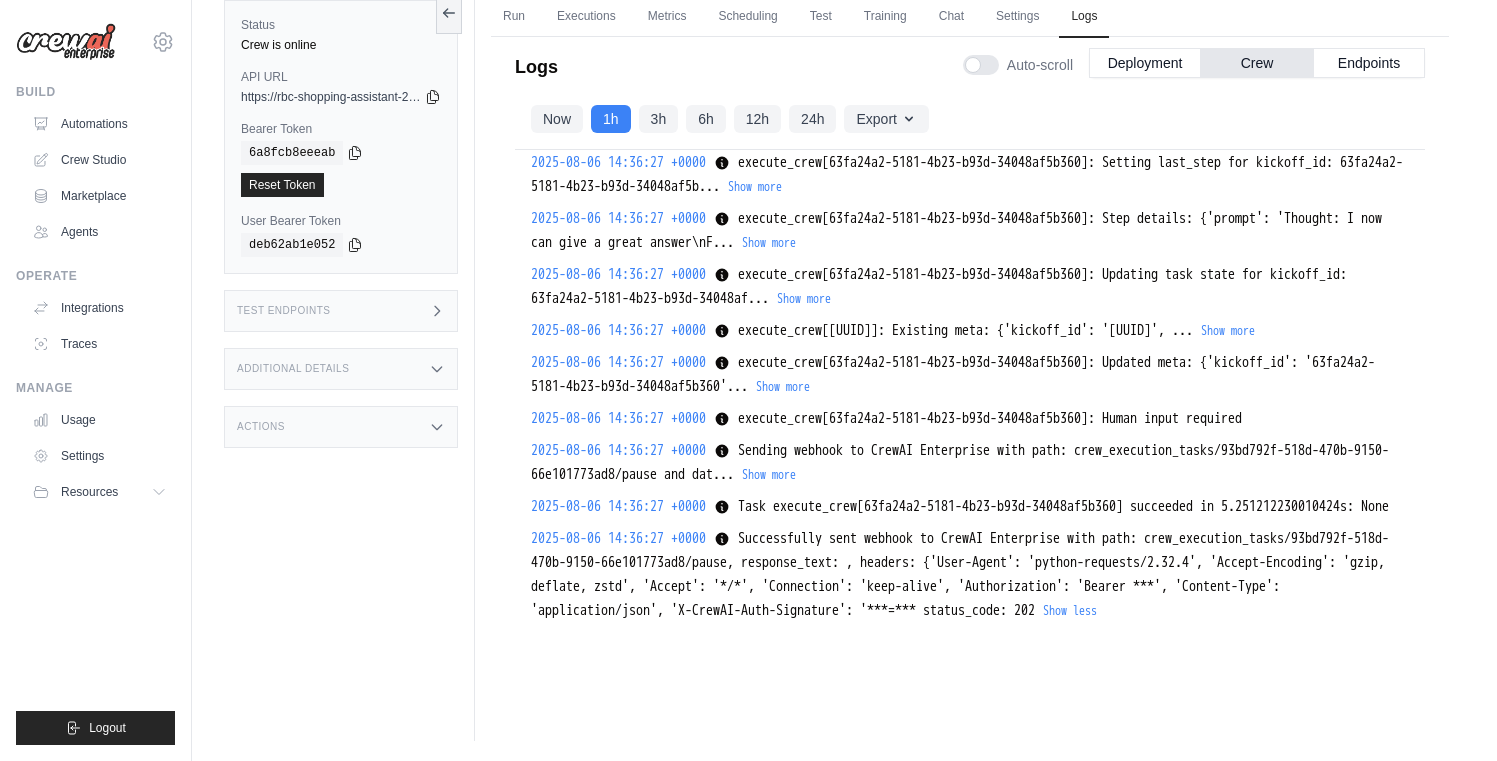 click on "Successfully sent webhook to CrewAI Enterprise with path: crew_execution_tasks/93bd792f-518d-470b-9150-66e101773ad8/pause, response_text: , headers: {'User-Agent': 'python-requests/2.32.4', 'Accept-Encoding': 'gzip, deflate, zstd', 'Accept': '*/*', 'Connection': 'keep-alive', 'Authorization': 'Bearer ***', 'Content-Type': 'application/json', 'X-CrewAI-Auth-Signature': '***=*** status_code: 202" at bounding box center (960, 574) 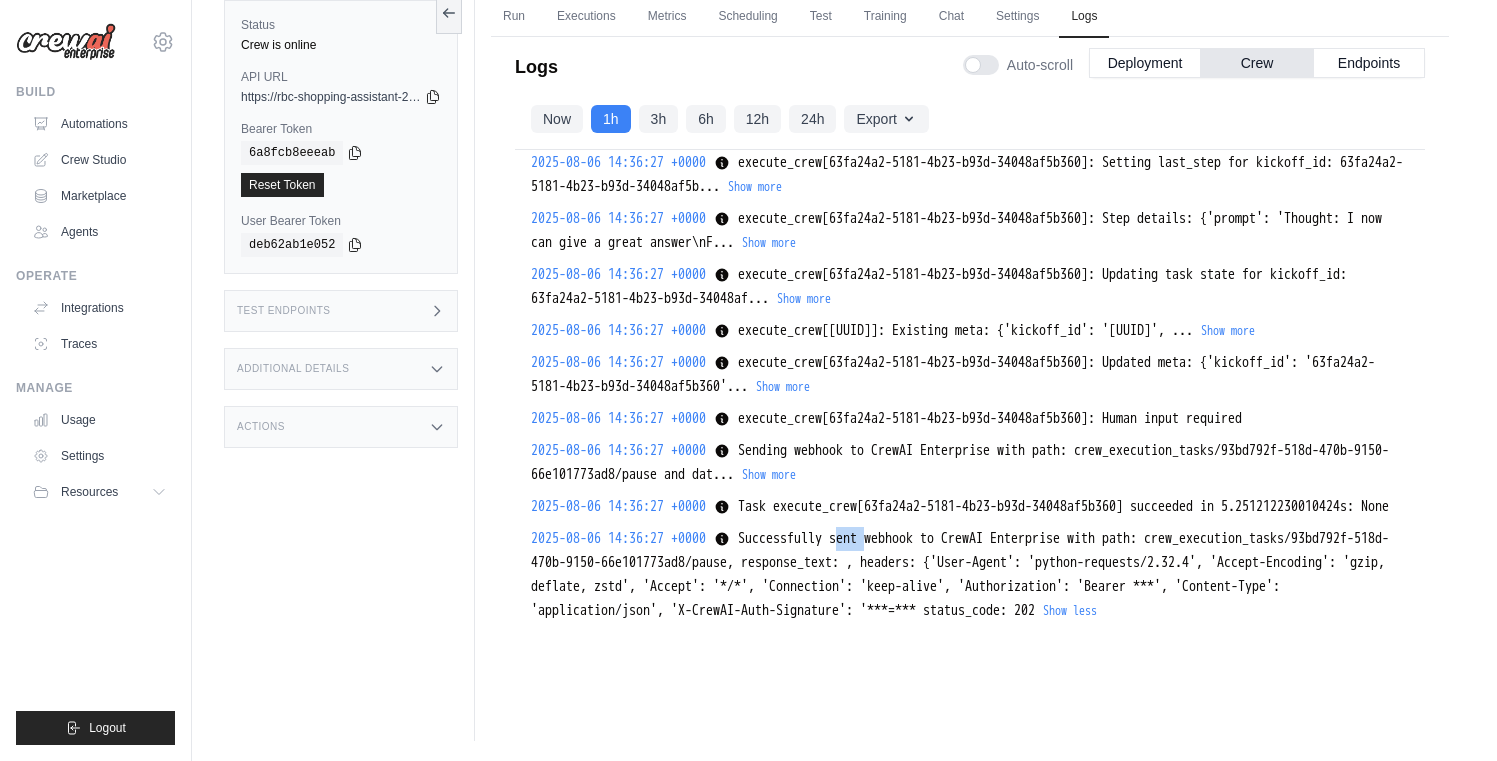 click on "Successfully sent webhook to CrewAI Enterprise with path: crew_execution_tasks/93bd792f-518d-470b-9150-66e101773ad8/pause, response_text: , headers: {'User-Agent': 'python-requests/2.32.4', 'Accept-Encoding': 'gzip, deflate, zstd', 'Accept': '*/*', 'Connection': 'keep-alive', 'Authorization': 'Bearer ***', 'Content-Type': 'application/json', 'X-CrewAI-Auth-Signature': '***=*** status_code: 202" at bounding box center [960, 574] 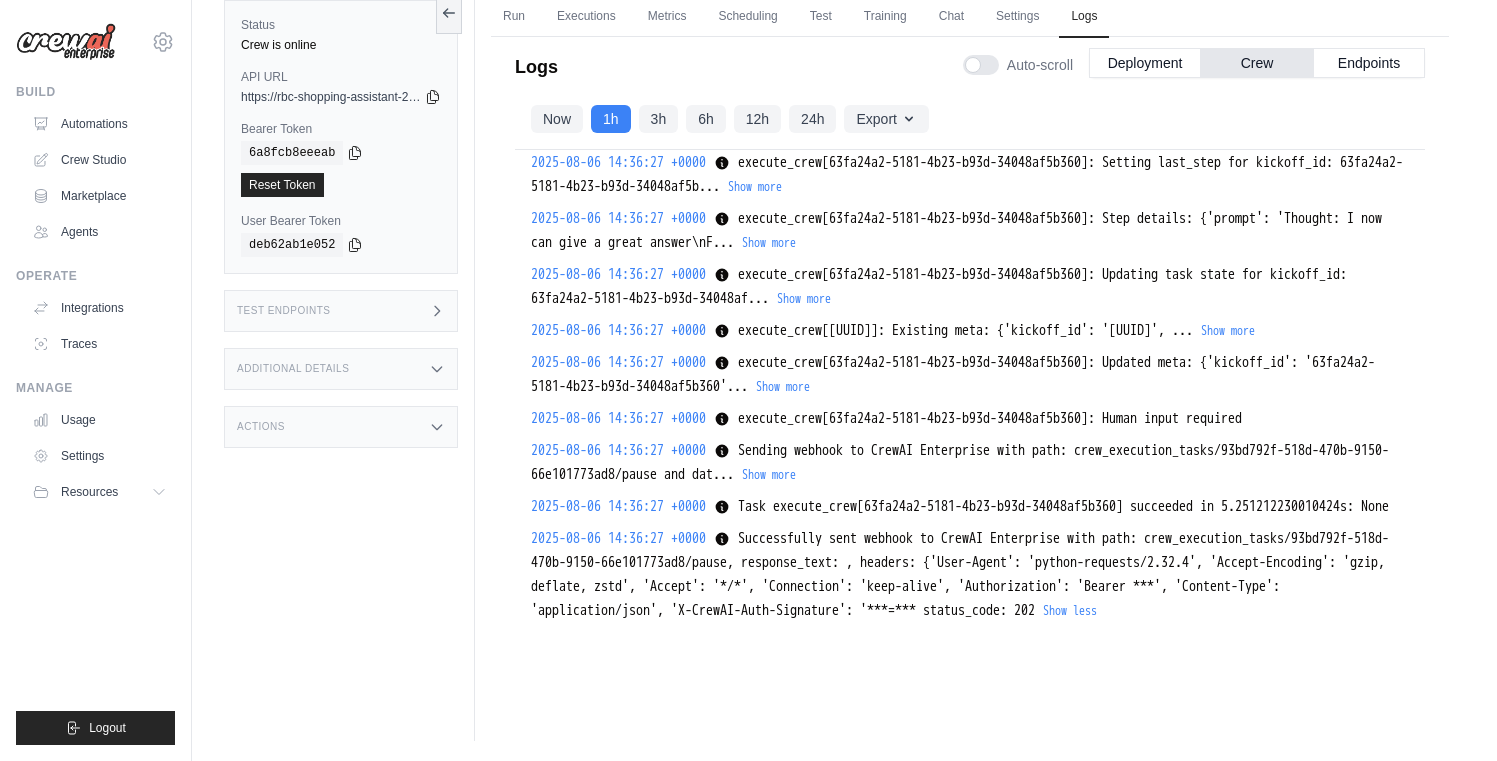click on "Submit a support request
Describe your issue or question  *
Please be specific about what you're trying to achieve and any error messages you're seeing. Our expert team is ready to help and will respond as quickly as possible.
Cancel
Submit Request
Rbc Shopping Assistant" at bounding box center [844, 338] 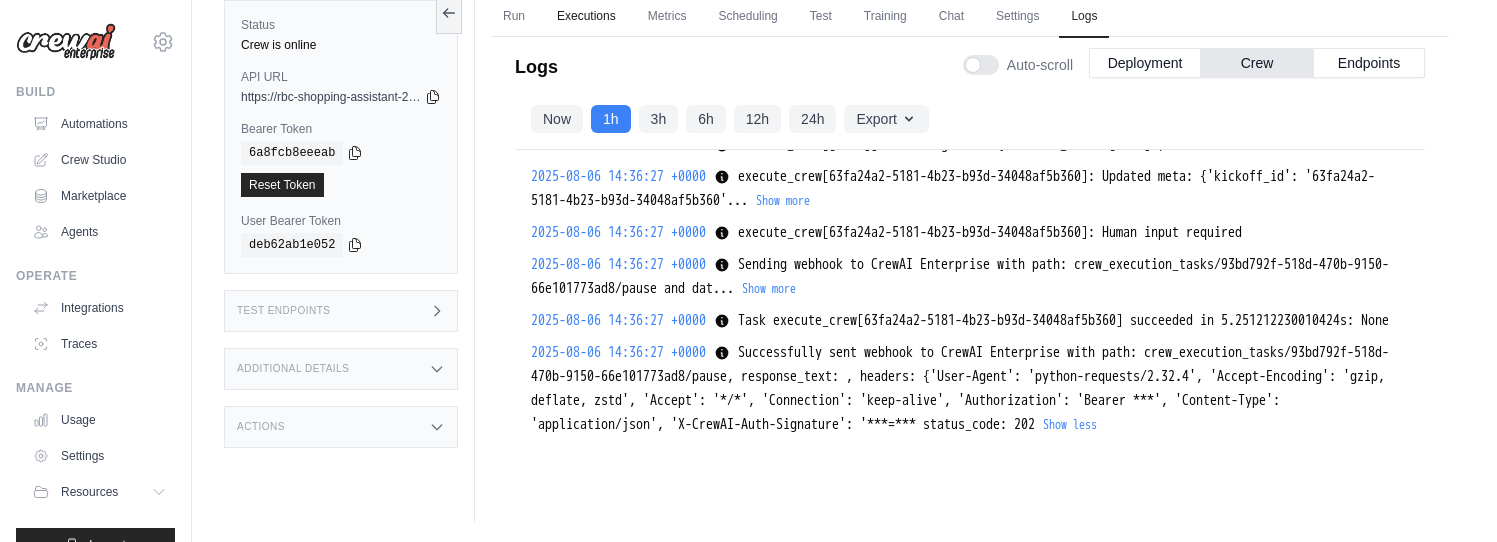 click on "Executions" at bounding box center (586, 17) 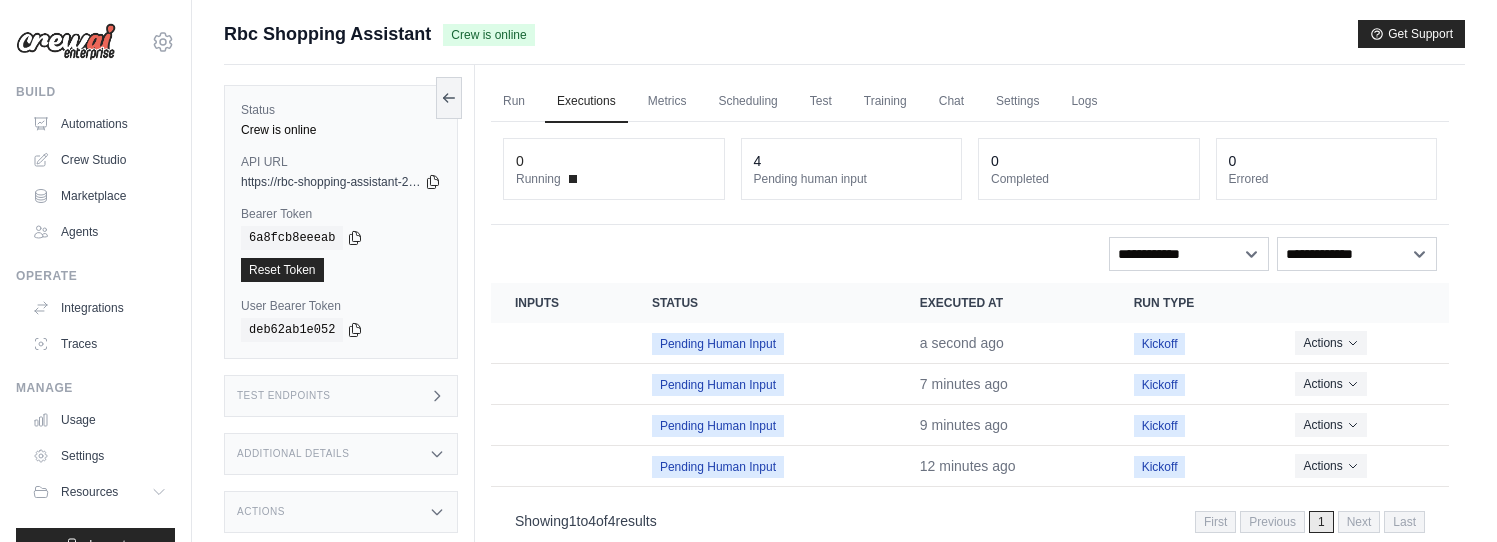 scroll, scrollTop: 84, scrollLeft: 0, axis: vertical 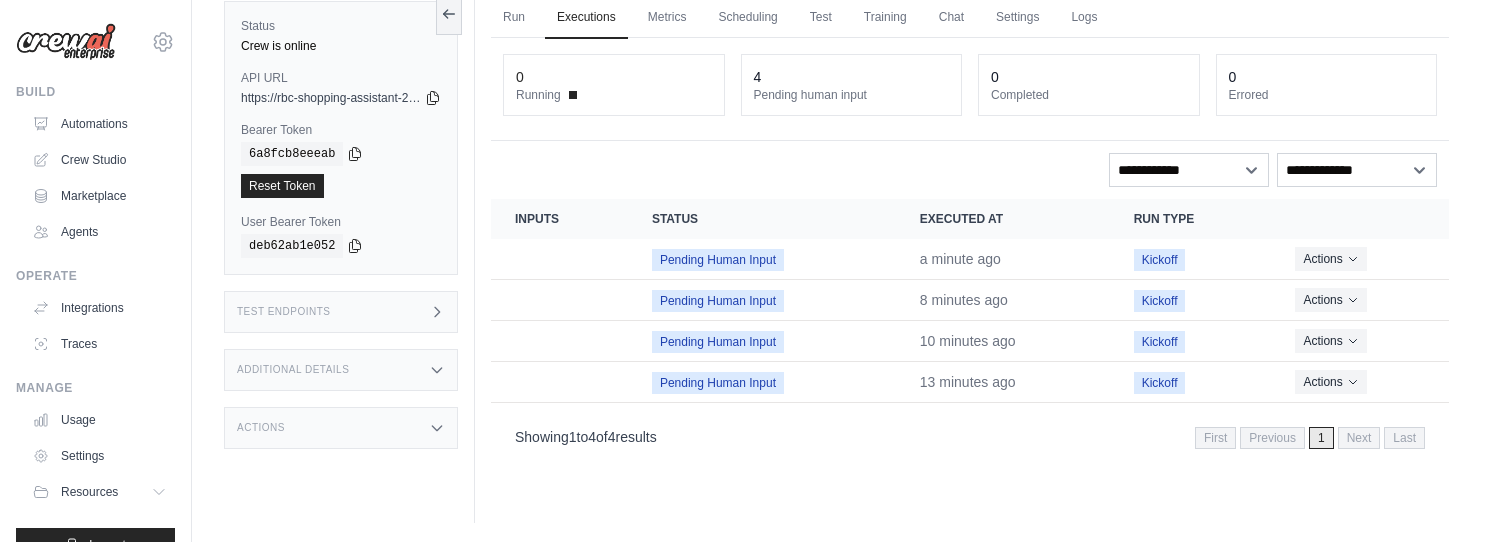 click on "Pending Human Input" at bounding box center [762, 259] 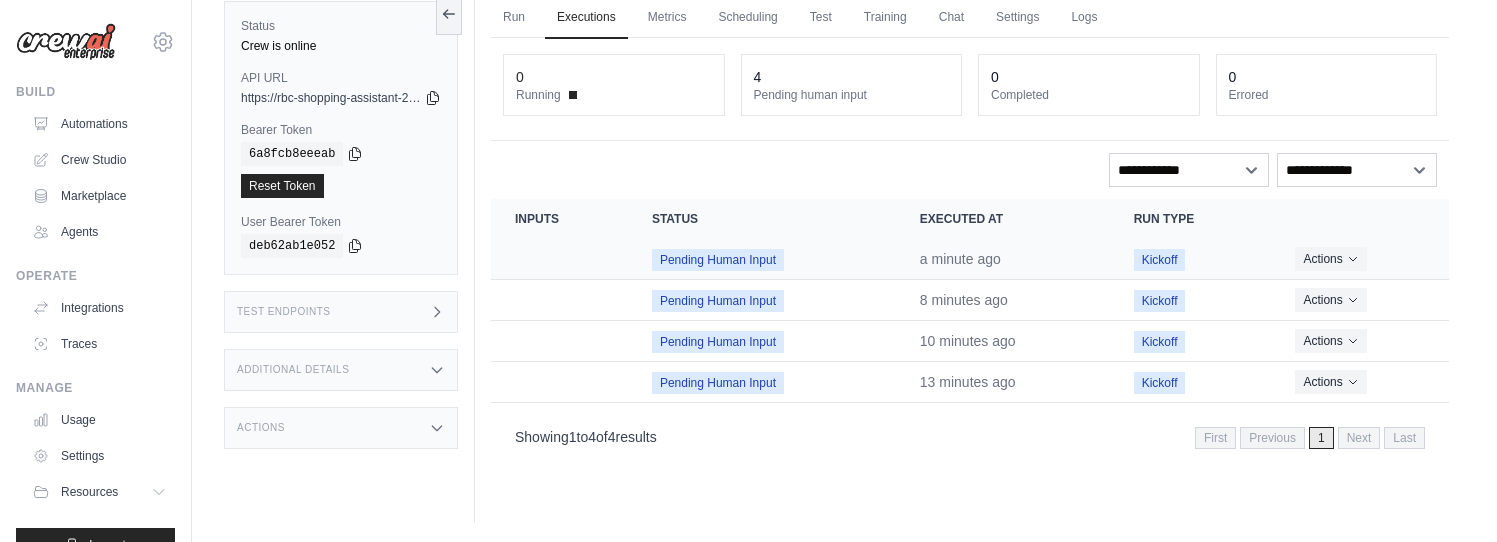 drag, startPoint x: 838, startPoint y: 259, endPoint x: 1089, endPoint y: 262, distance: 251.01793 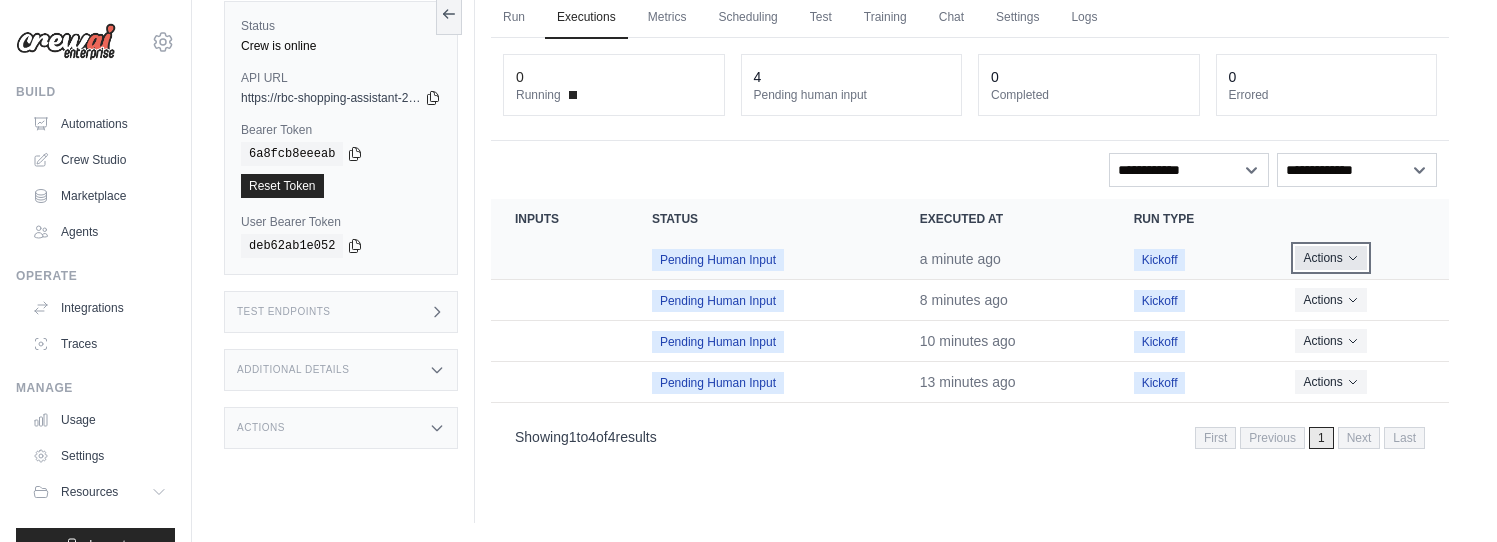 click 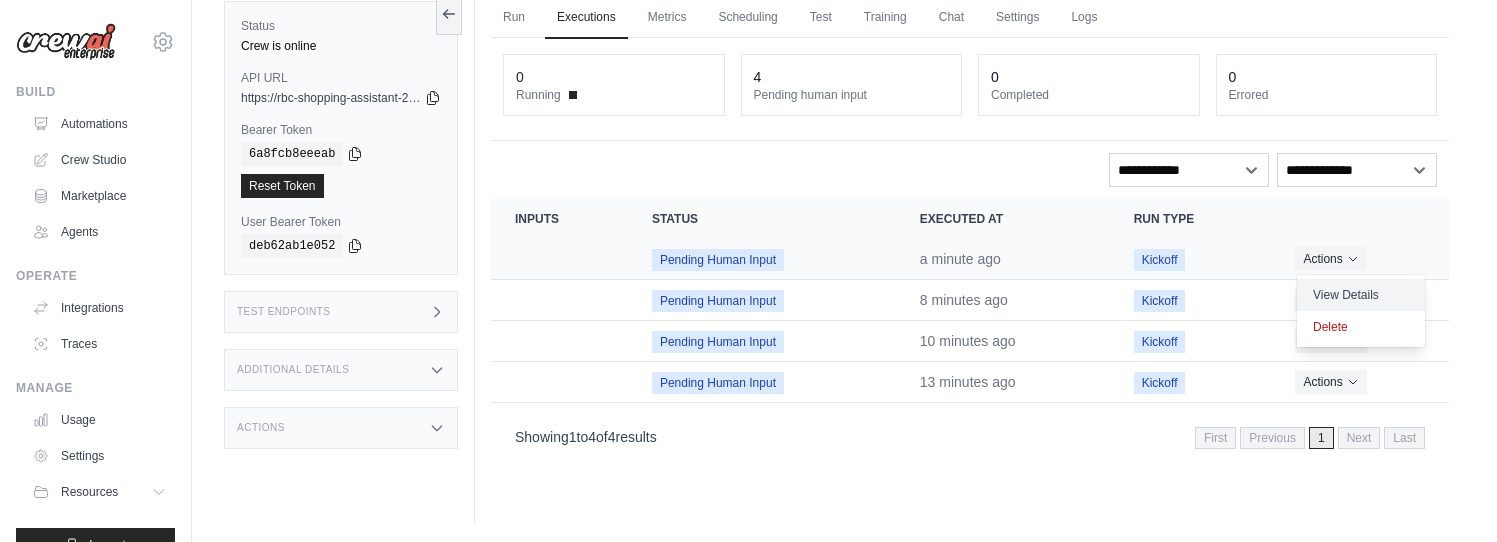 click on "View Details" at bounding box center [1361, 295] 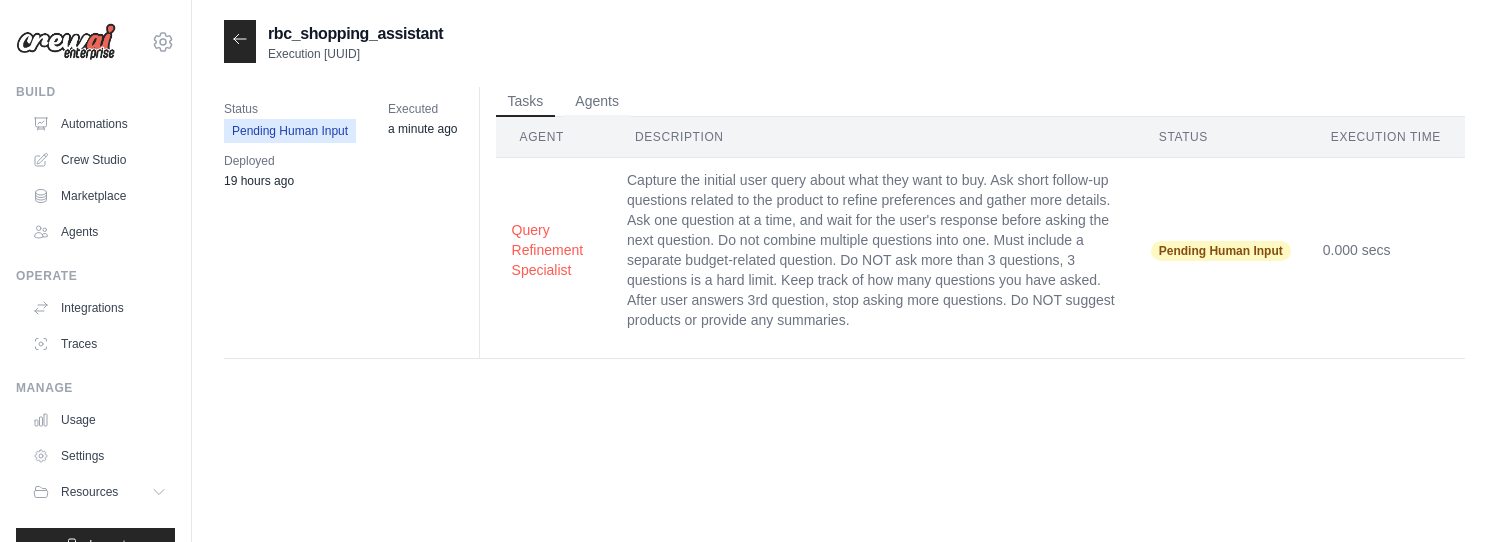 scroll, scrollTop: 0, scrollLeft: 0, axis: both 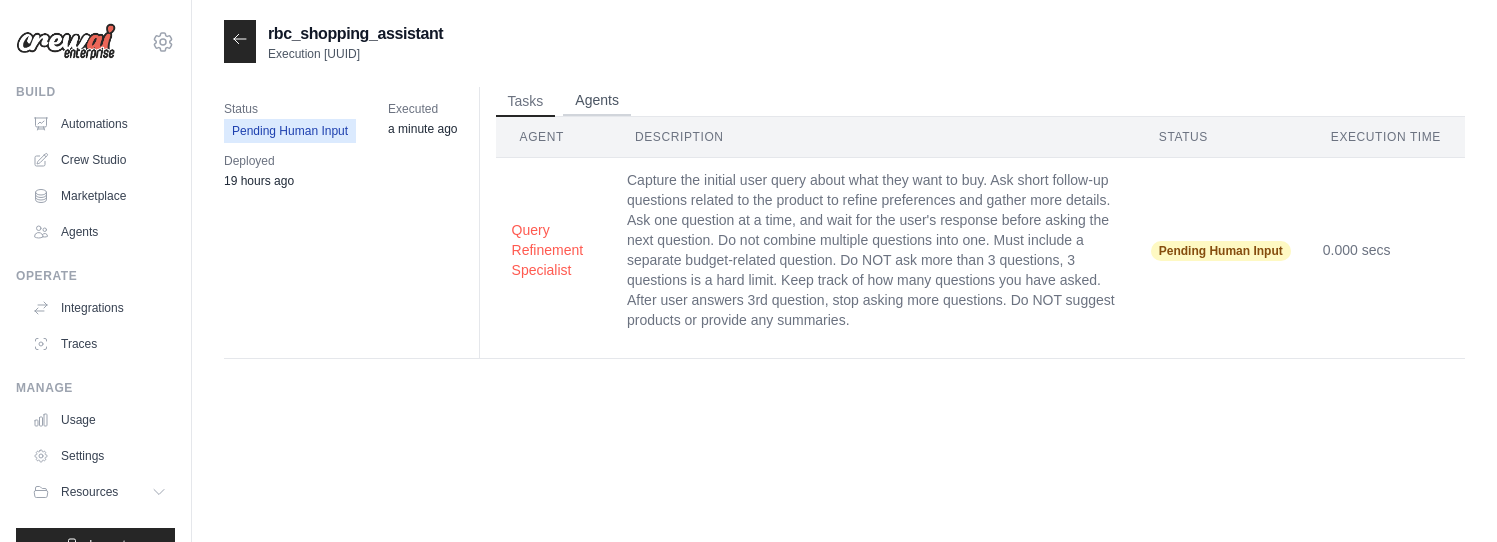 click on "Agents" at bounding box center (597, 101) 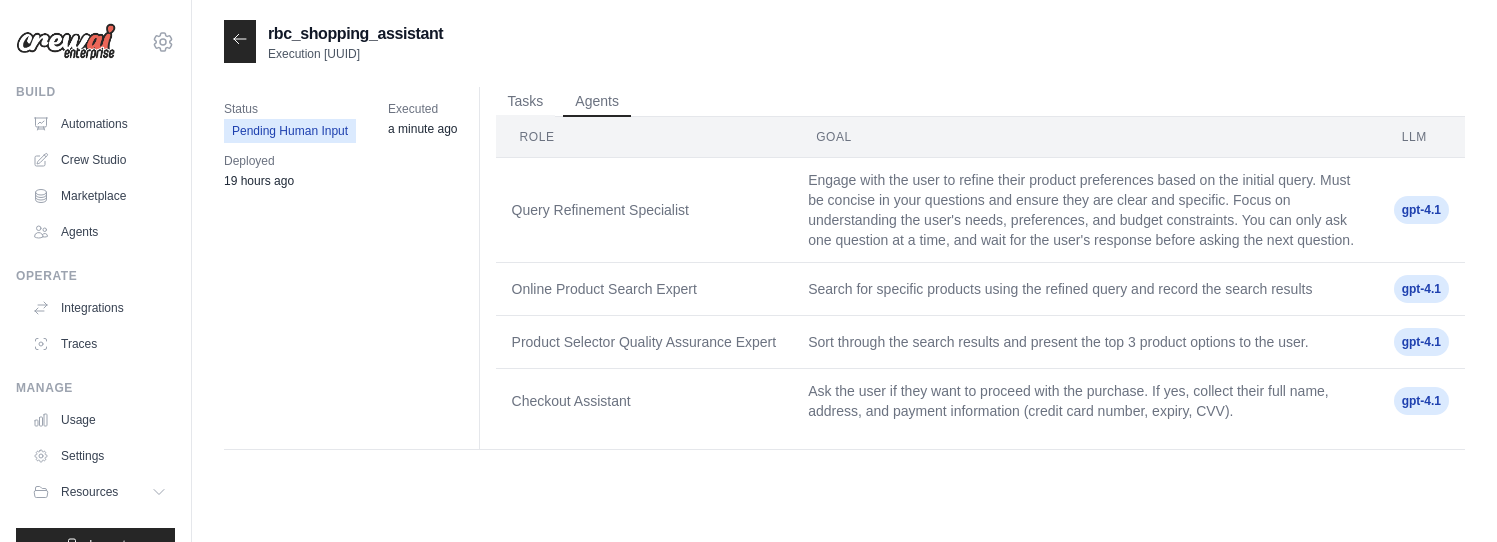 click 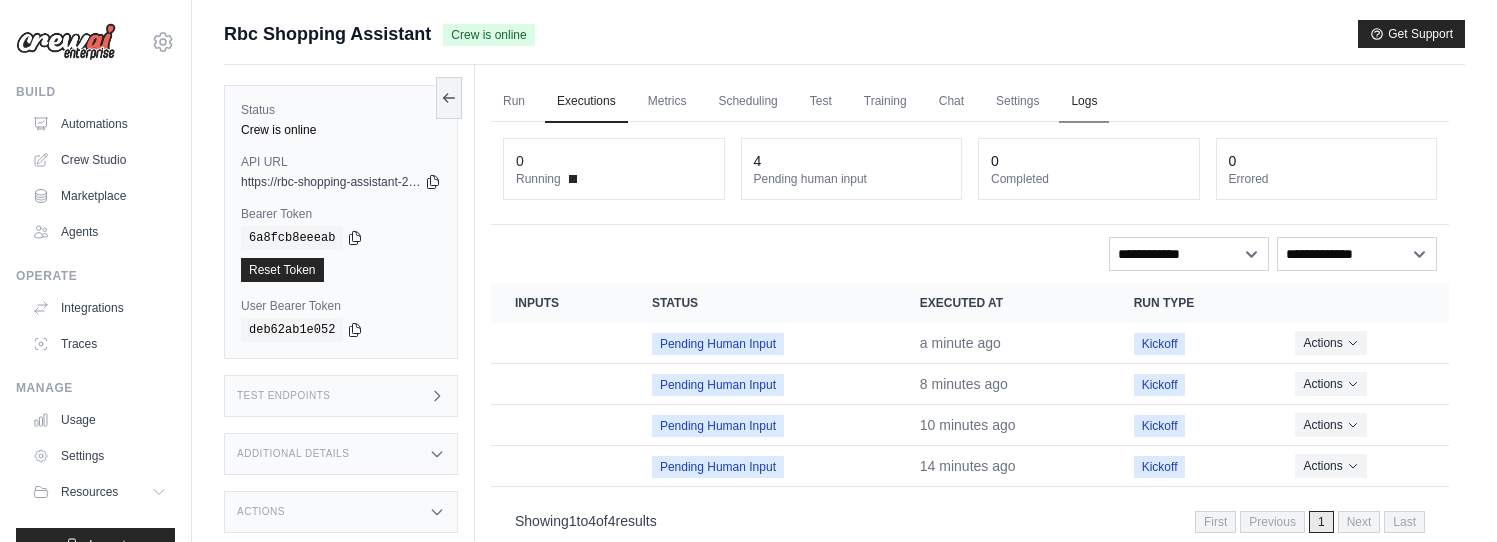 click on "Logs" at bounding box center [1084, 102] 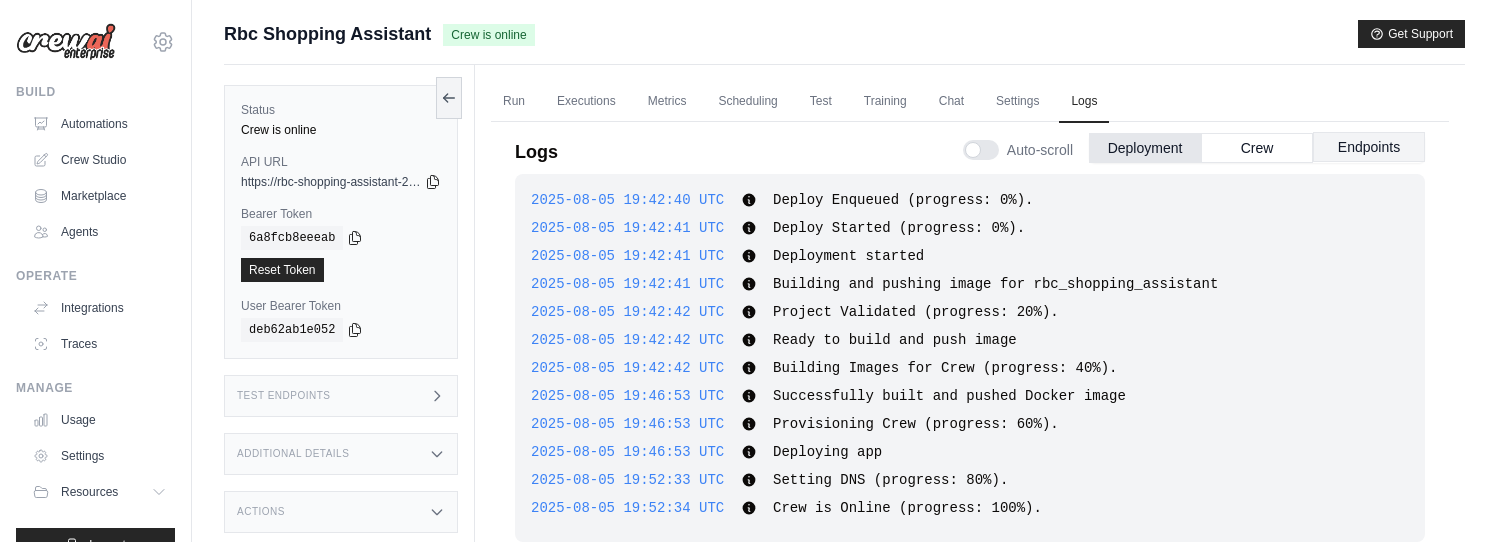 click on "Endpoints" at bounding box center (1369, 147) 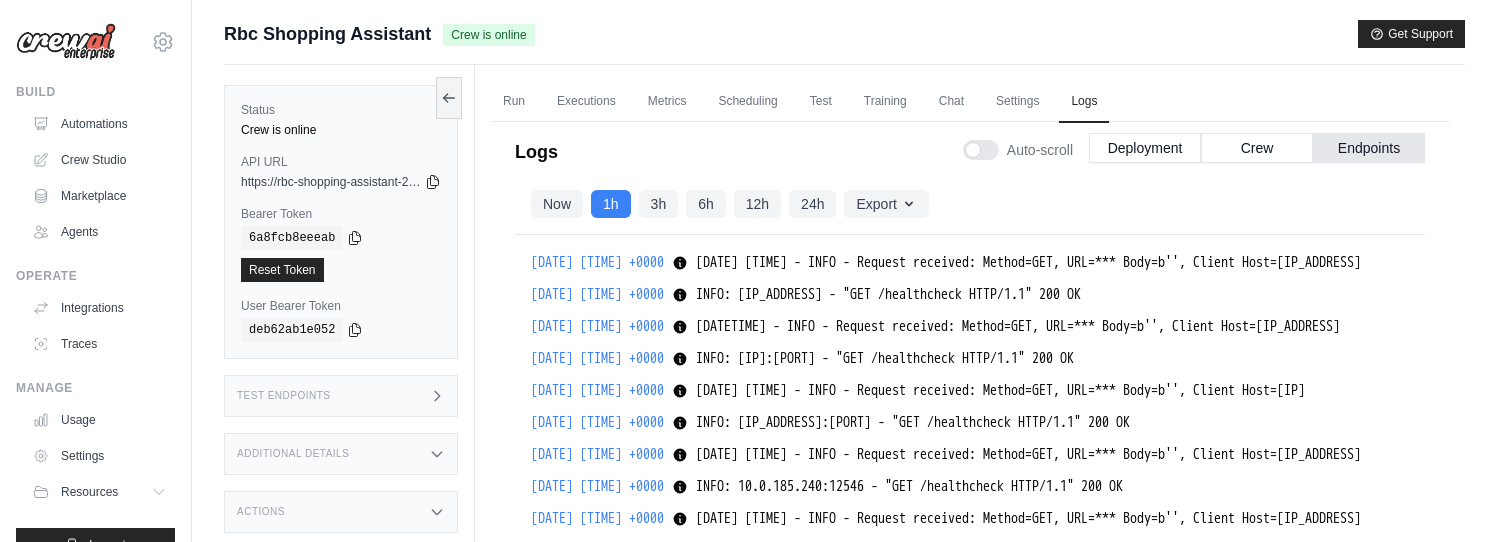 scroll, scrollTop: 21721, scrollLeft: 0, axis: vertical 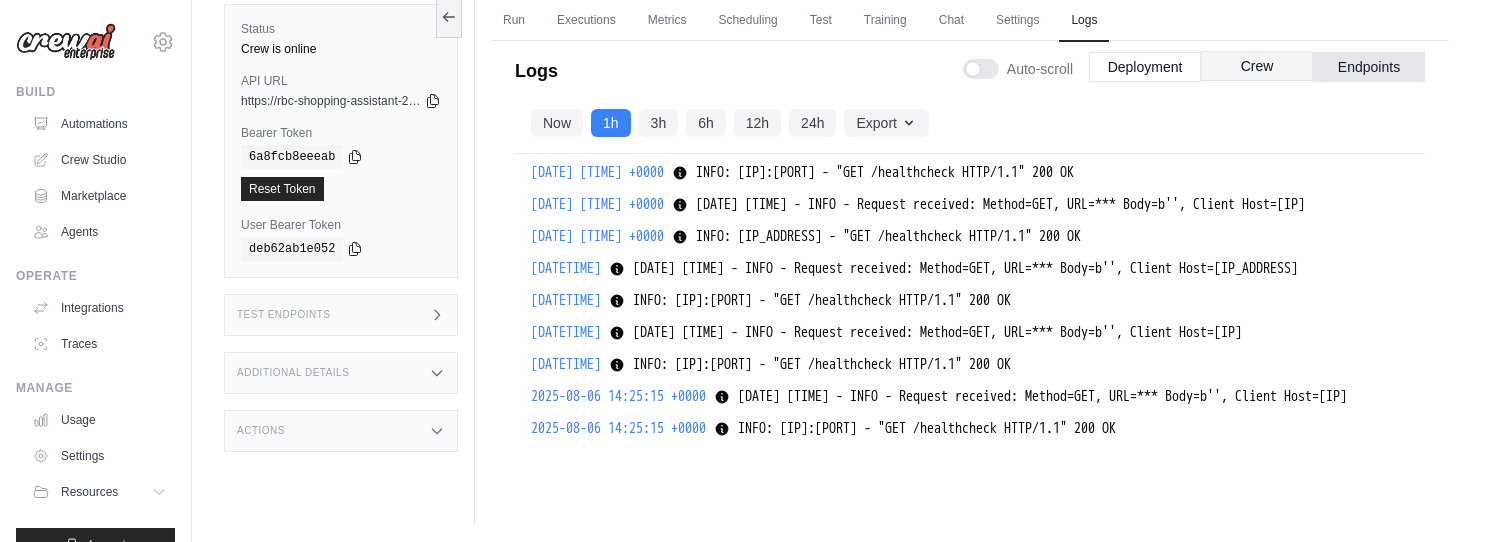 click on "Crew" at bounding box center (1257, 66) 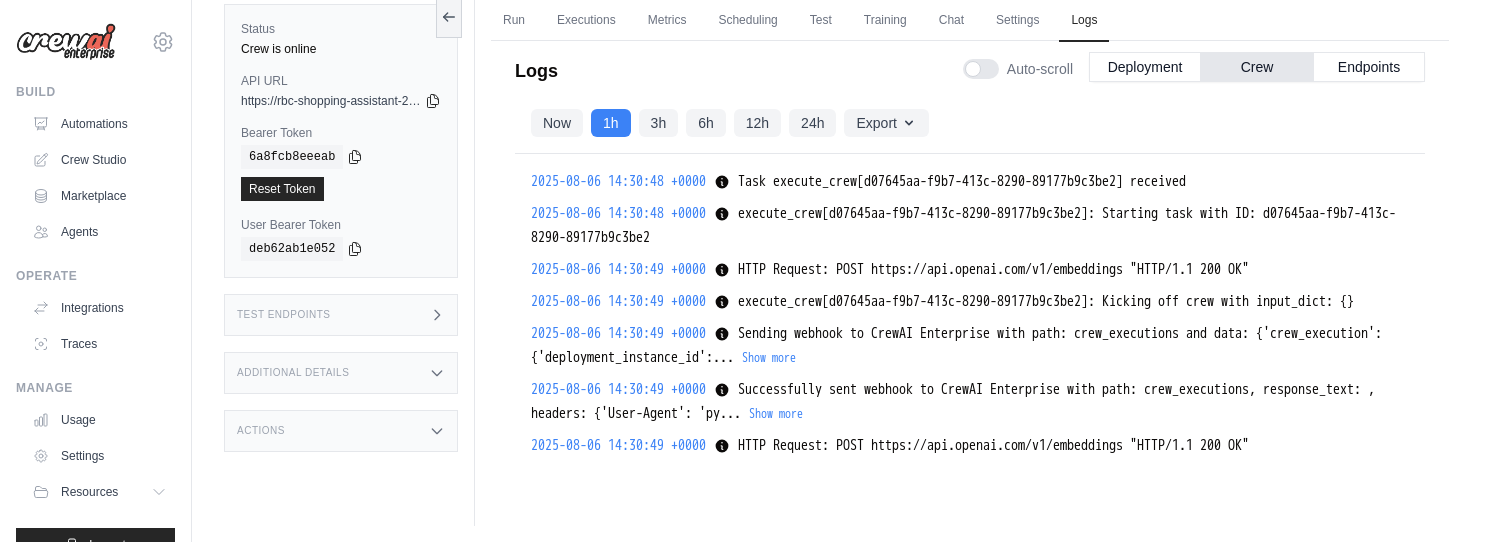 scroll, scrollTop: 6377, scrollLeft: 0, axis: vertical 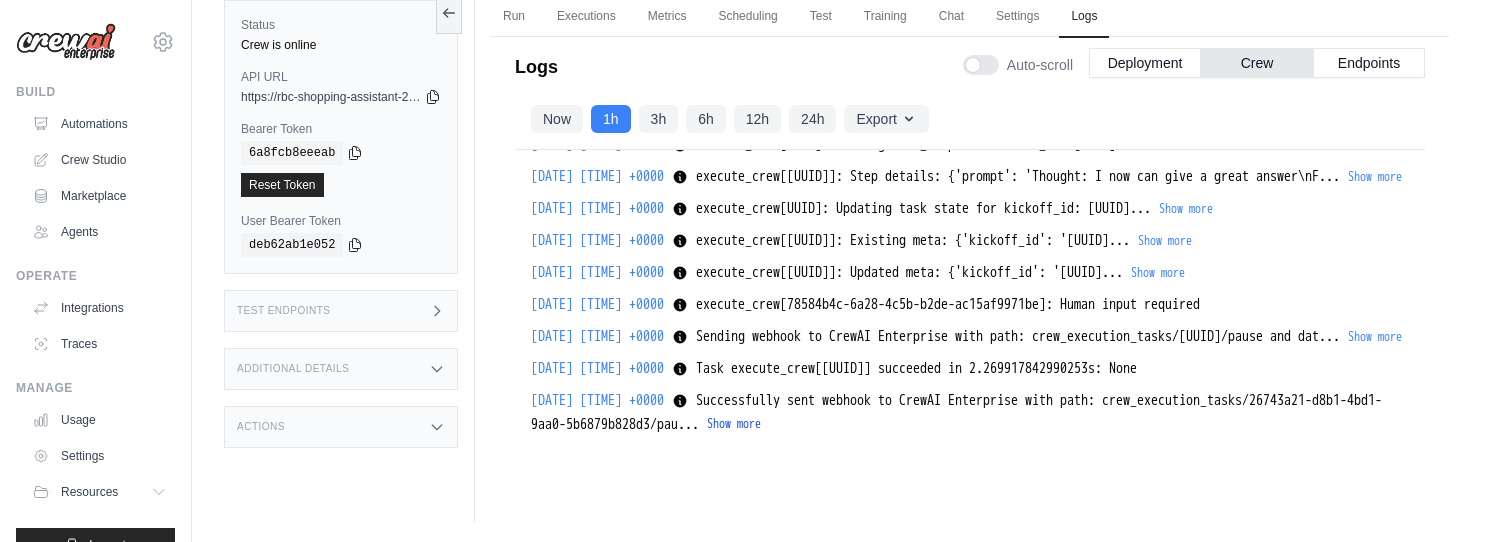 click on "Show more" at bounding box center [734, 424] 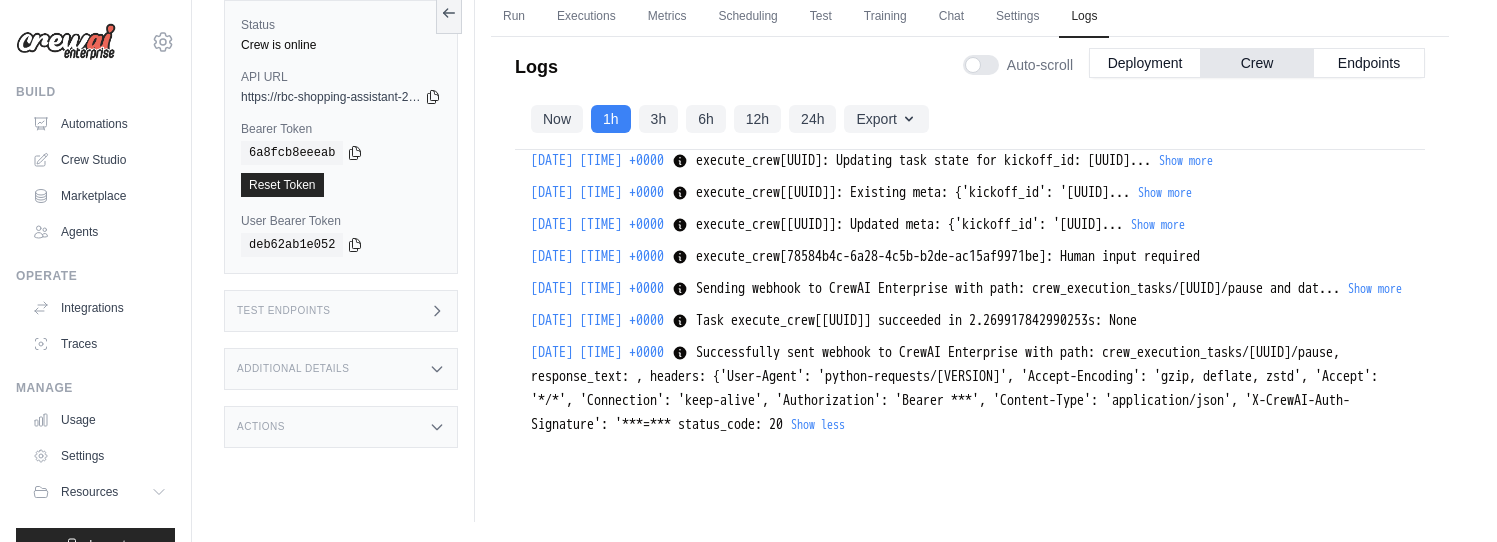 click on "Successfully sent webhook to CrewAI Enterprise with path: crew_execution_tasks/26743a21-d8b1-4bd1-9aa0-5b6879b828d3/pause, response_text: , headers: {'User-Agent': 'python-requests/2.32.4', 'Accept-Encoding': 'gzip, deflate, zstd', 'Accept': '*/*', 'Connection': 'keep-alive', 'Authorization': 'Bearer ***', 'Content-Type': 'application/json', 'X-CrewAI-Auth-Signature': '***=*** status_code: 202" at bounding box center (954, 388) 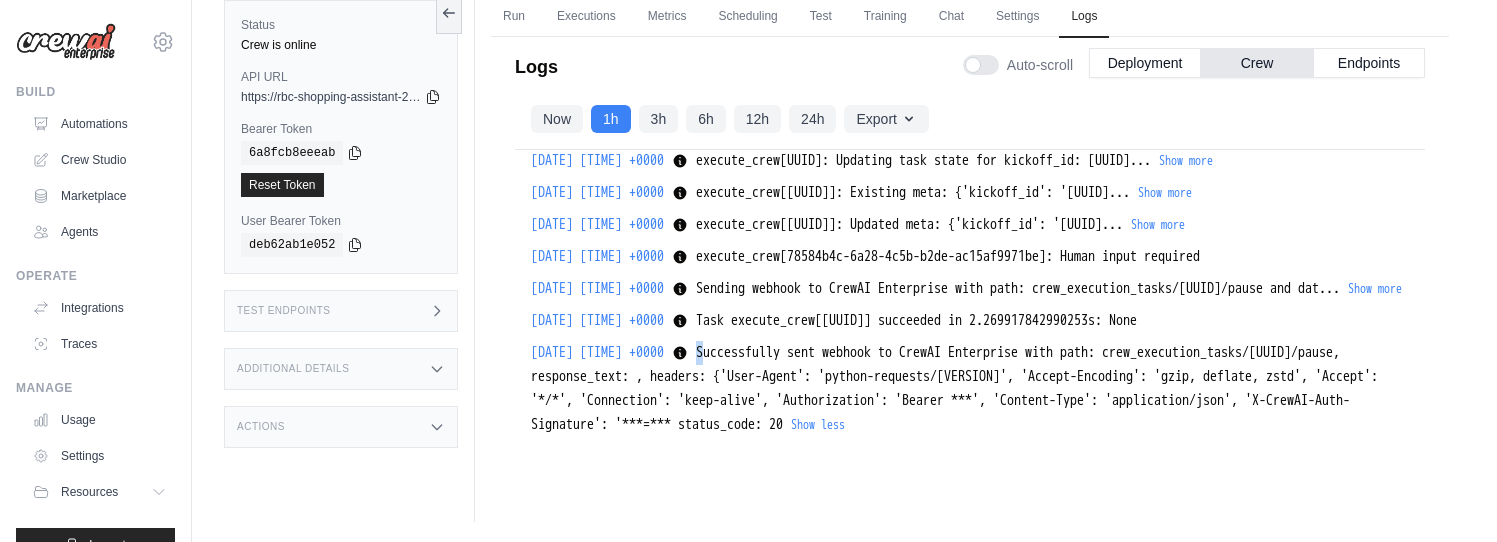 click 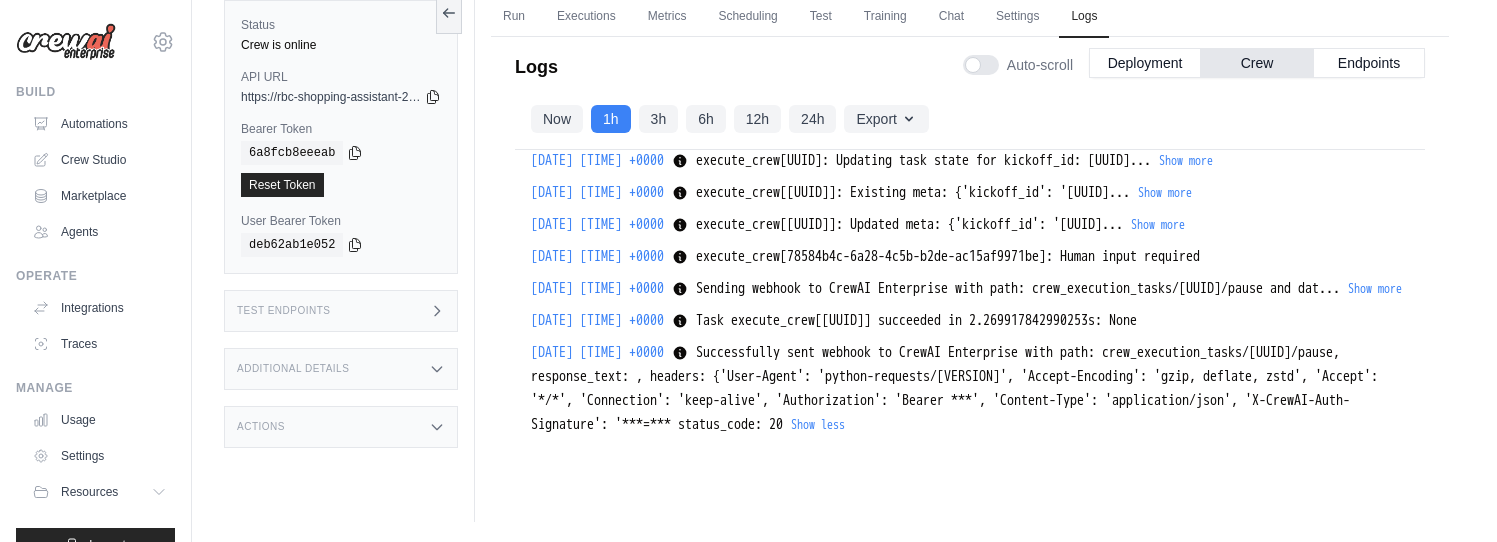 click 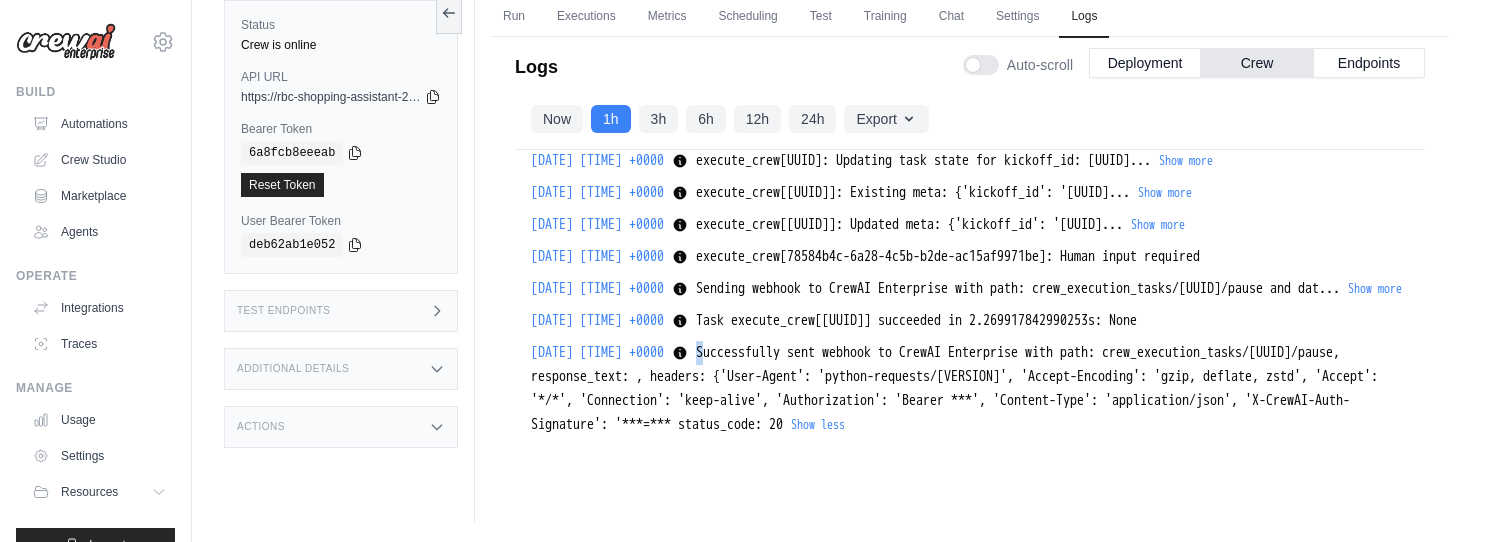 click 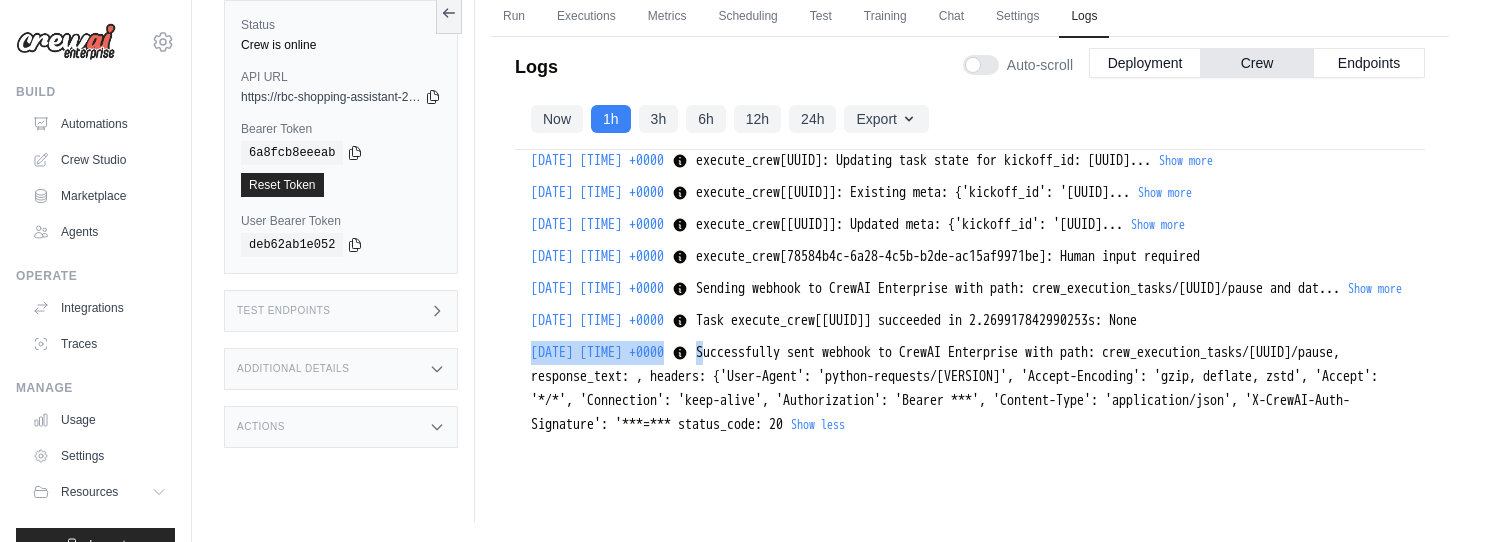click 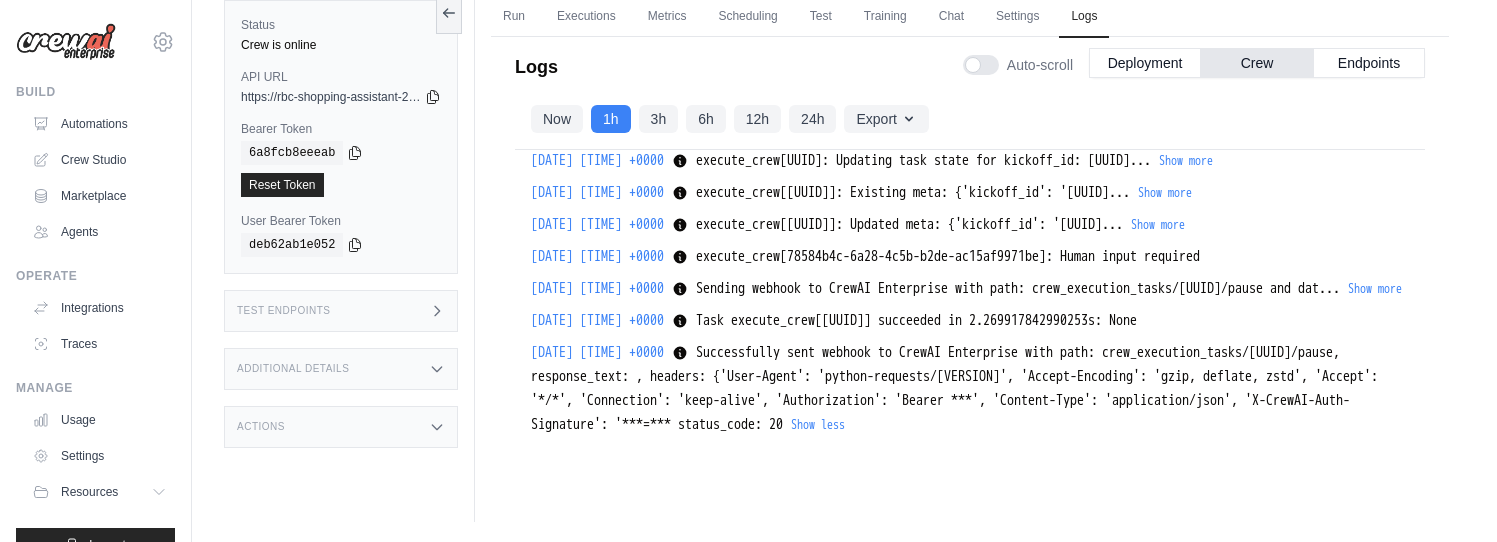 scroll, scrollTop: 6449, scrollLeft: 0, axis: vertical 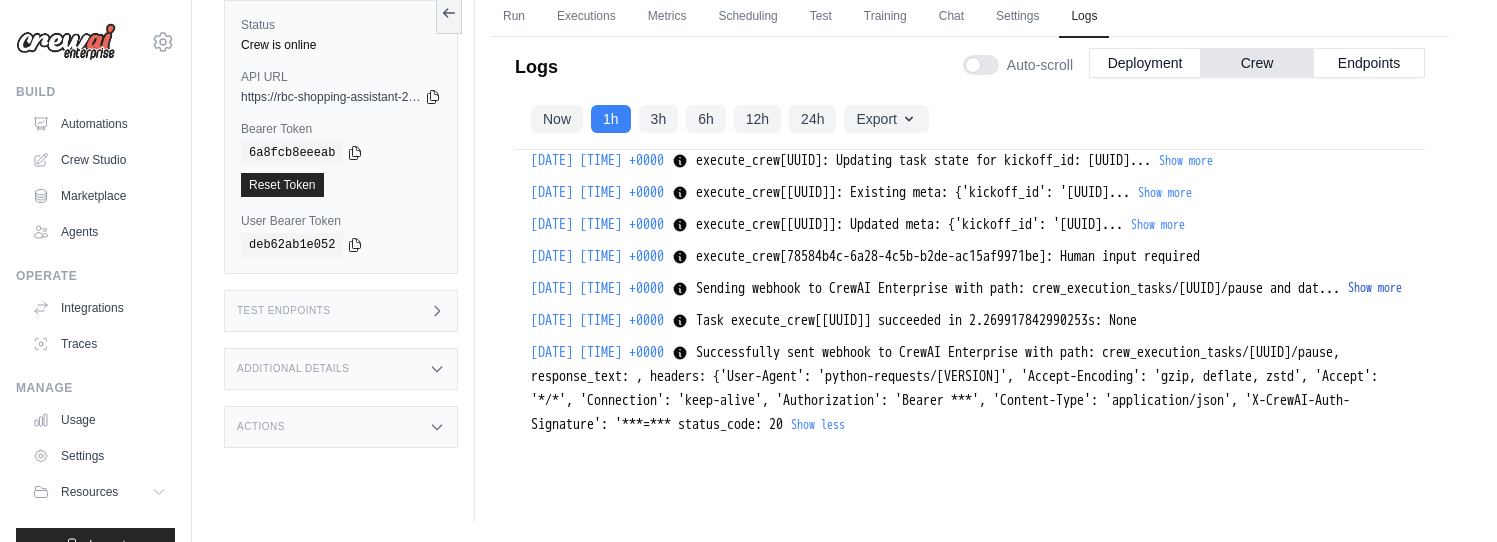 click on "Show more" at bounding box center (1375, 288) 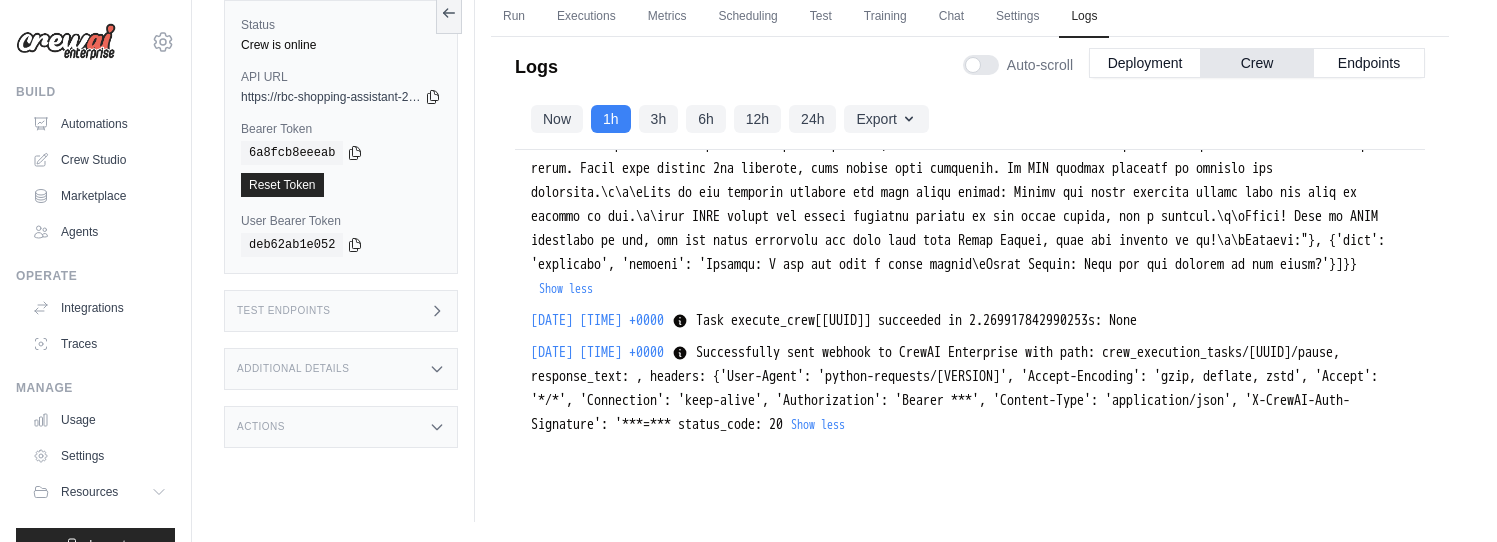scroll, scrollTop: 7001, scrollLeft: 0, axis: vertical 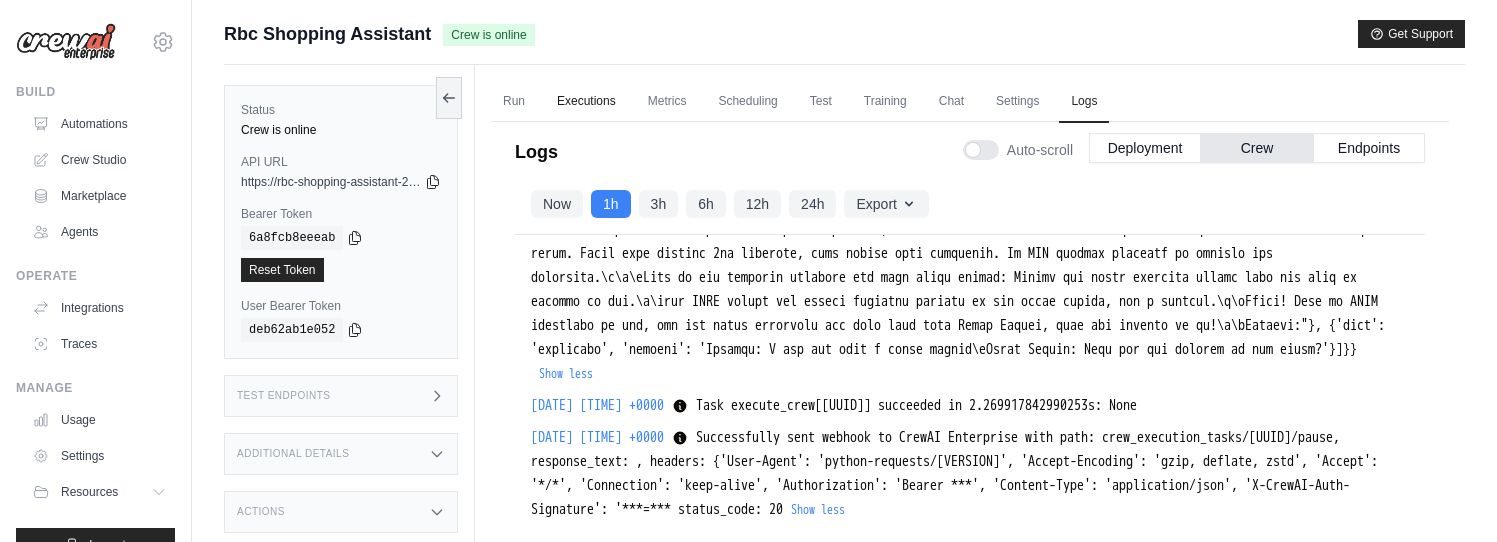 click on "Executions" at bounding box center (586, 102) 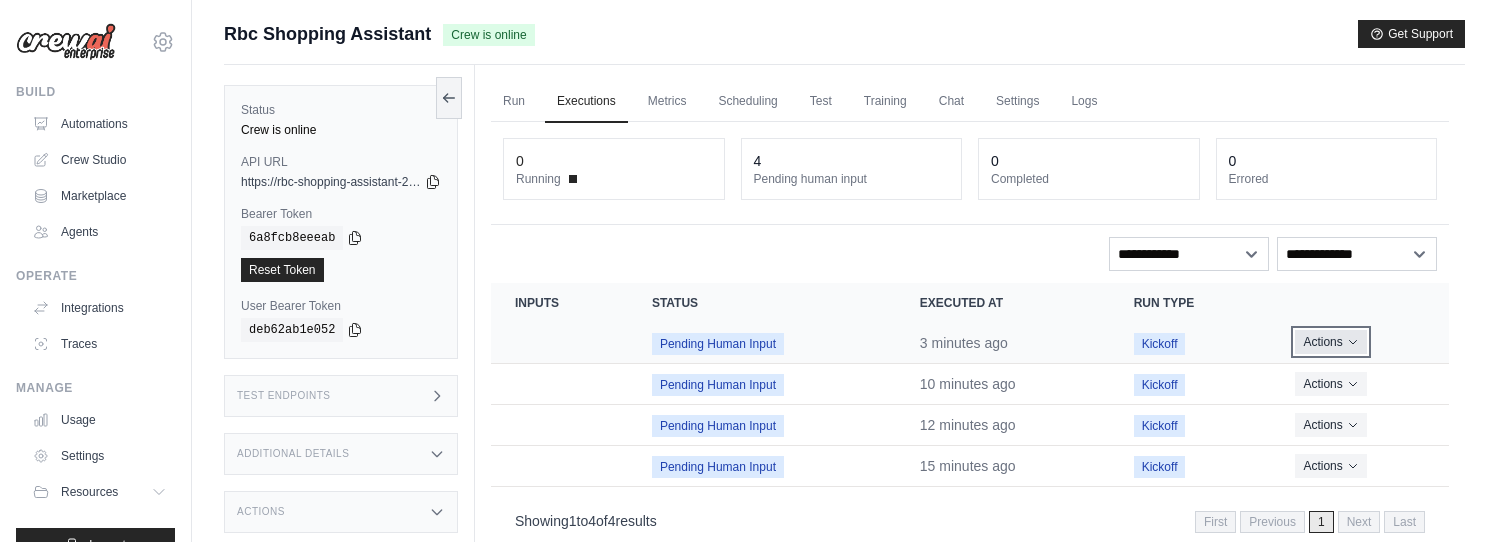click 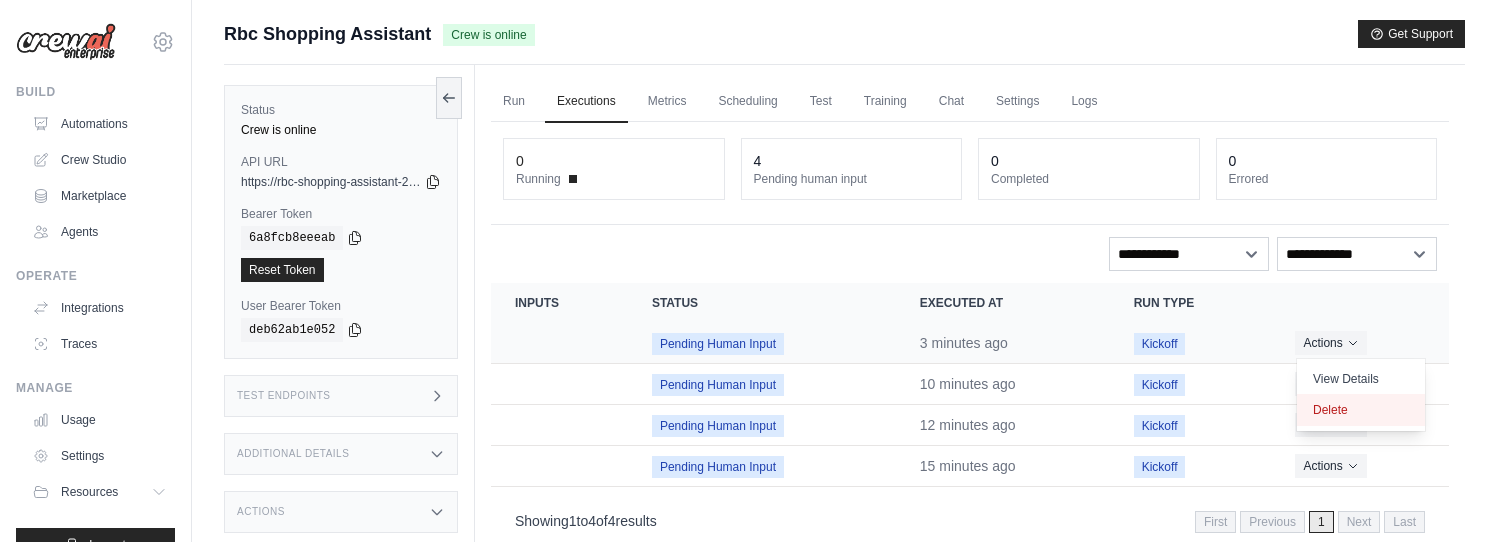 click on "Delete" at bounding box center [1361, 410] 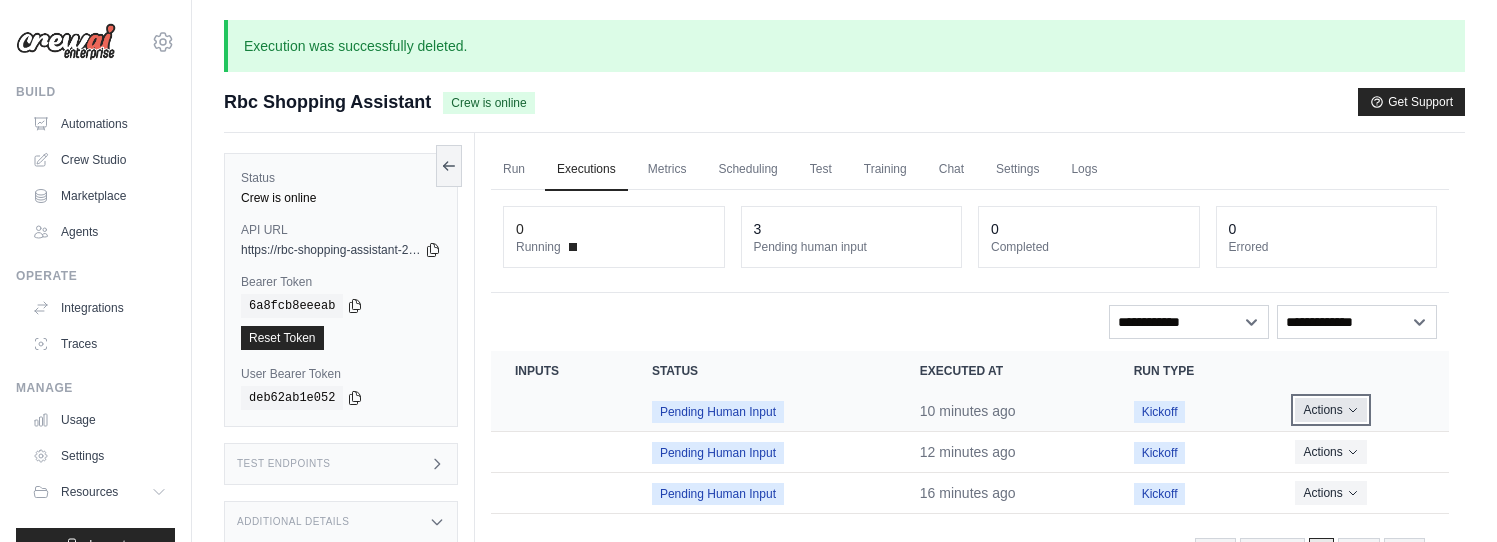 click on "Actions" at bounding box center (1330, 410) 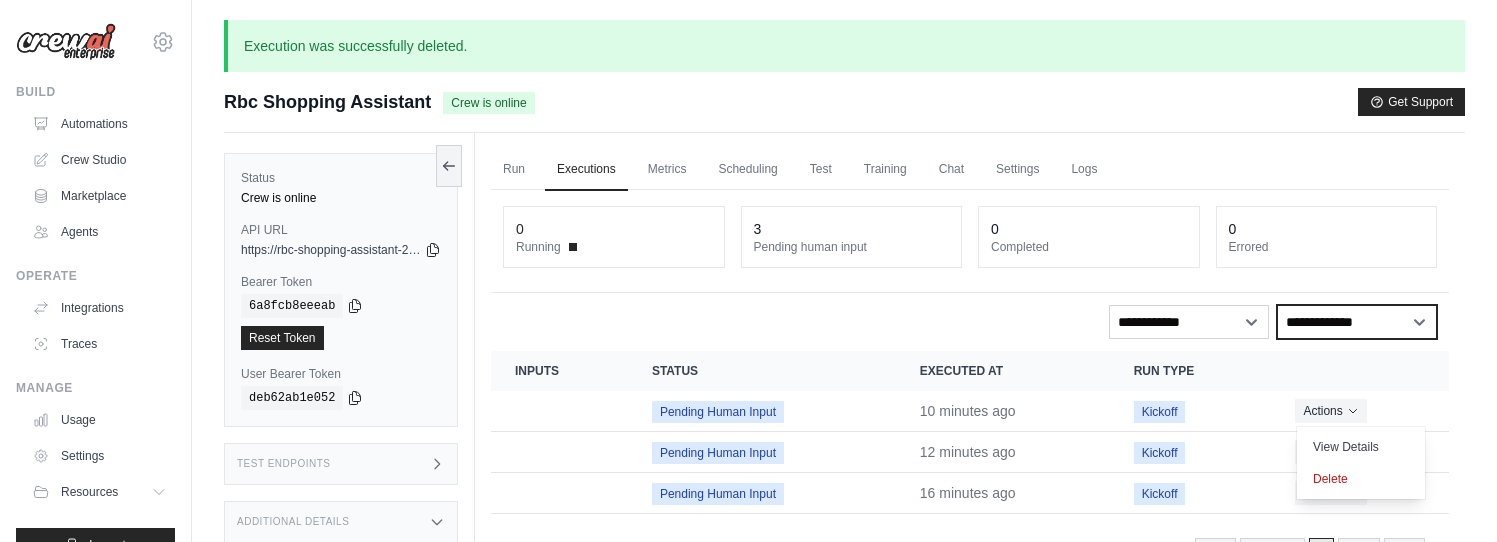 click on "**********" at bounding box center [1357, 322] 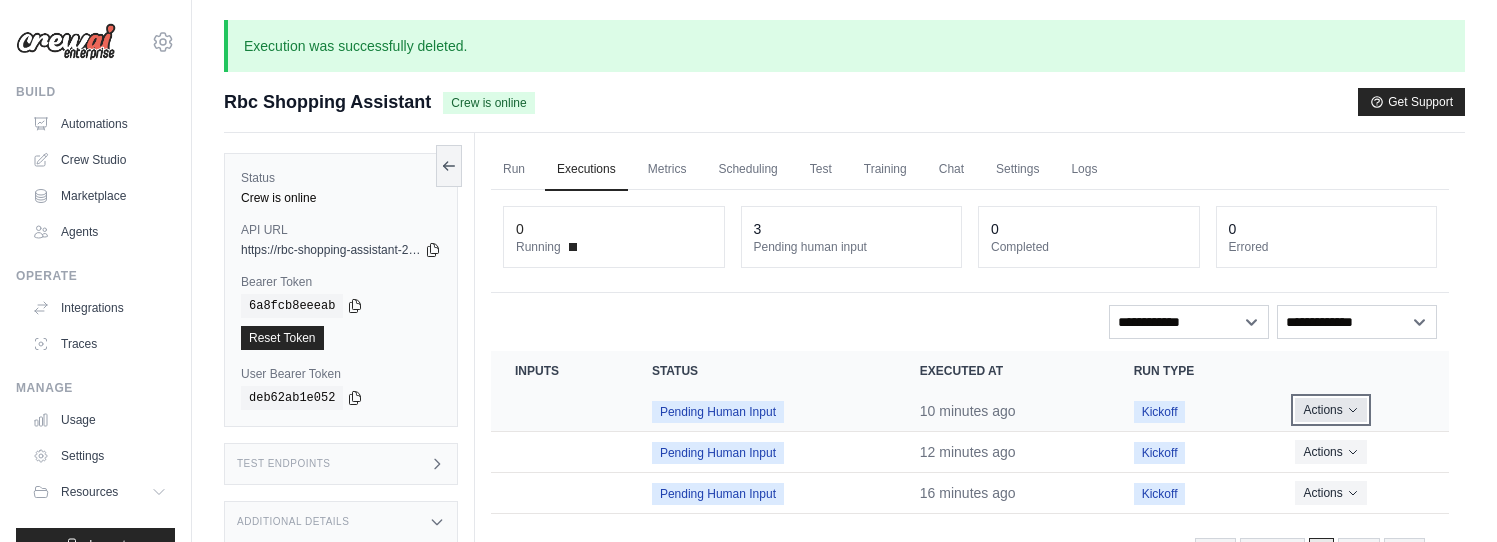 click on "Actions" at bounding box center [1330, 410] 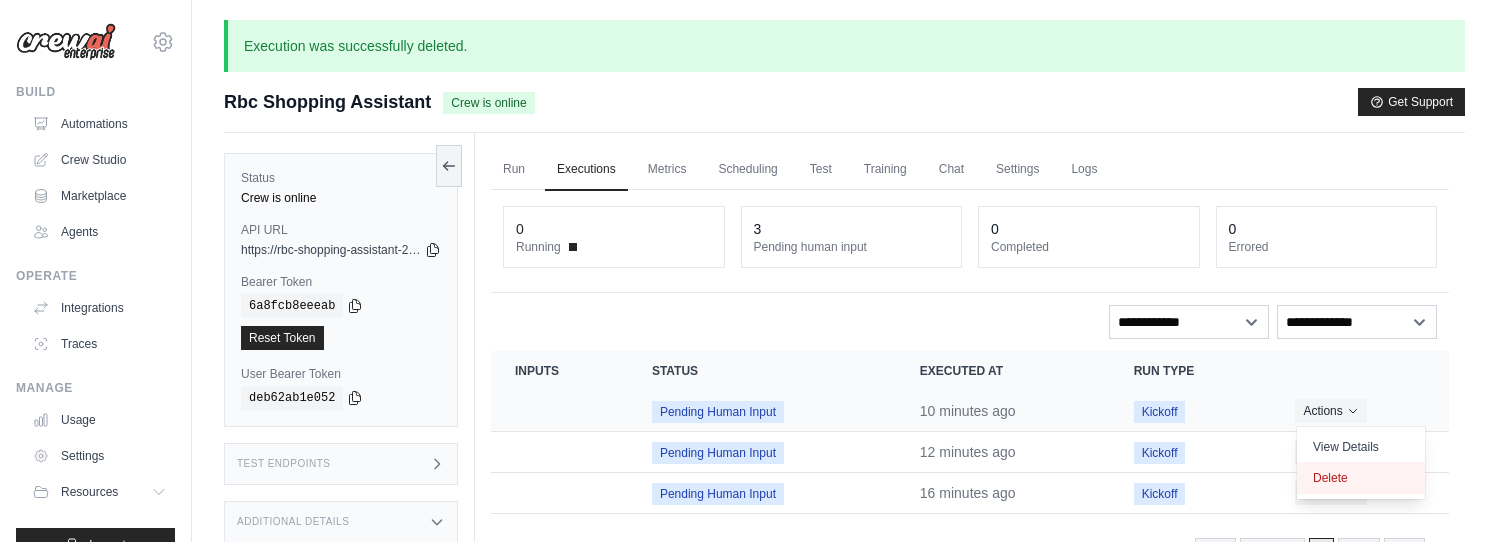 click on "Delete" at bounding box center (1361, 478) 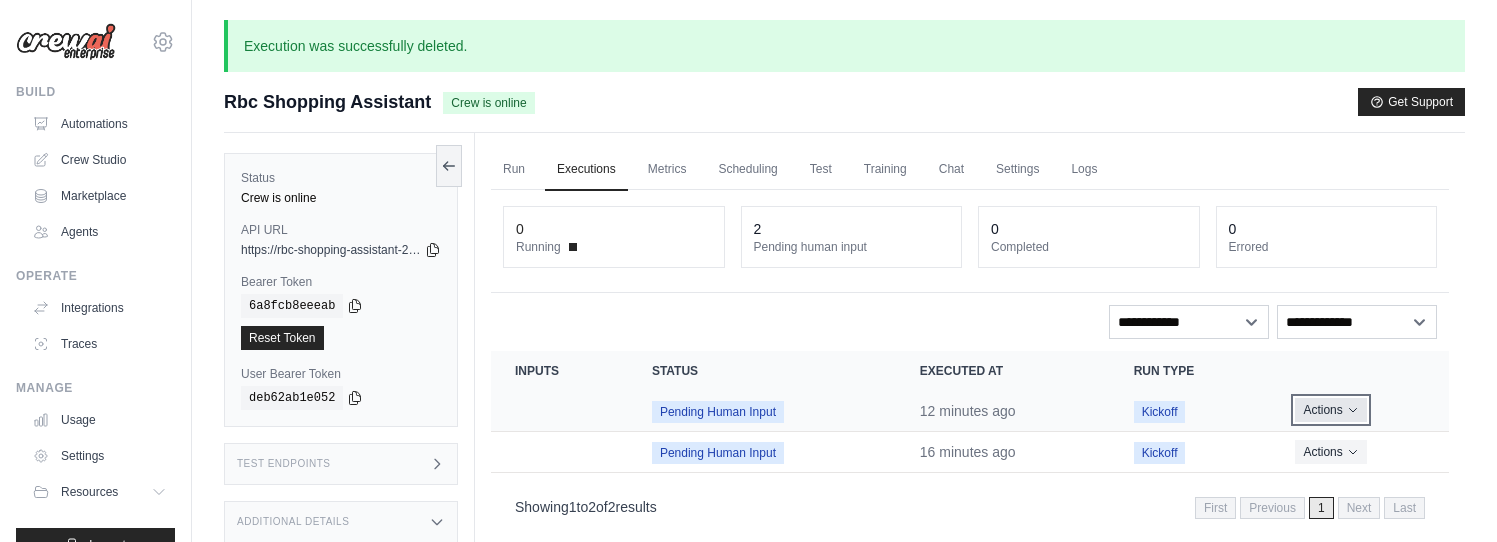 click on "Actions" at bounding box center (1330, 410) 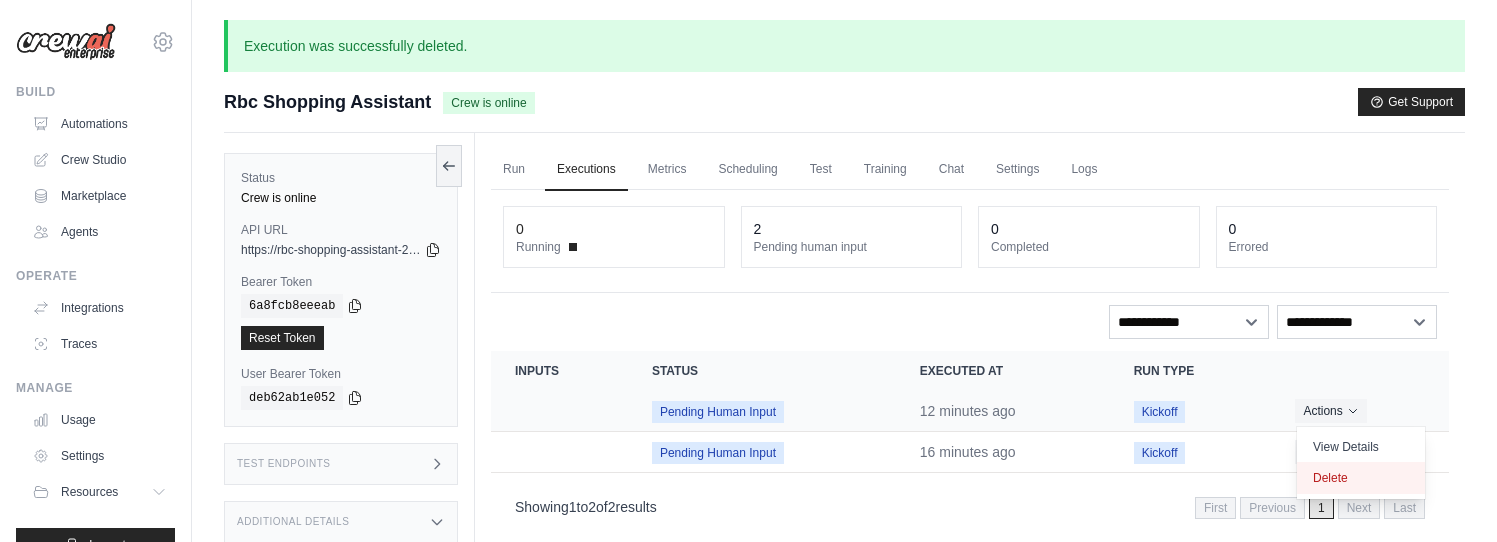 click on "Delete" at bounding box center [1361, 478] 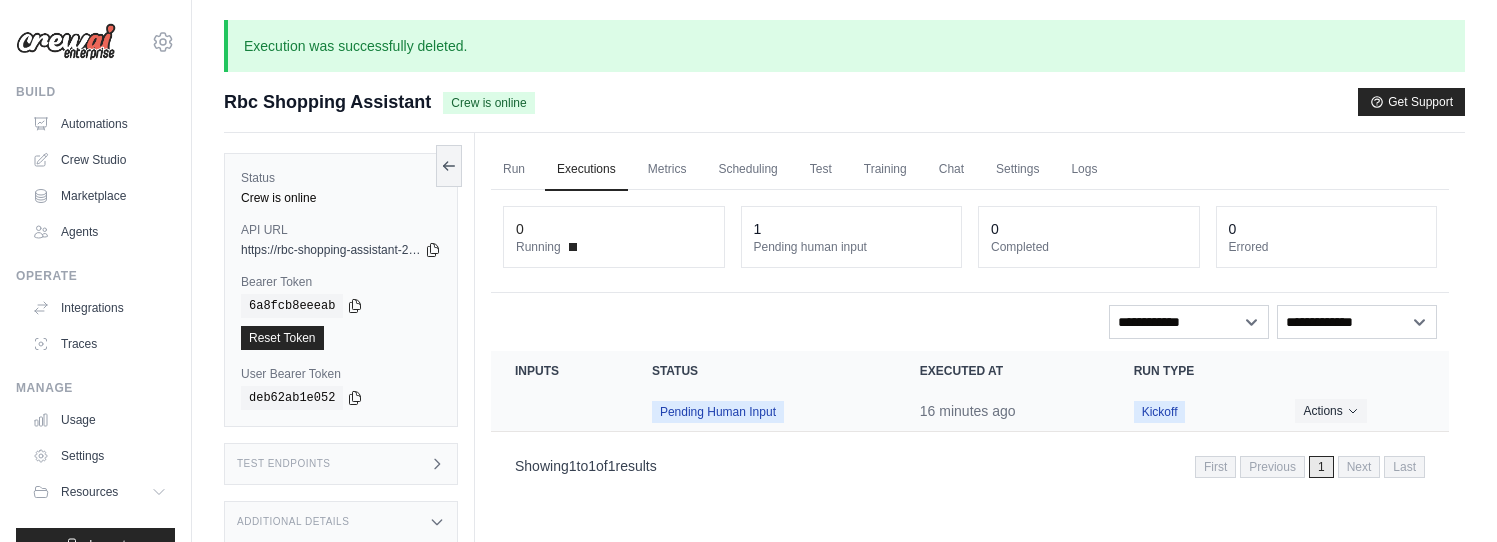 click on "Actions
View Details
Delete" at bounding box center [1360, 411] 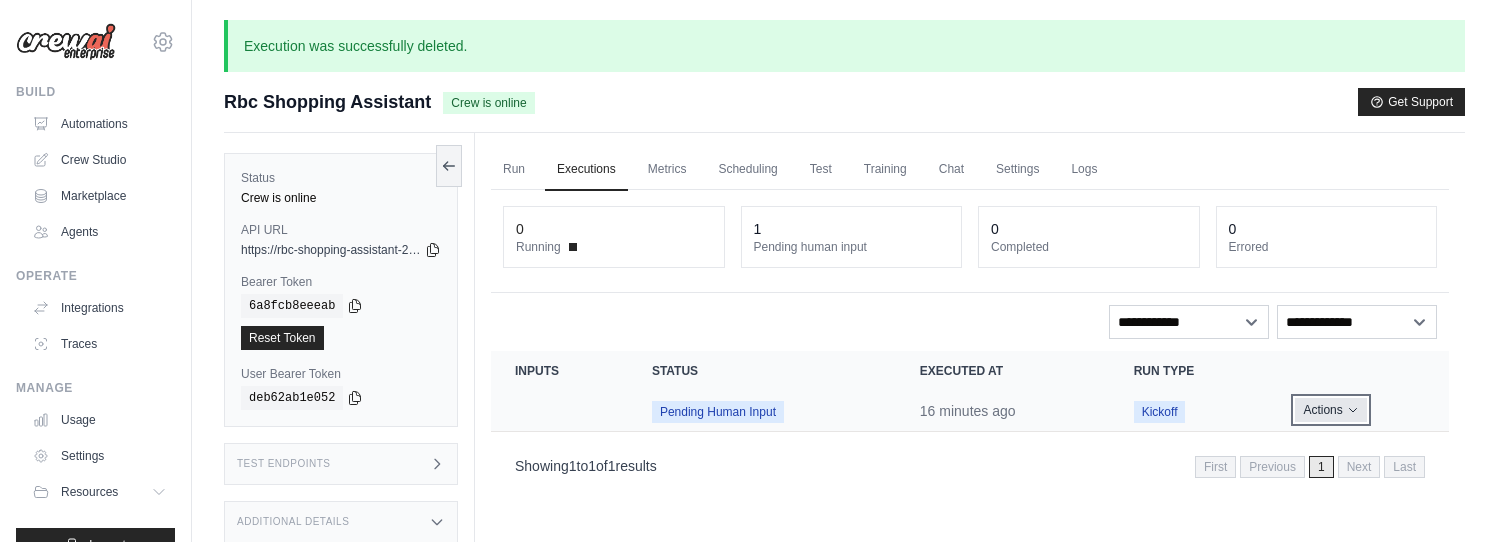 click on "Actions" at bounding box center (1330, 410) 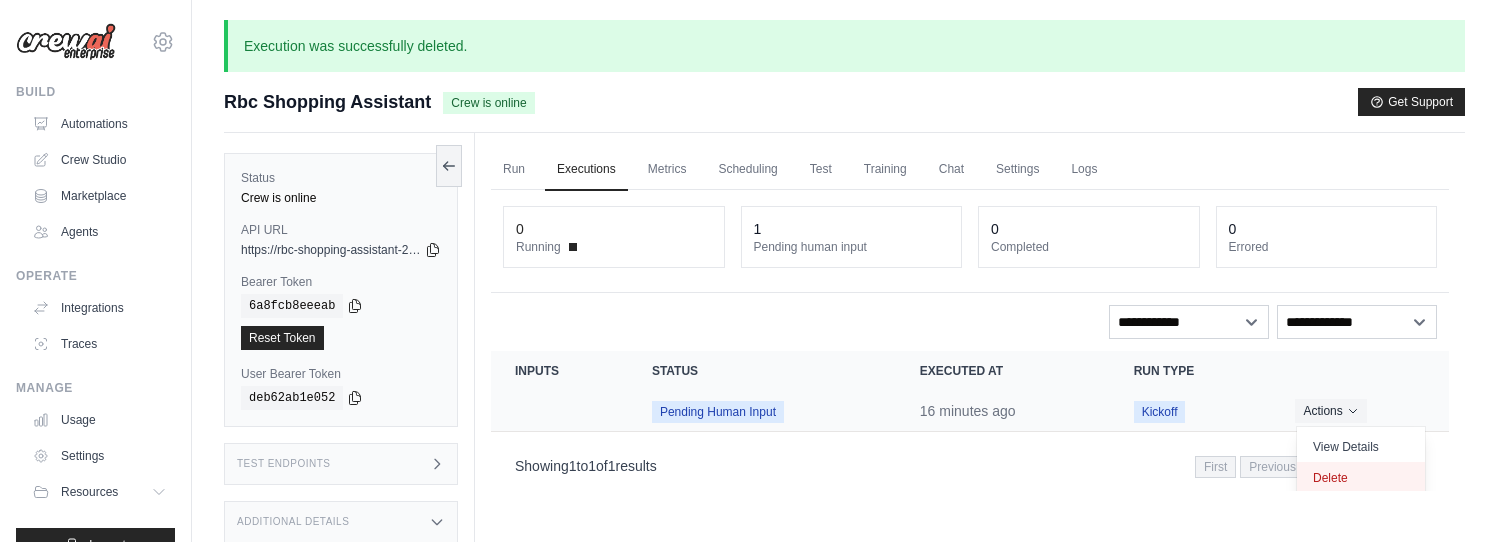 click on "Delete" at bounding box center [1361, 478] 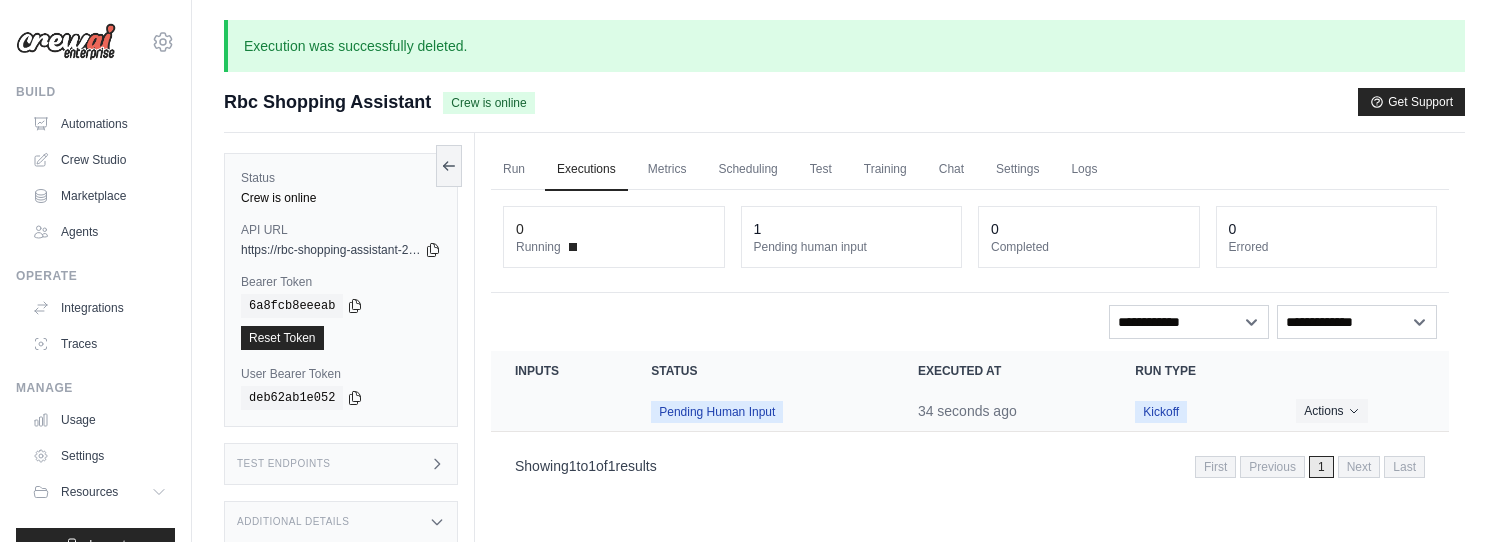 click on "Actions
View Details
Delete" at bounding box center [1360, 411] 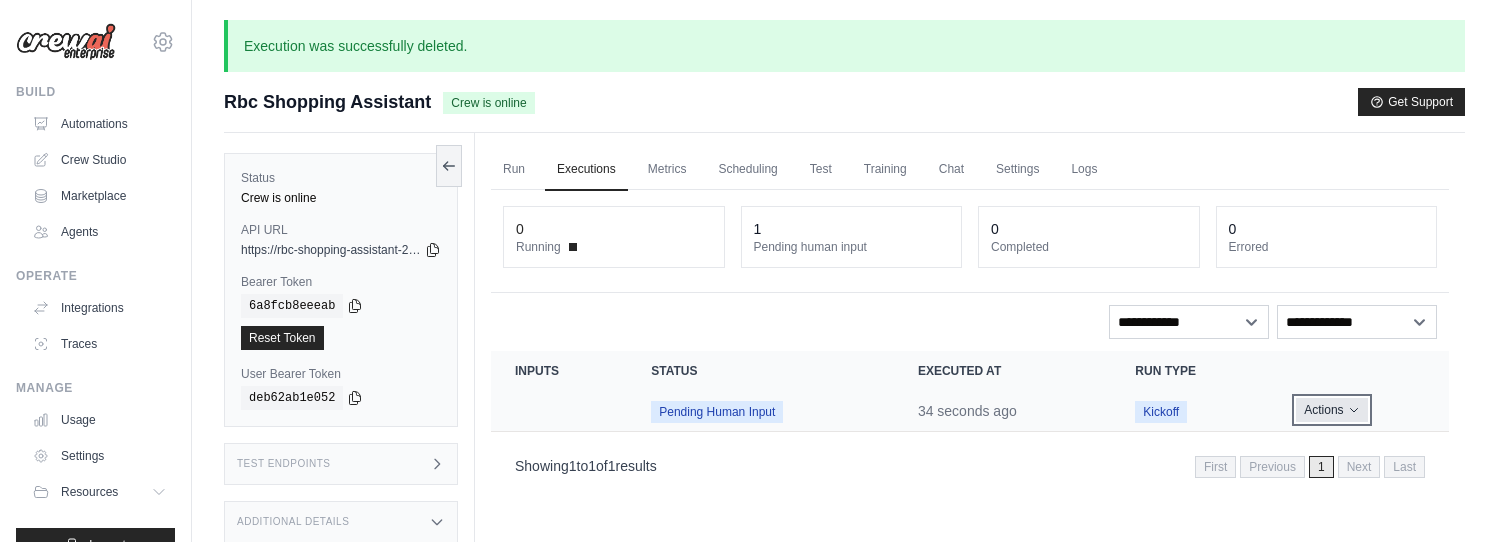 click on "Actions" at bounding box center (1331, 410) 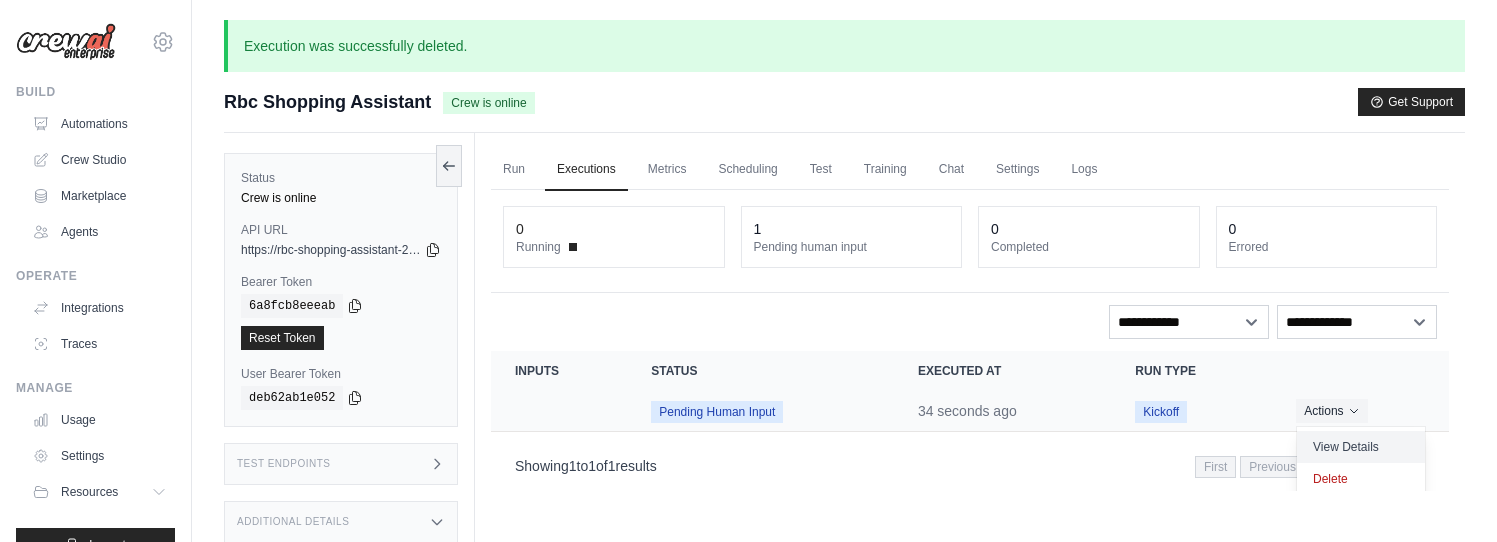 click on "View Details" at bounding box center (1361, 447) 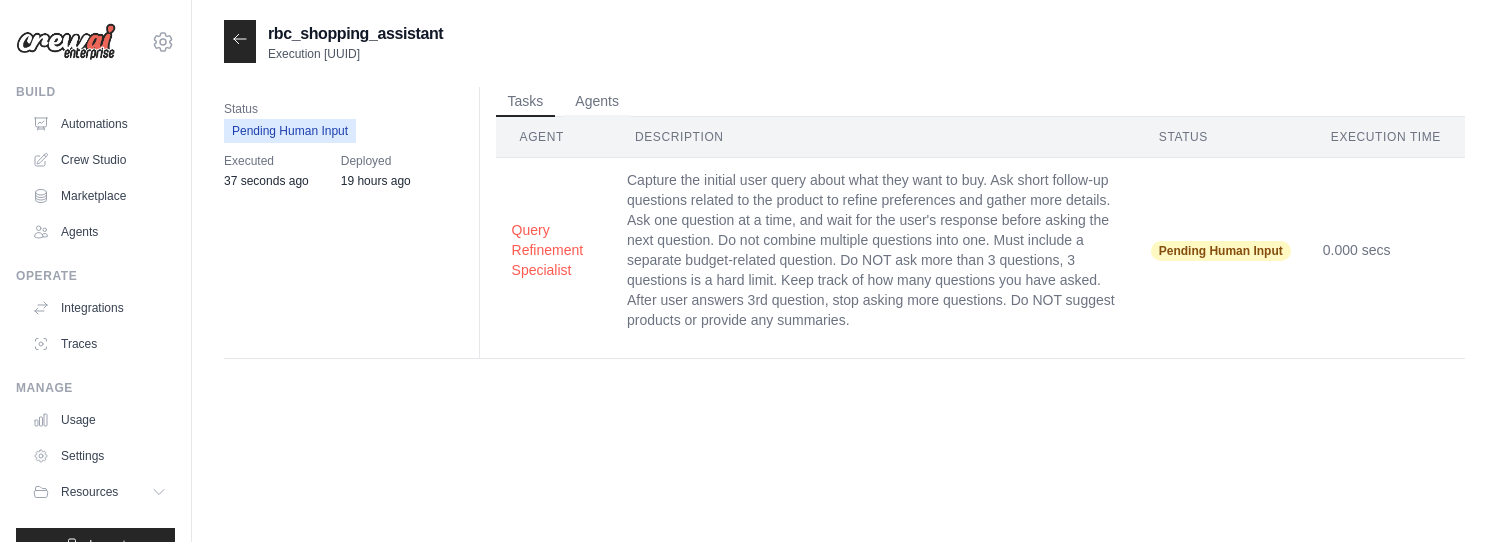 scroll, scrollTop: 0, scrollLeft: 0, axis: both 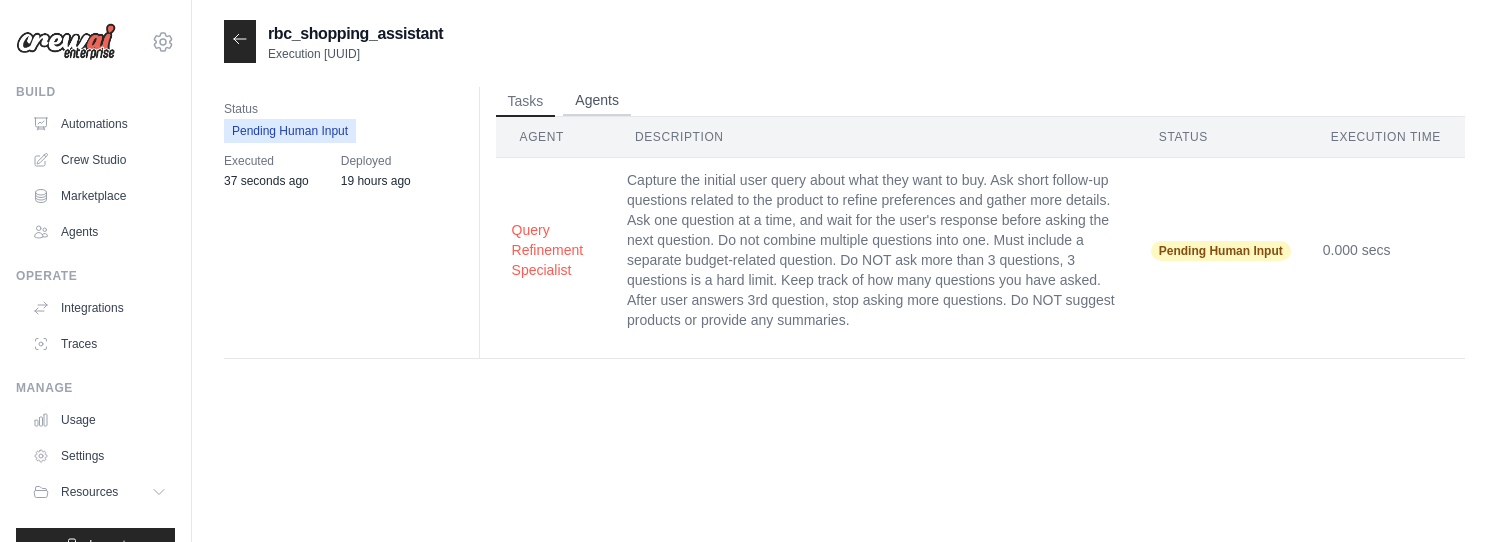 click on "Agents" at bounding box center (597, 101) 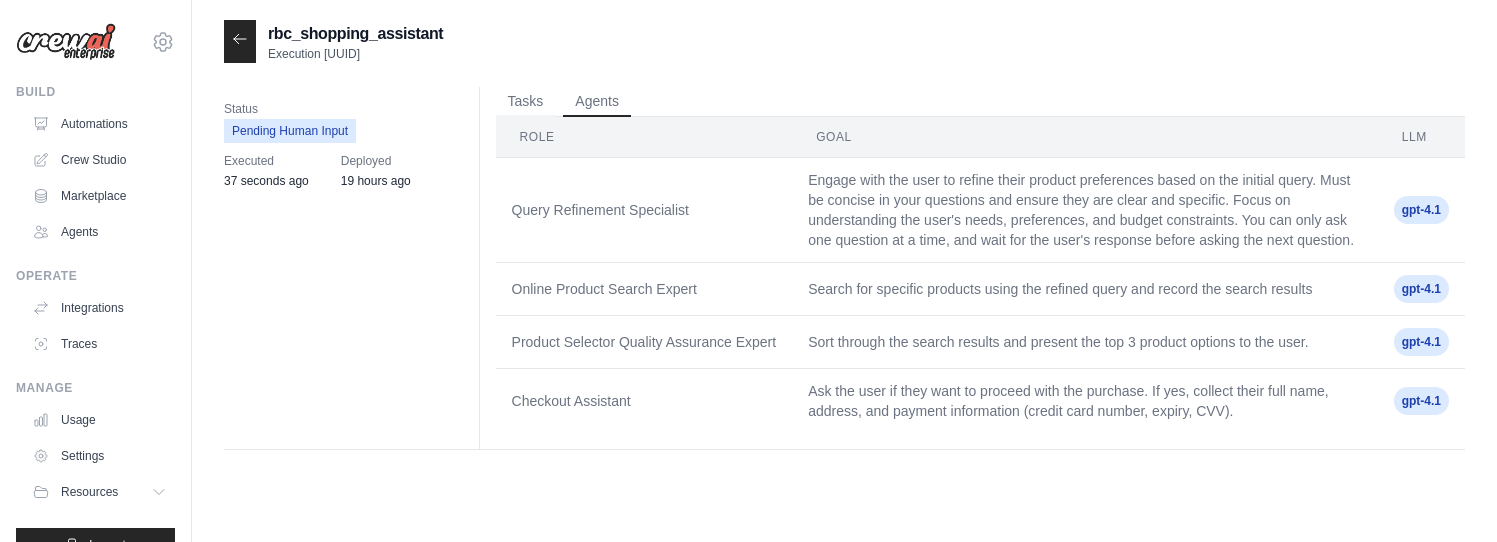 click 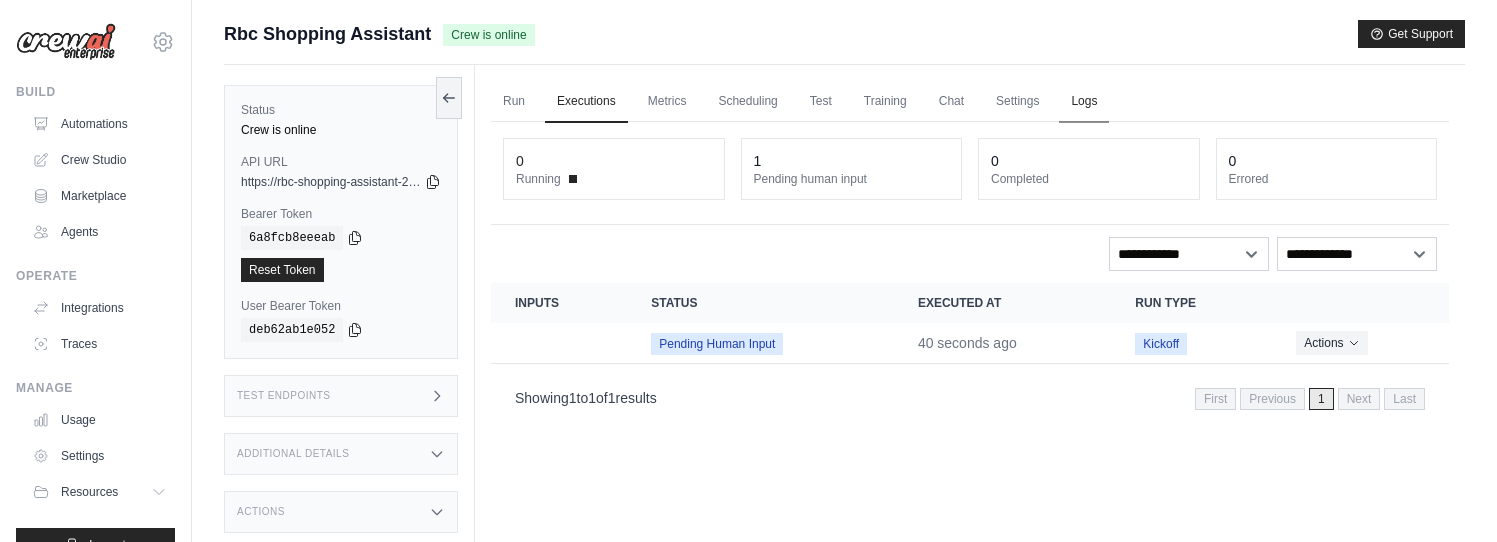 click on "Logs" at bounding box center (1084, 102) 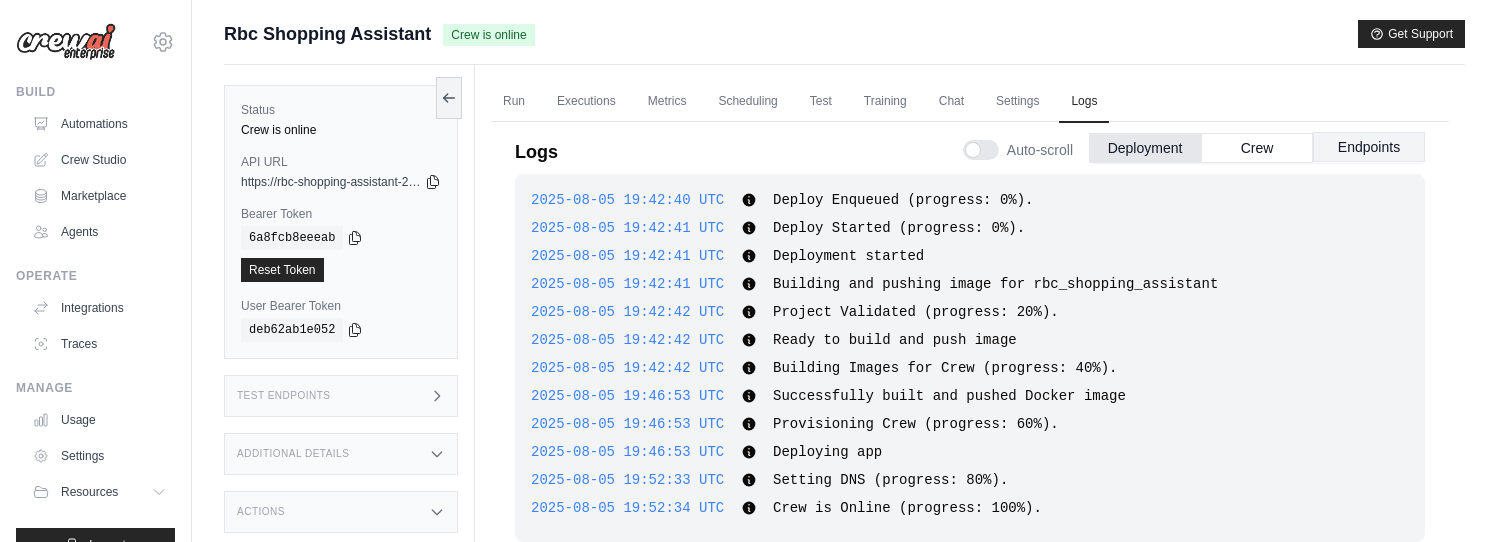 click on "Endpoints" at bounding box center [1369, 147] 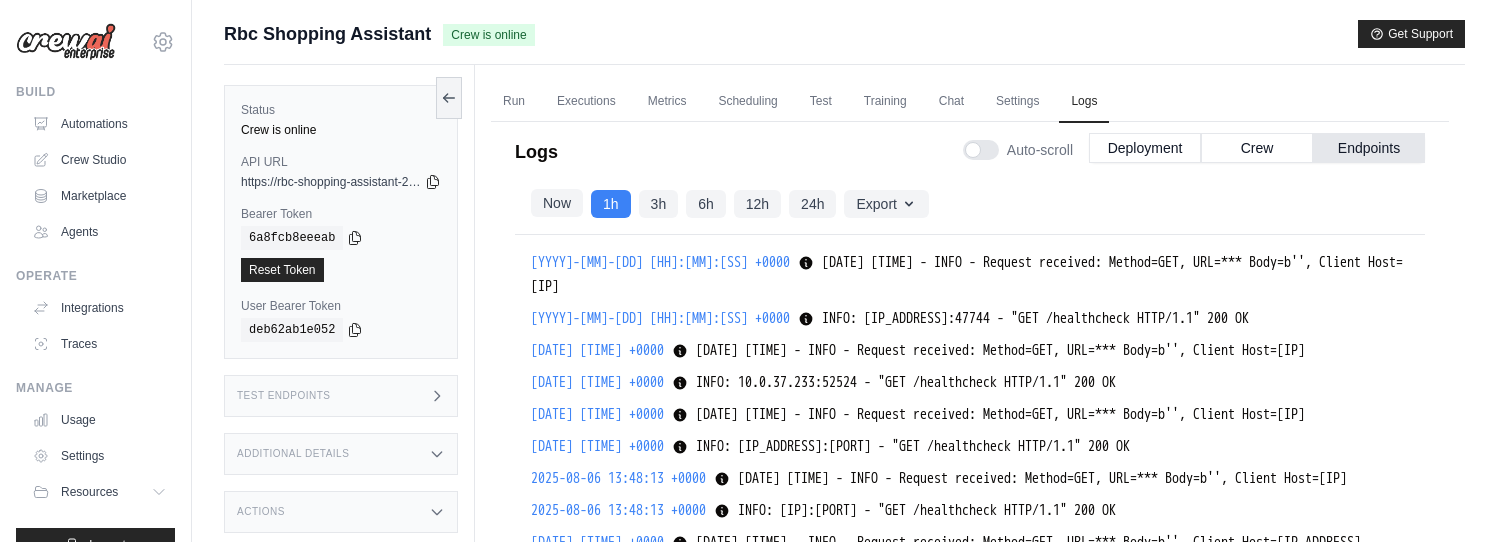scroll, scrollTop: 21721, scrollLeft: 0, axis: vertical 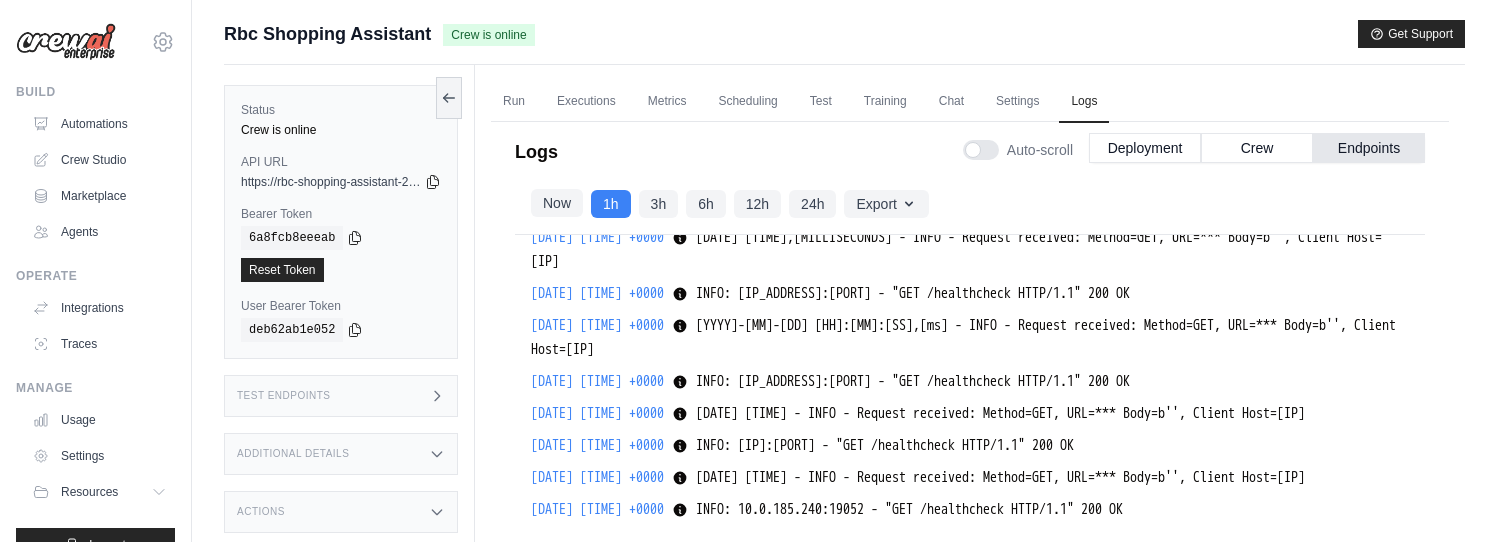click on "Now" at bounding box center [557, 203] 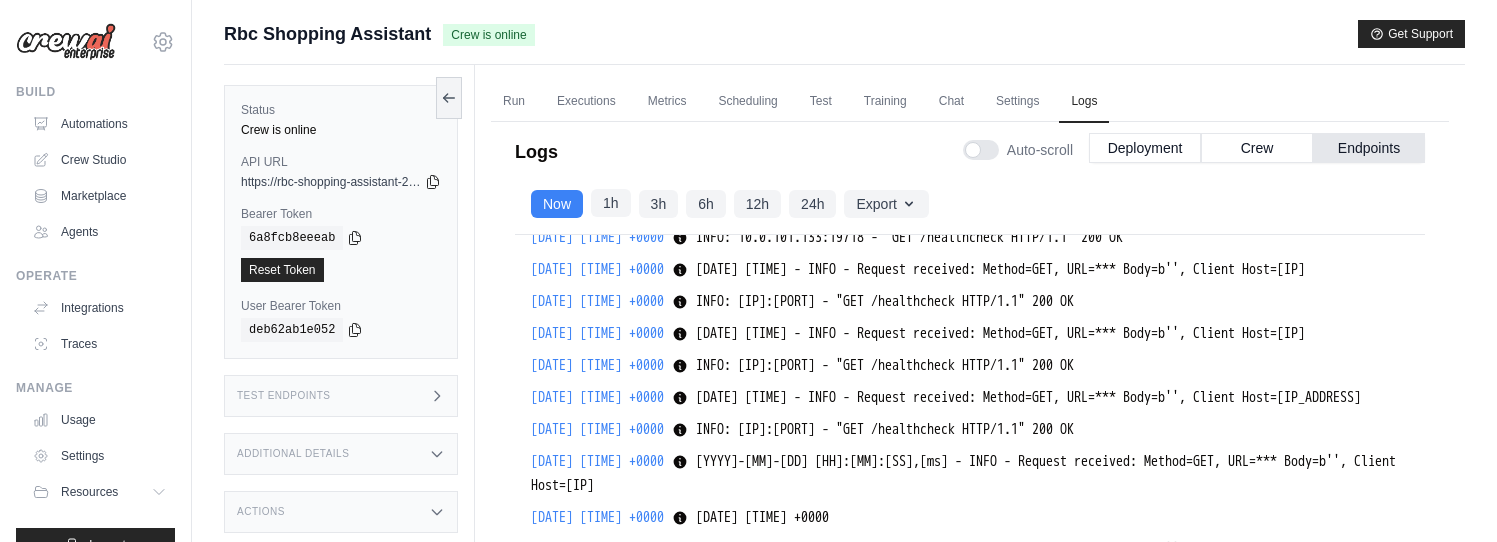 scroll, scrollTop: 43705, scrollLeft: 0, axis: vertical 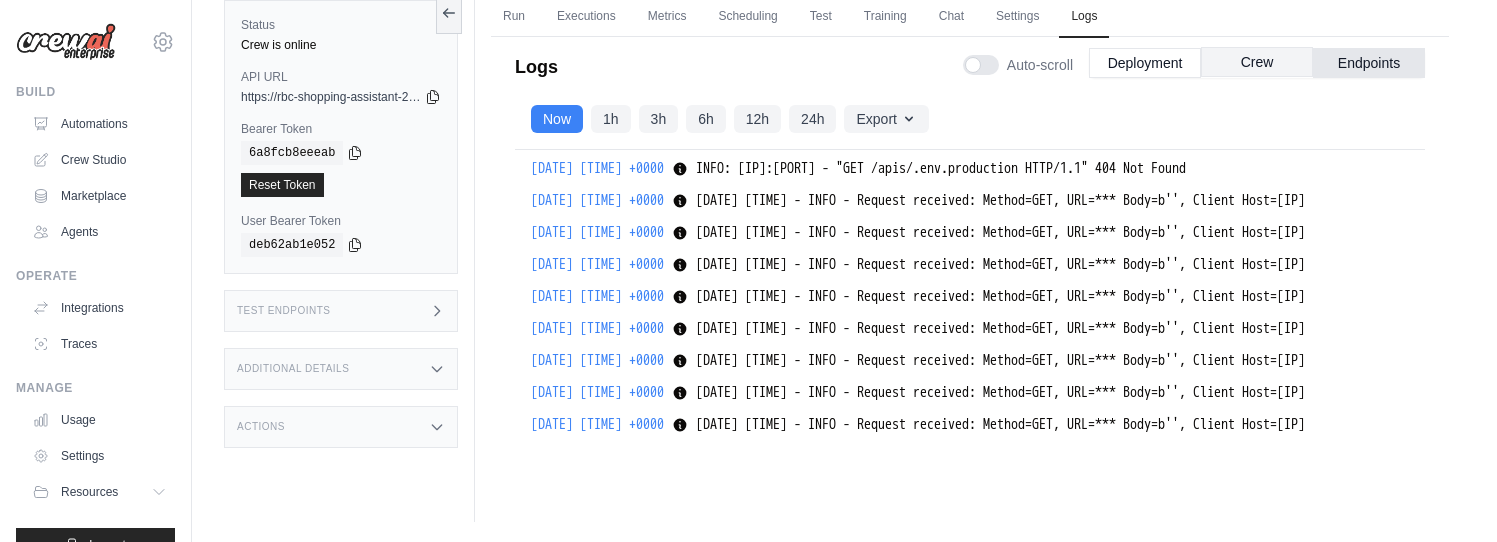 click on "Crew" at bounding box center (1257, 62) 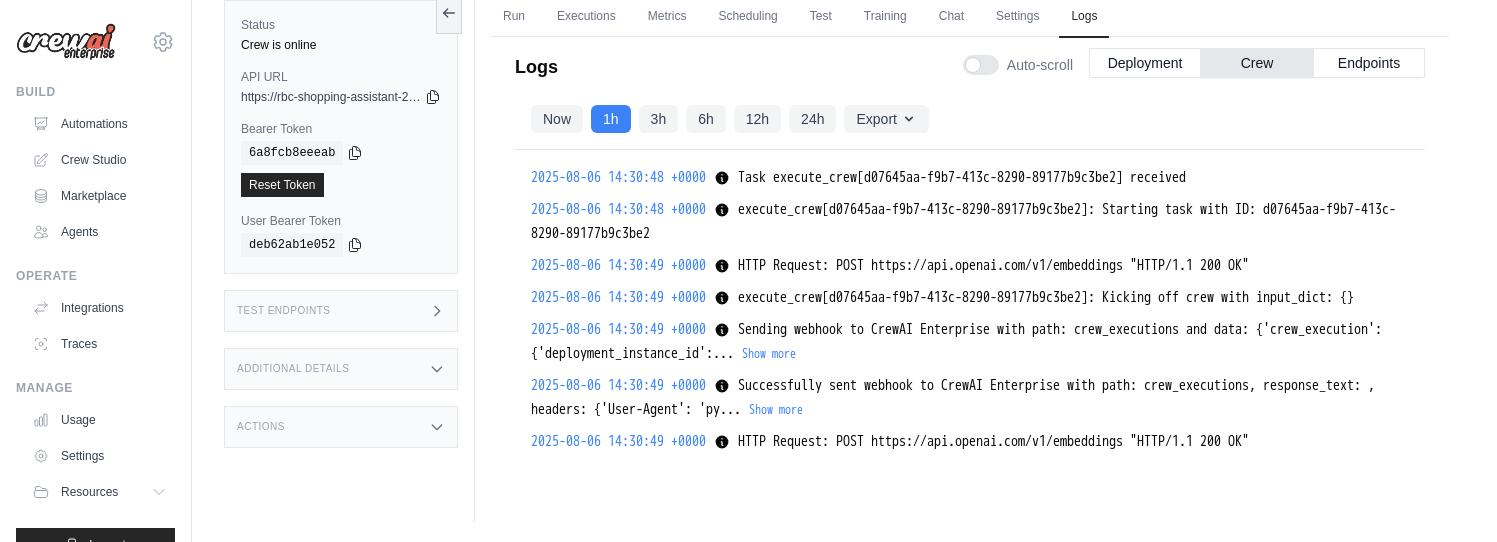 scroll, scrollTop: 8041, scrollLeft: 0, axis: vertical 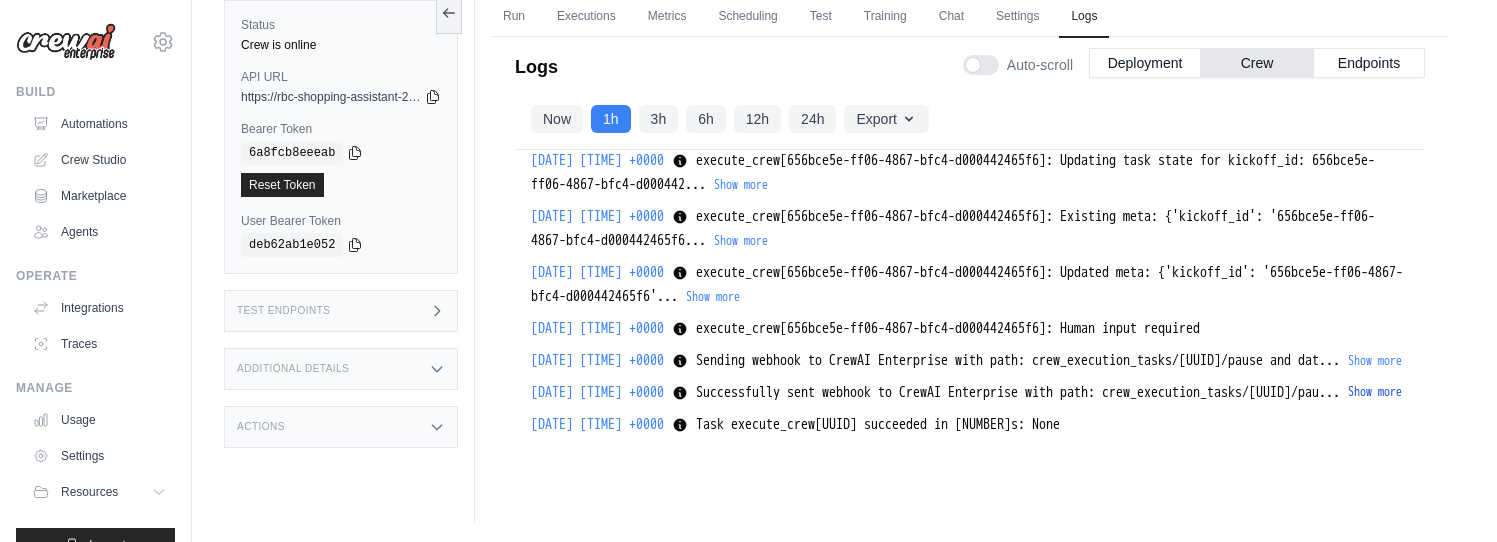 click on "Show more" at bounding box center [1375, 392] 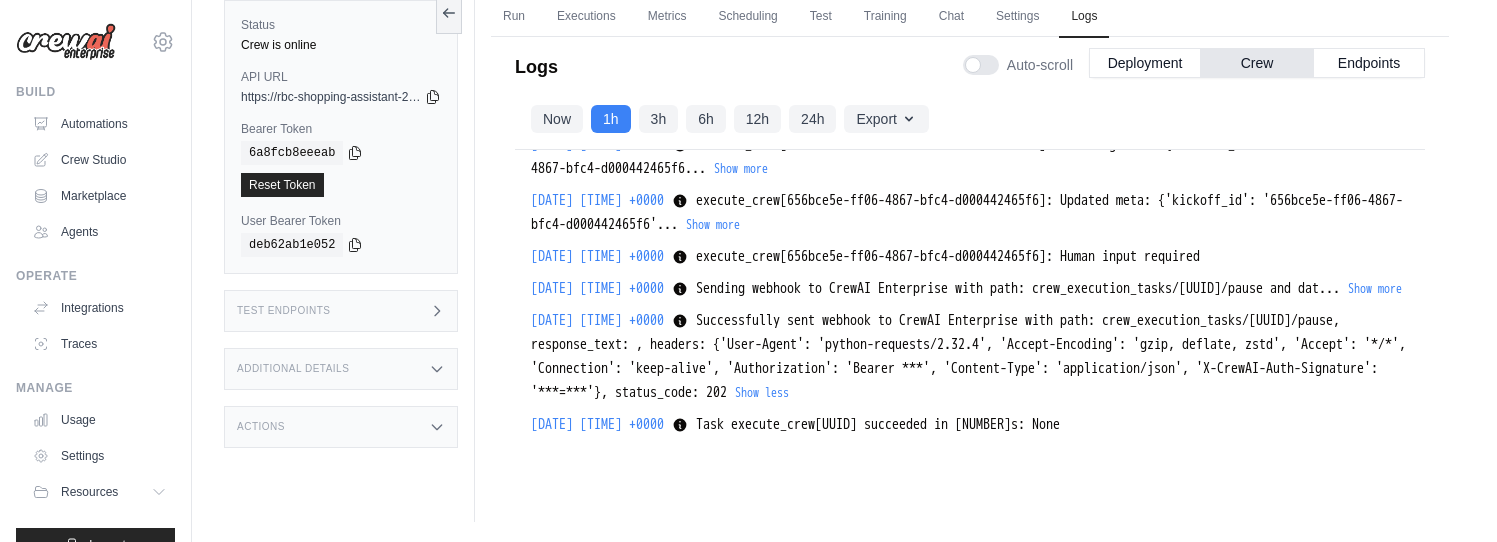 scroll, scrollTop: 8101, scrollLeft: 0, axis: vertical 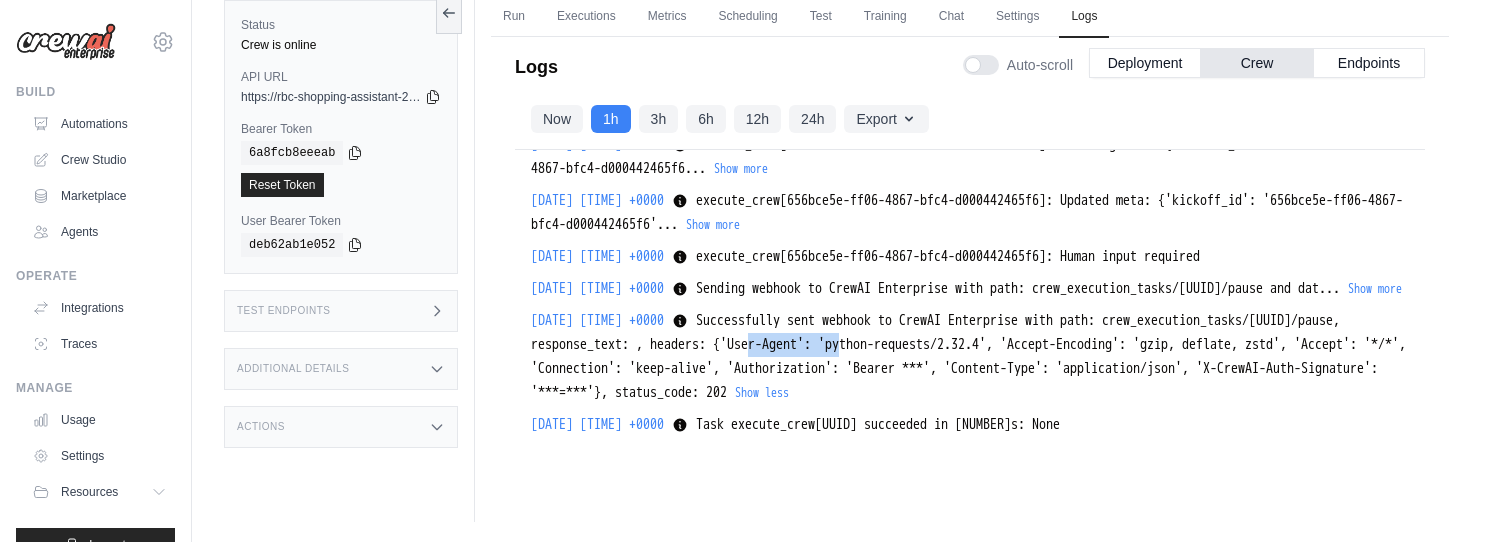 click on "Successfully sent webhook to CrewAI Enterprise with path: crew_execution_tasks/aad6aa51-ff27-4b96-b19e-cee5fa7ec3f9/pause, response_text: , headers: {'User-Agent': 'python-requests/2.32.4', 'Accept-Encoding': 'gzip, deflate, zstd', 'Accept': '*/*', 'Connection': 'keep-alive', 'Authorization': 'Bearer ***', 'Content-Type': 'application/json', 'X-CrewAI-Auth-Signature': '***=*** status_code: 202" at bounding box center (968, 356) 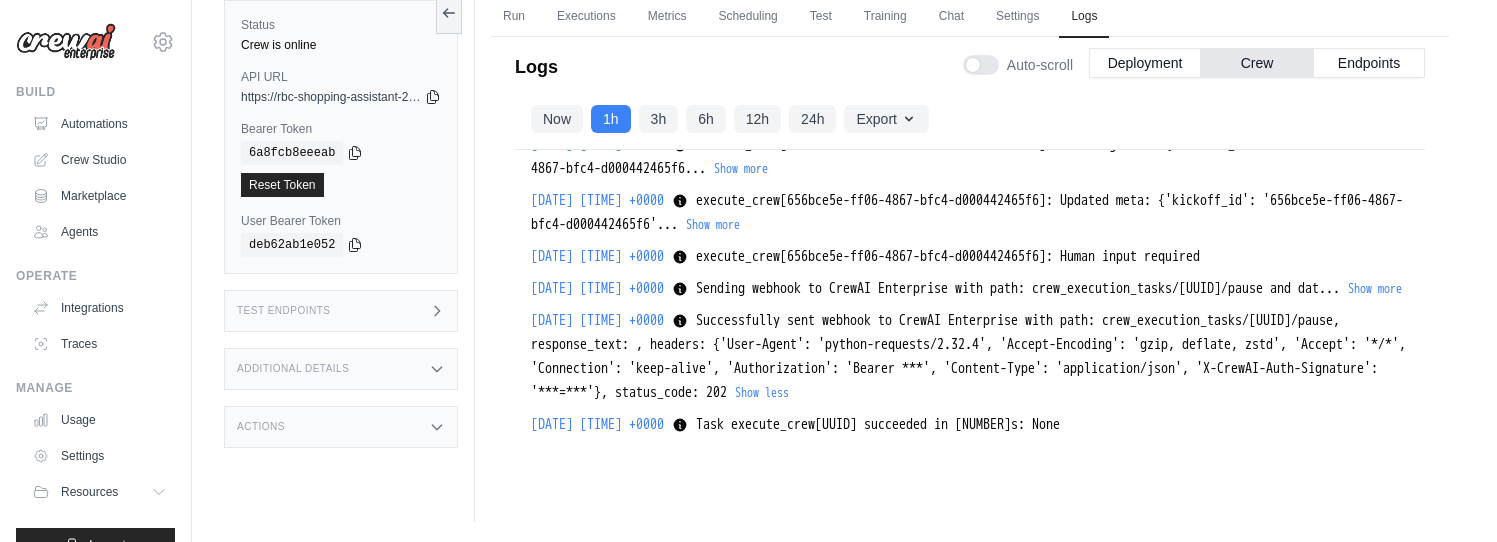 click on "2025-08-06 14:46:50 +0000
Successfully sent webhook to CrewAI Enterprise with path: crew_execution_tasks/aad6aa51-ff27-4b96-b19e-cee5fa7ec3f9/pause, response_text: , headers: {'User-Agent': 'python-requests/2.32.4', 'Accept-Encoding': 'gzip, deflate, zstd', 'Accept': '*/*', 'Connection': 'keep-alive', 'Authorization': 'Bearer ***', 'Content-Type': 'application/json', 'X-CrewAI-Auth-Signature': '***=*** status_code: 202  Successfully sent webhook to CrewAI Enterprise with path: crew_execution_tasks/aad6aa51-ff27-4b96-b19e-cee5fa7ec3f9/pause, response_text: , headers: {'User-Agent': 'python-requests/2.32.4', 'Accept-Encoding': 'gzip, deflate, zstd', 'Accept': '*/*', 'Connection': 'keep-alive', 'Authorization': 'Bearer ***', 'Content-Type': 'application/json', 'X-CrewAI-Auth-Signature': '***=*** status_code: 202 Show more Show less" at bounding box center (970, 357) 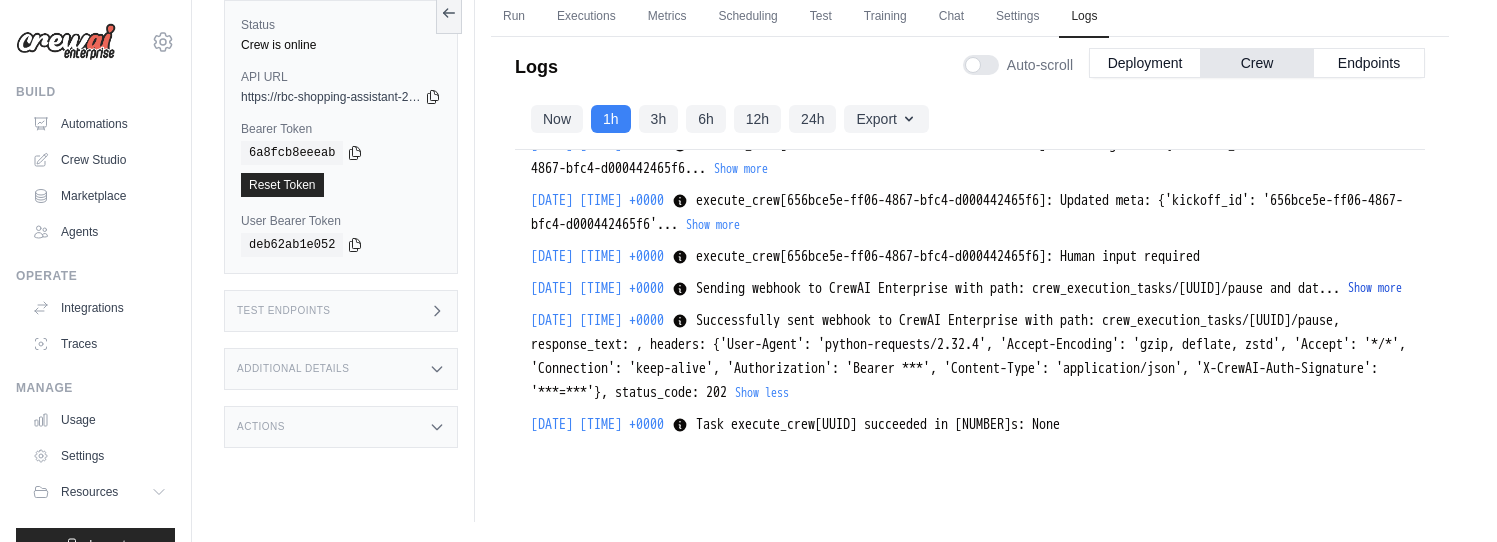 click on "Show more" at bounding box center [1375, 288] 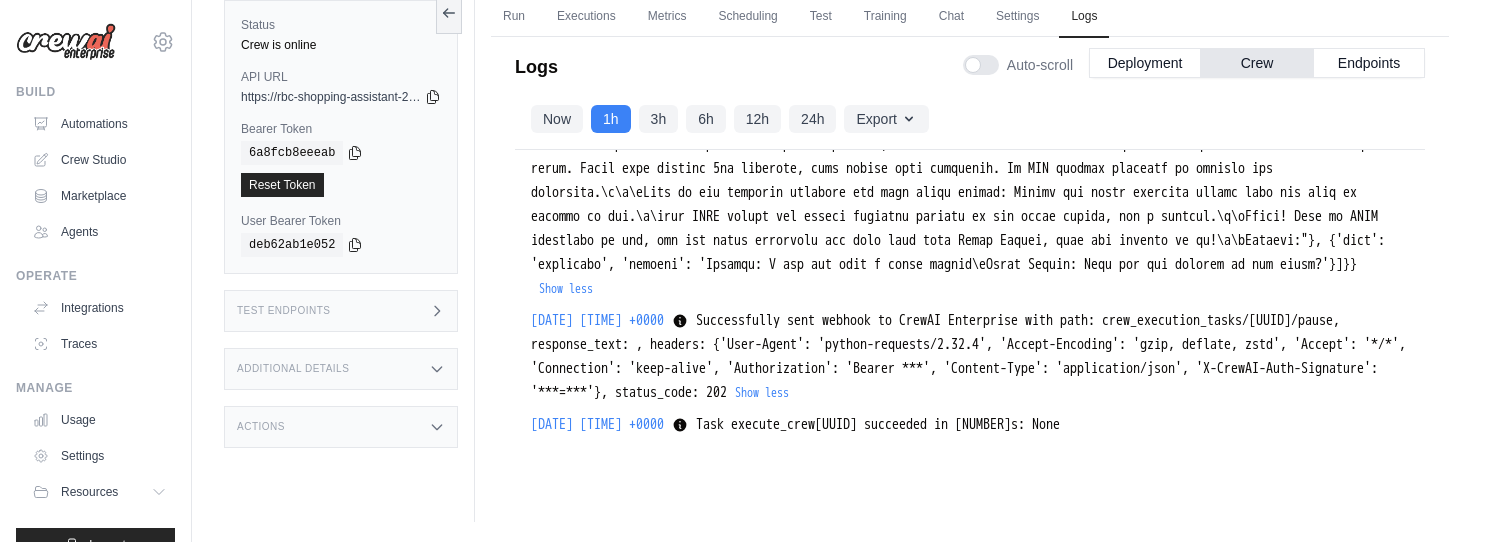 scroll, scrollTop: 8107, scrollLeft: 0, axis: vertical 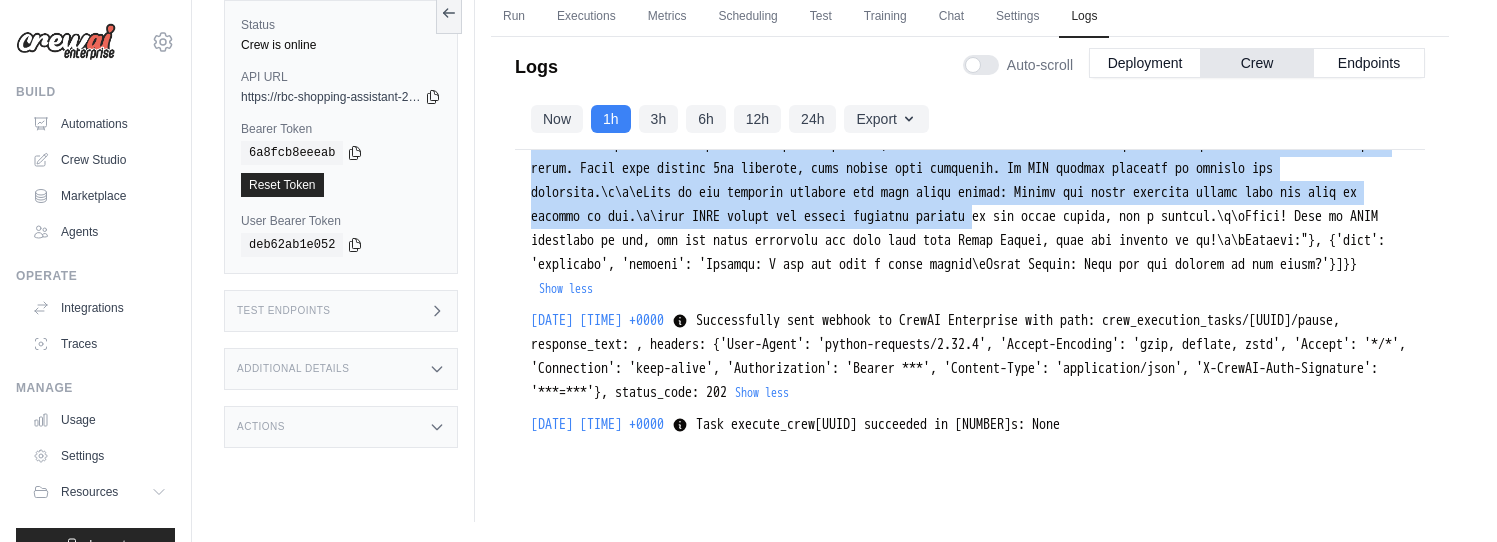 drag, startPoint x: 784, startPoint y: 223, endPoint x: 1046, endPoint y: 400, distance: 316.18506 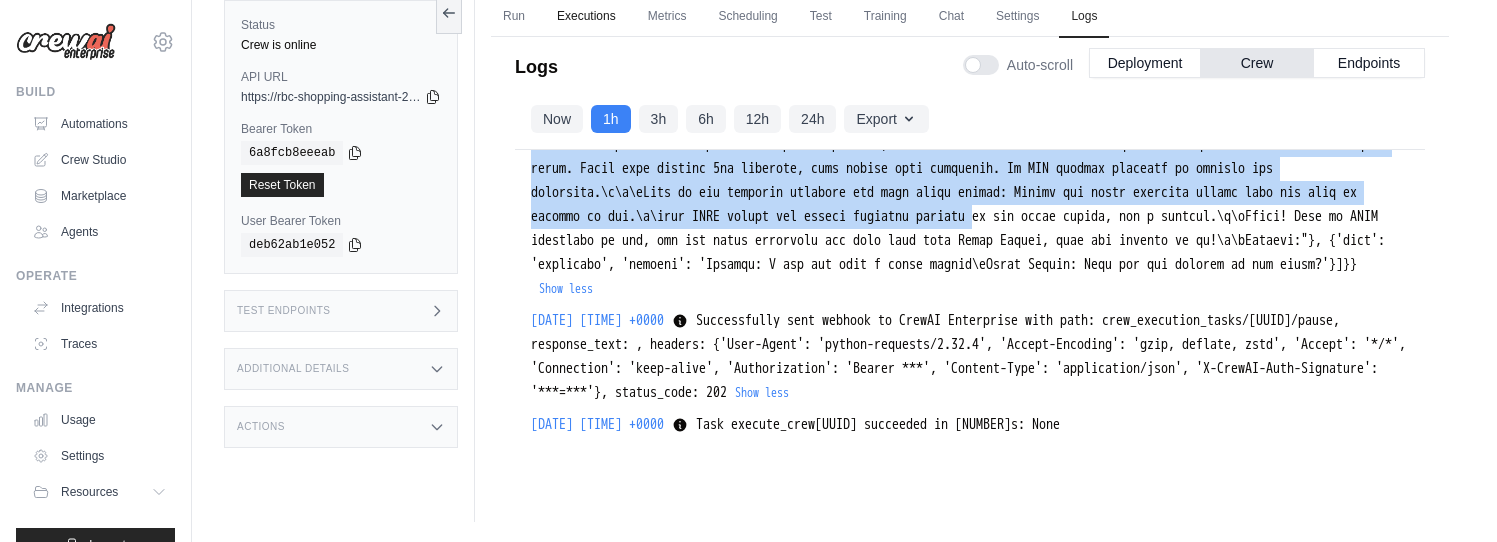 click on "Executions" at bounding box center (586, 17) 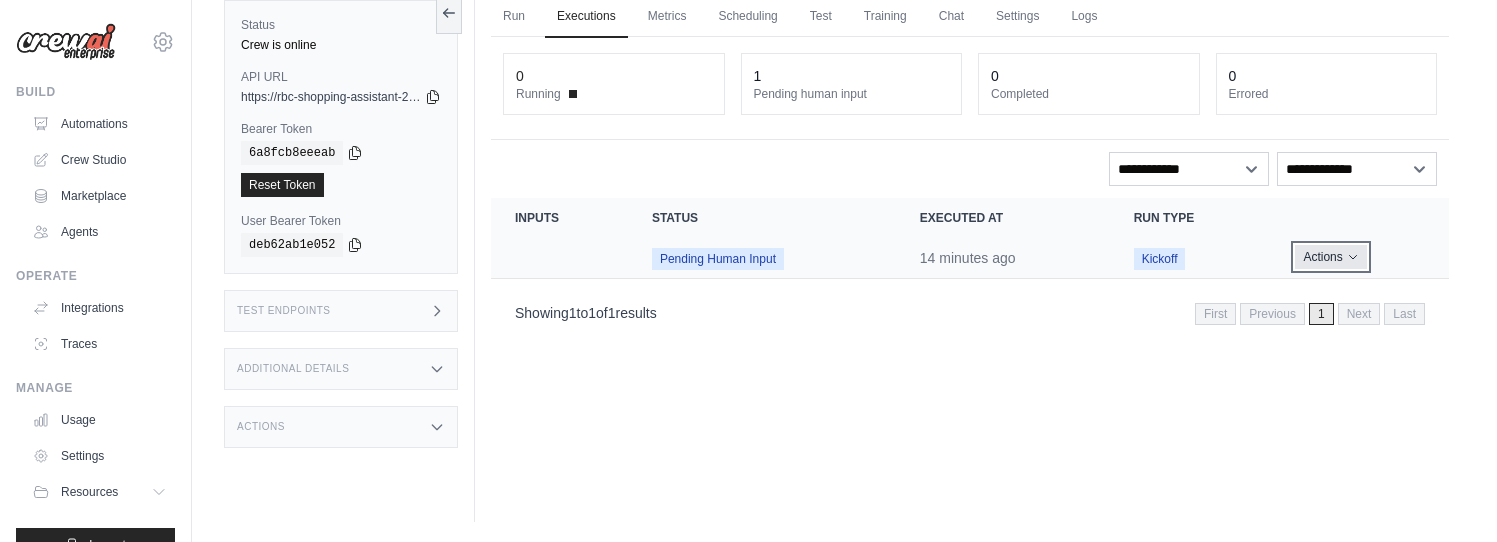 click 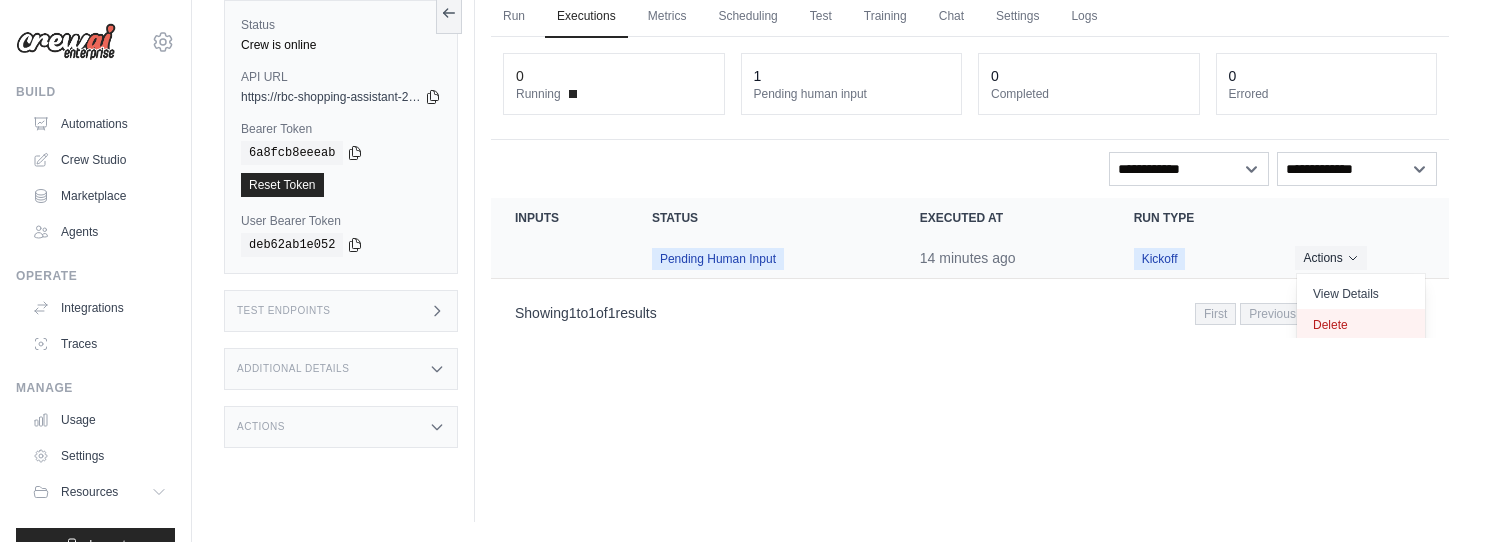 click on "Delete" at bounding box center (1361, 325) 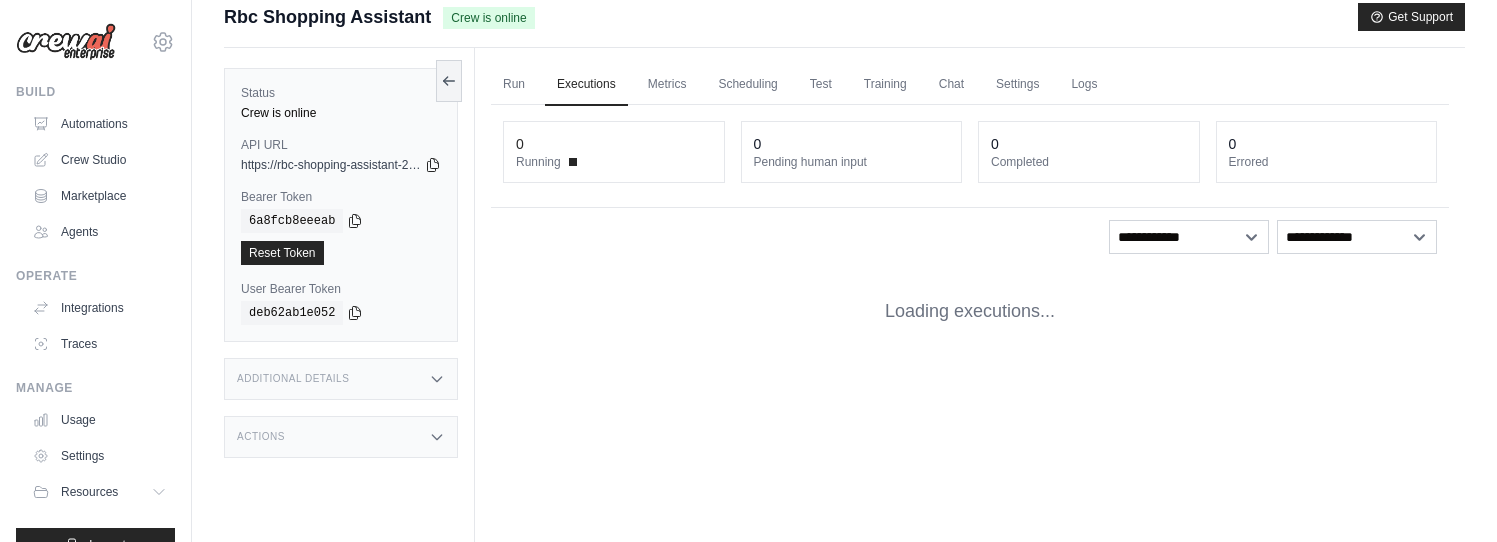 scroll, scrollTop: 0, scrollLeft: 0, axis: both 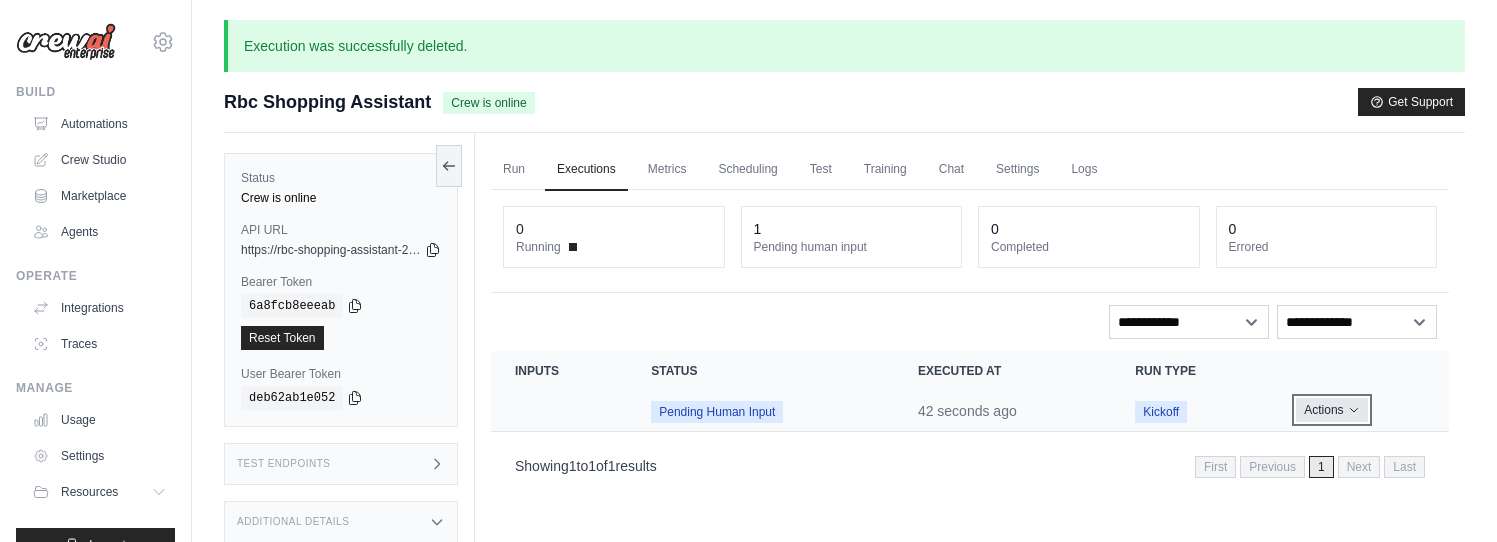 click on "Actions" at bounding box center [1331, 410] 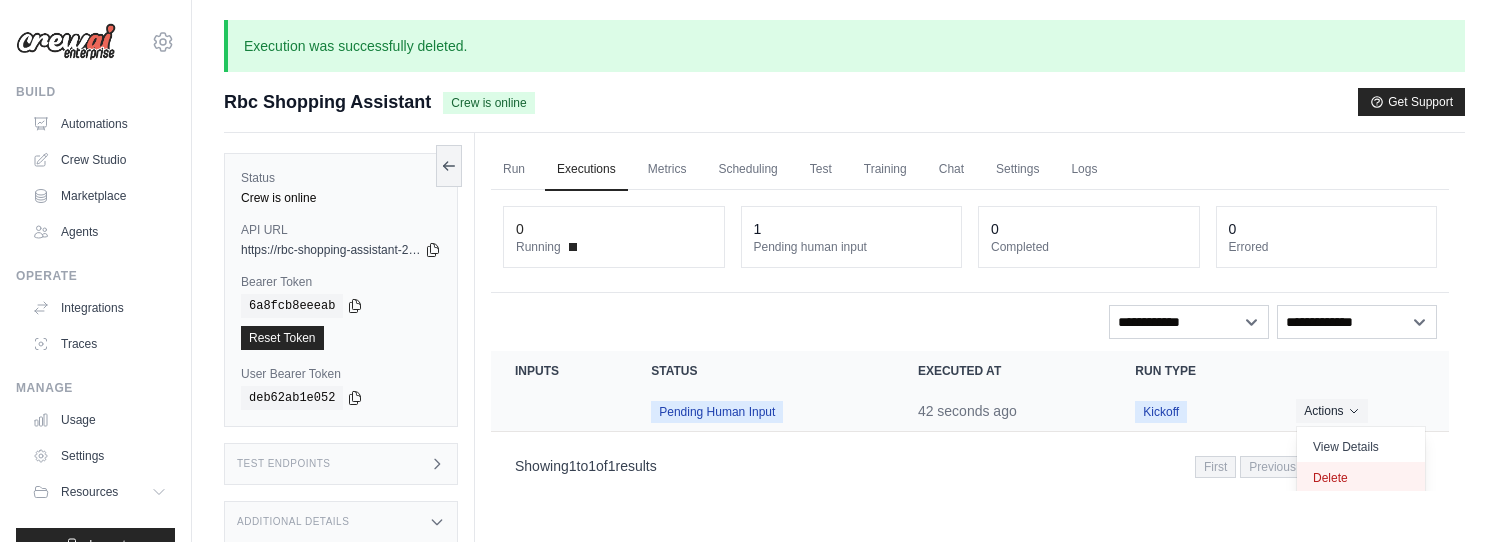 click on "Delete" at bounding box center [1361, 478] 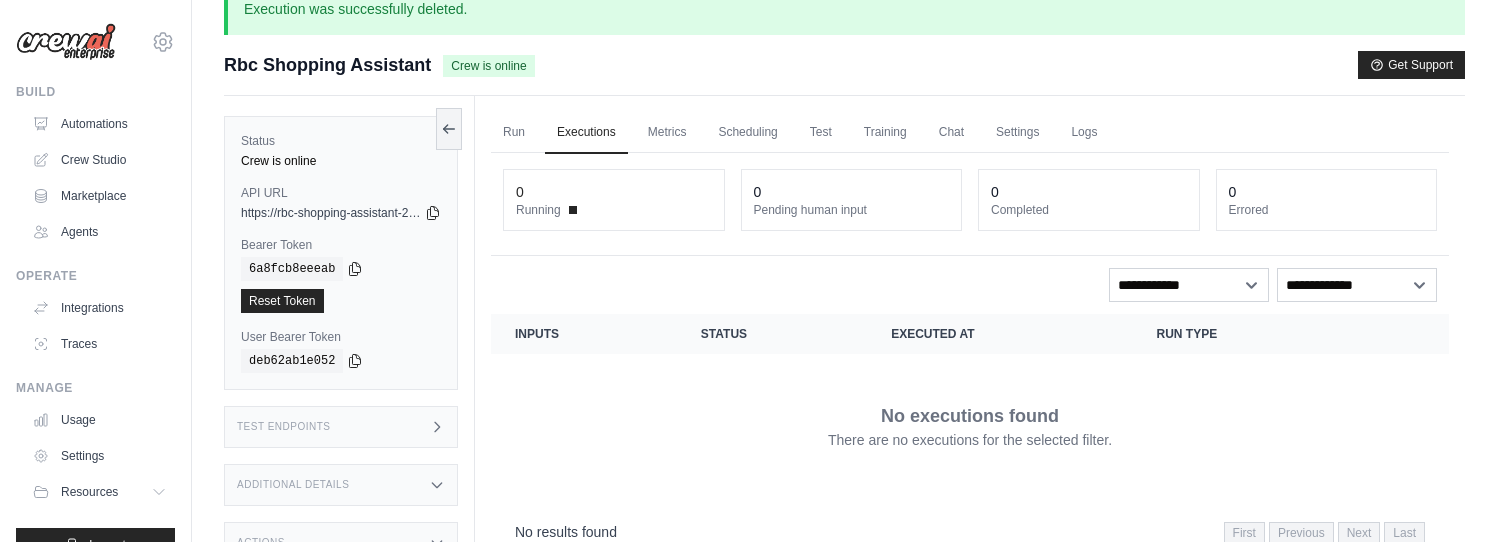 scroll, scrollTop: 35, scrollLeft: 0, axis: vertical 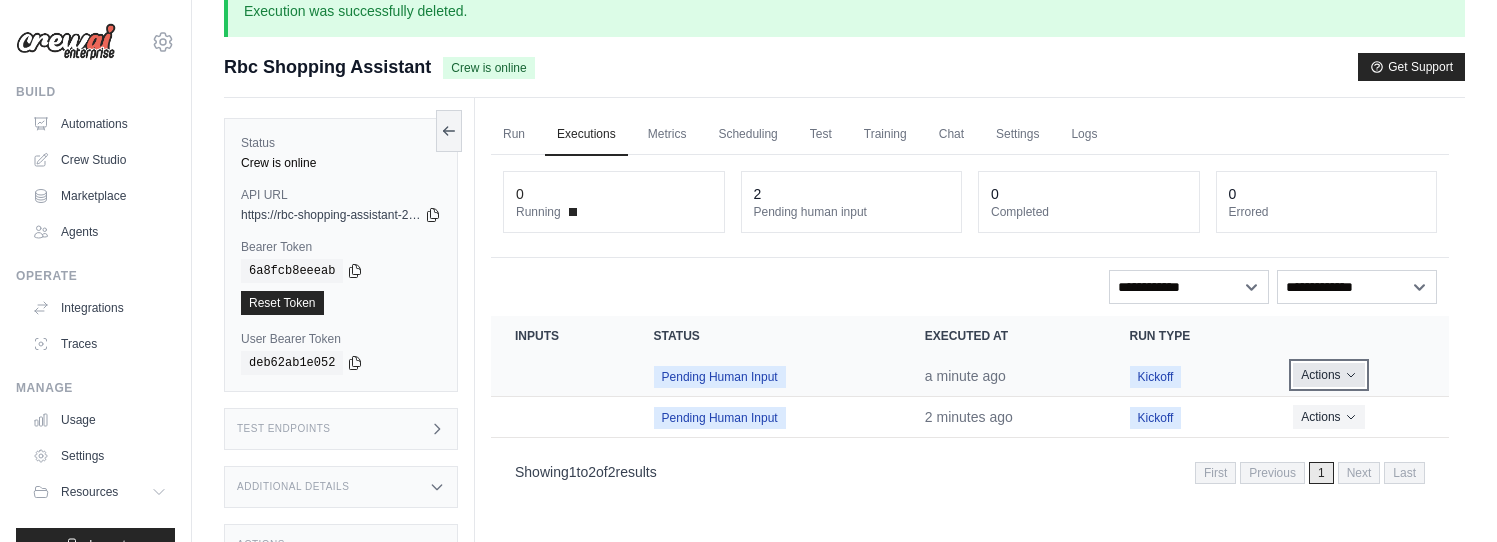 click 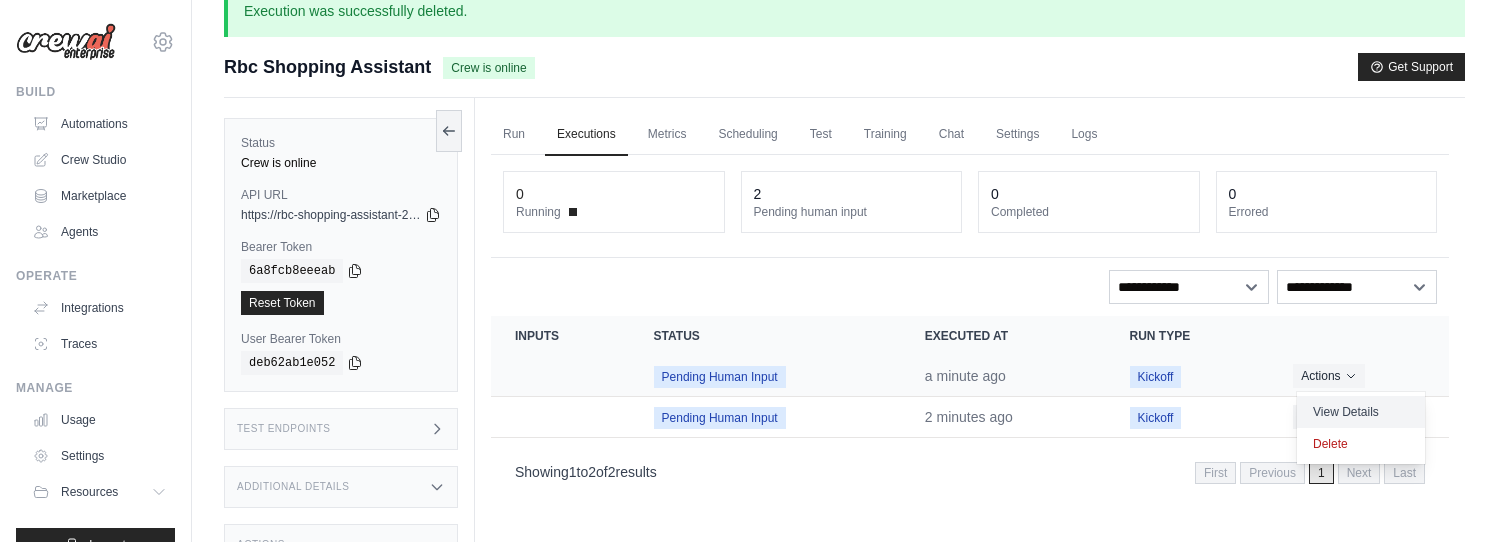 click on "View Details" at bounding box center (1361, 412) 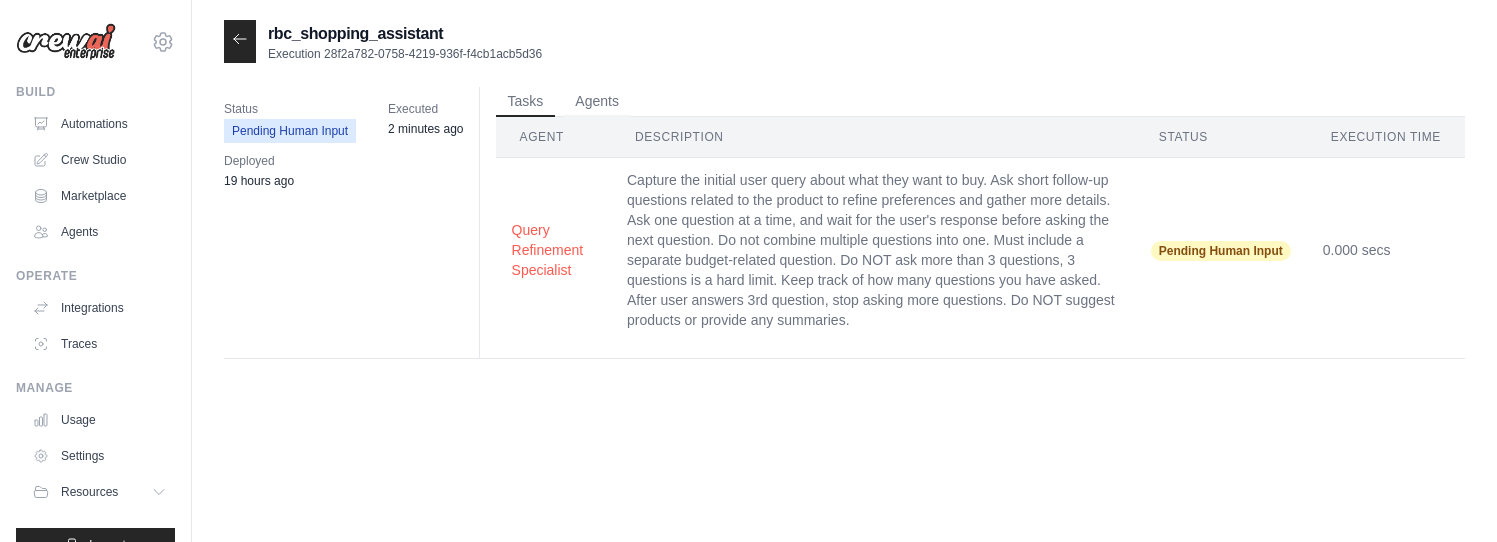 scroll, scrollTop: 0, scrollLeft: 0, axis: both 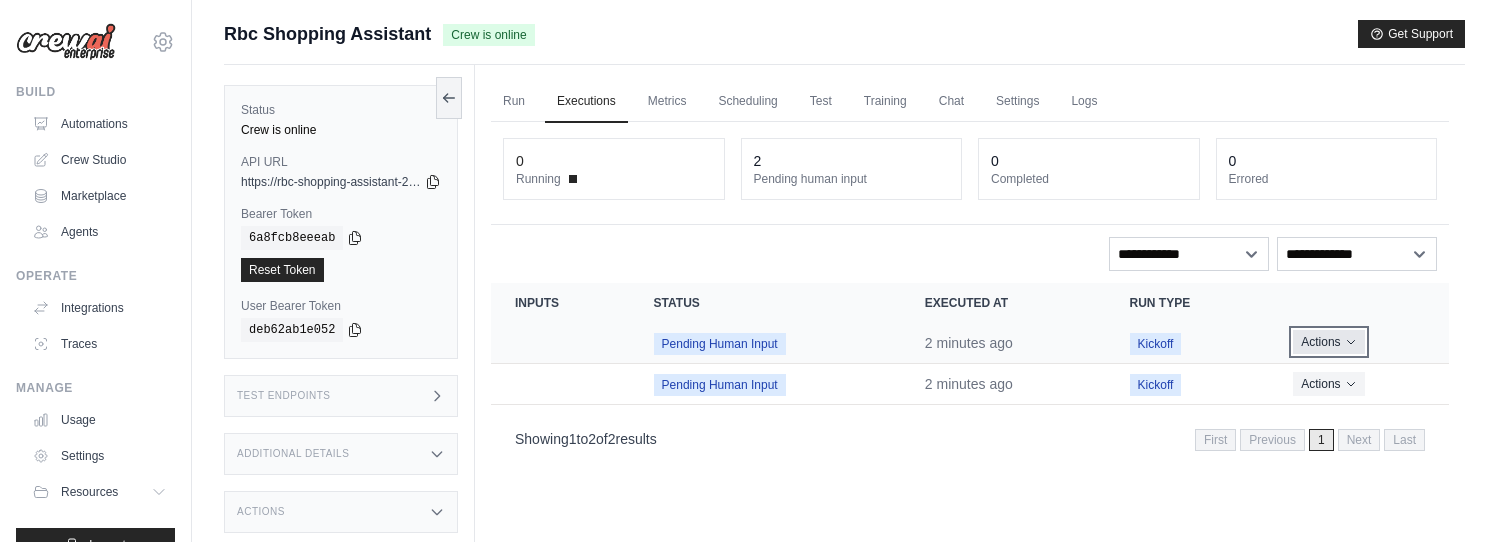 click on "Actions" at bounding box center (1328, 342) 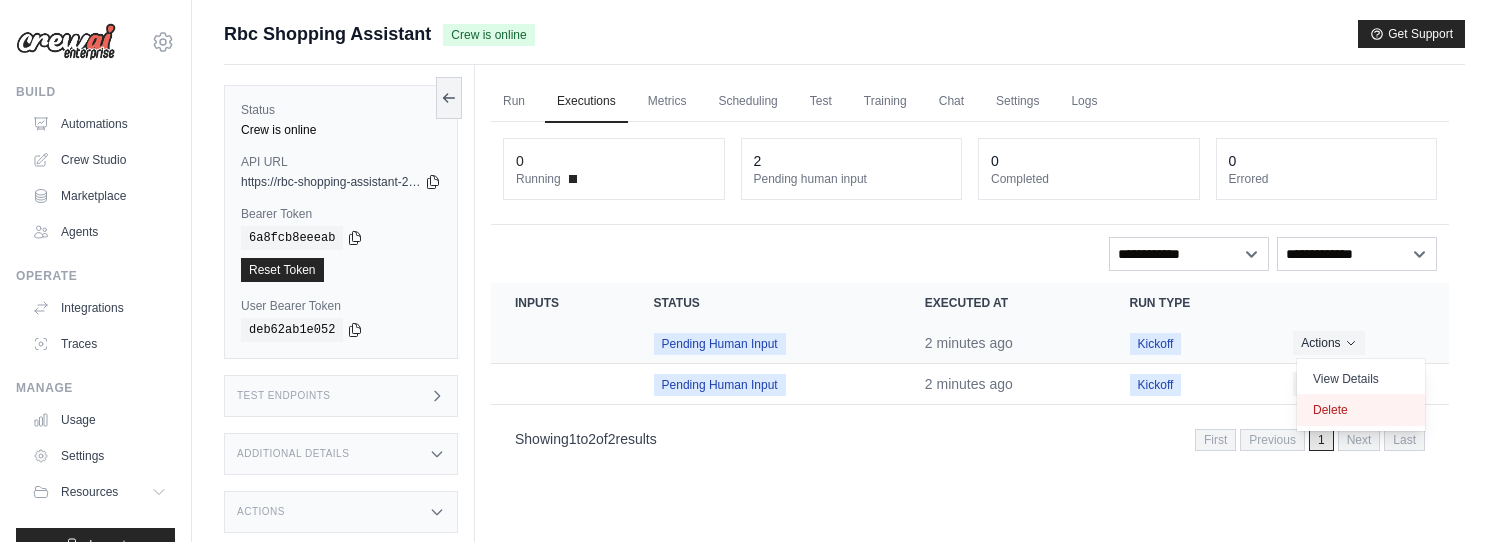 click on "Delete" at bounding box center [1361, 410] 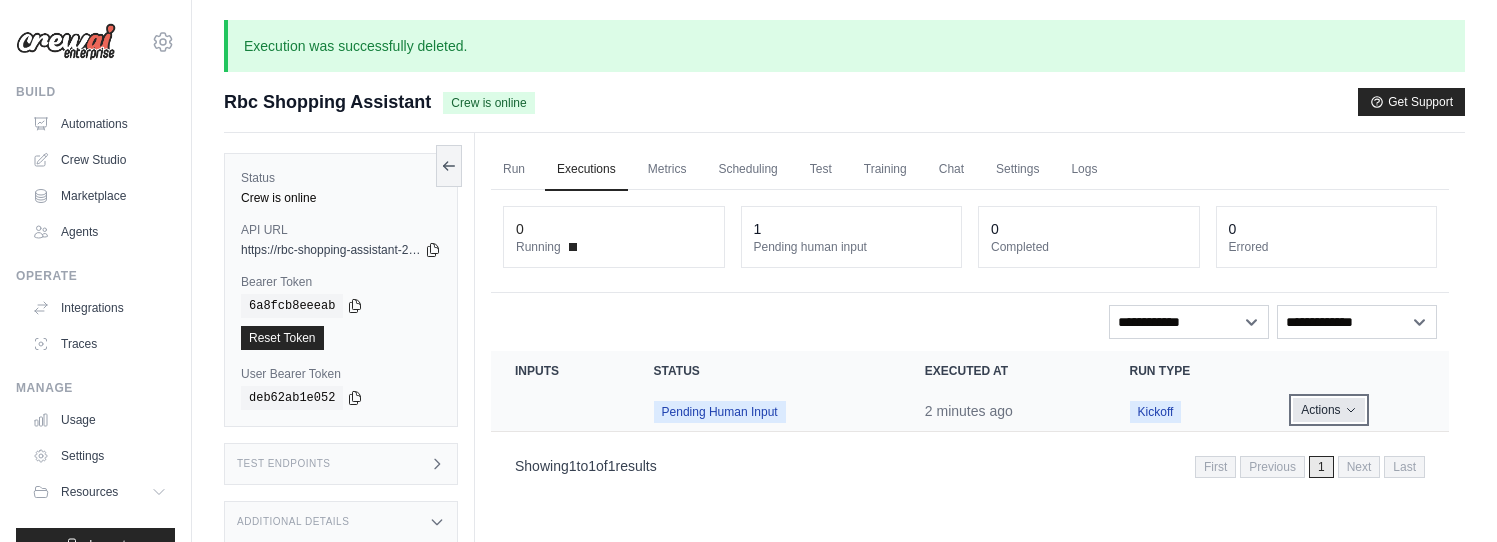 click on "Actions" at bounding box center [1328, 410] 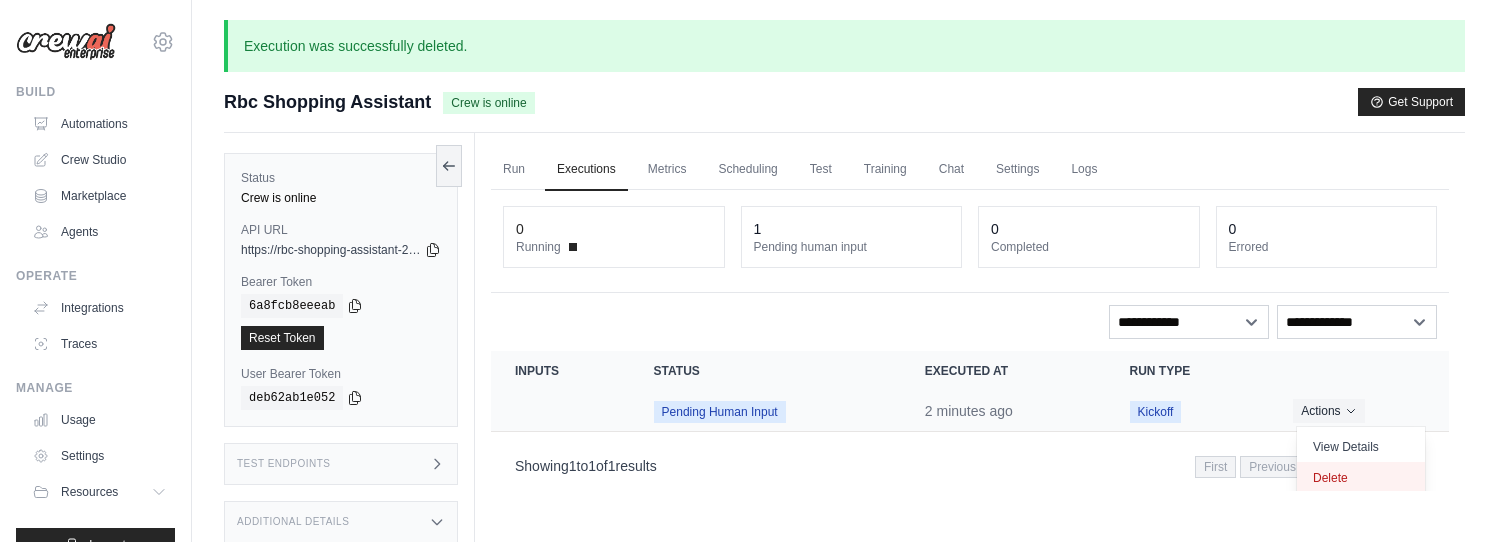 click on "Delete" at bounding box center [1361, 478] 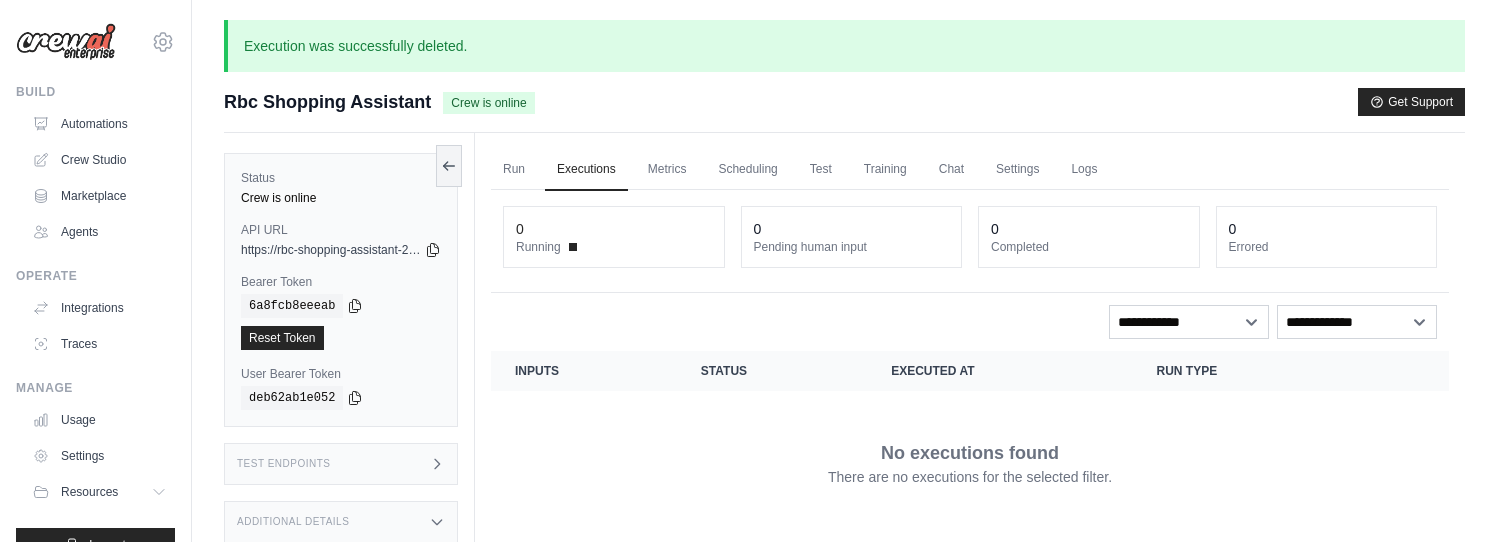 click on "No executions found
There are no executions for the selected filter." at bounding box center (970, 463) 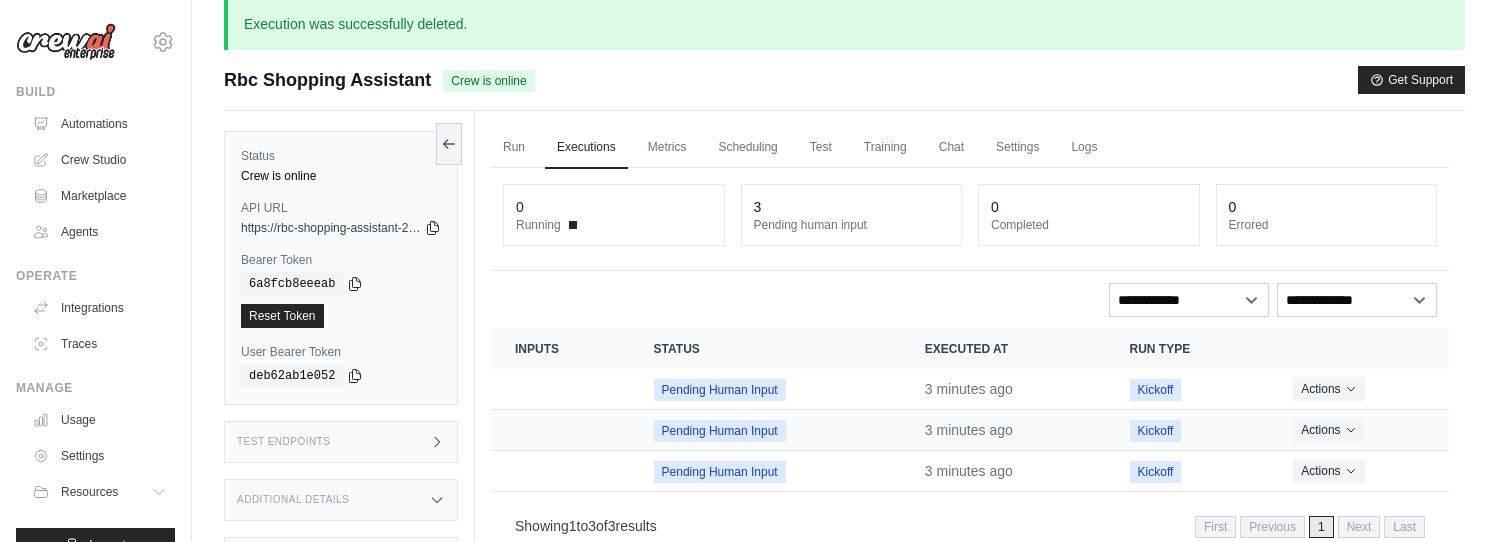 scroll, scrollTop: 22, scrollLeft: 0, axis: vertical 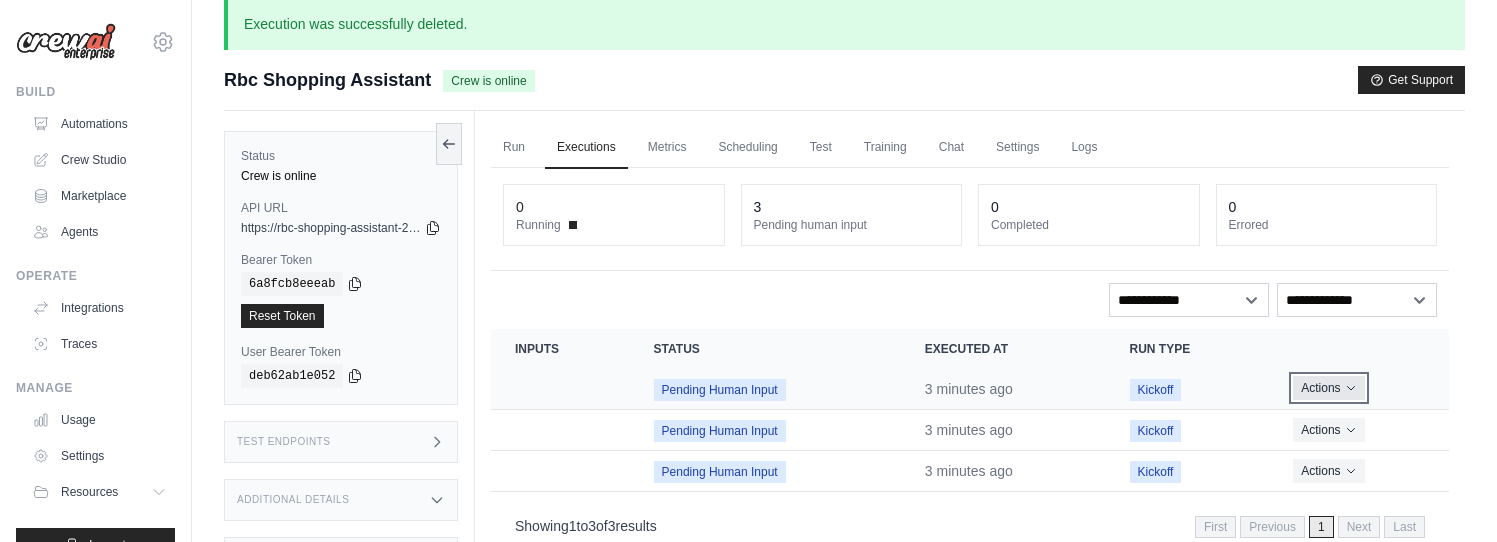 click on "Actions" at bounding box center [1328, 388] 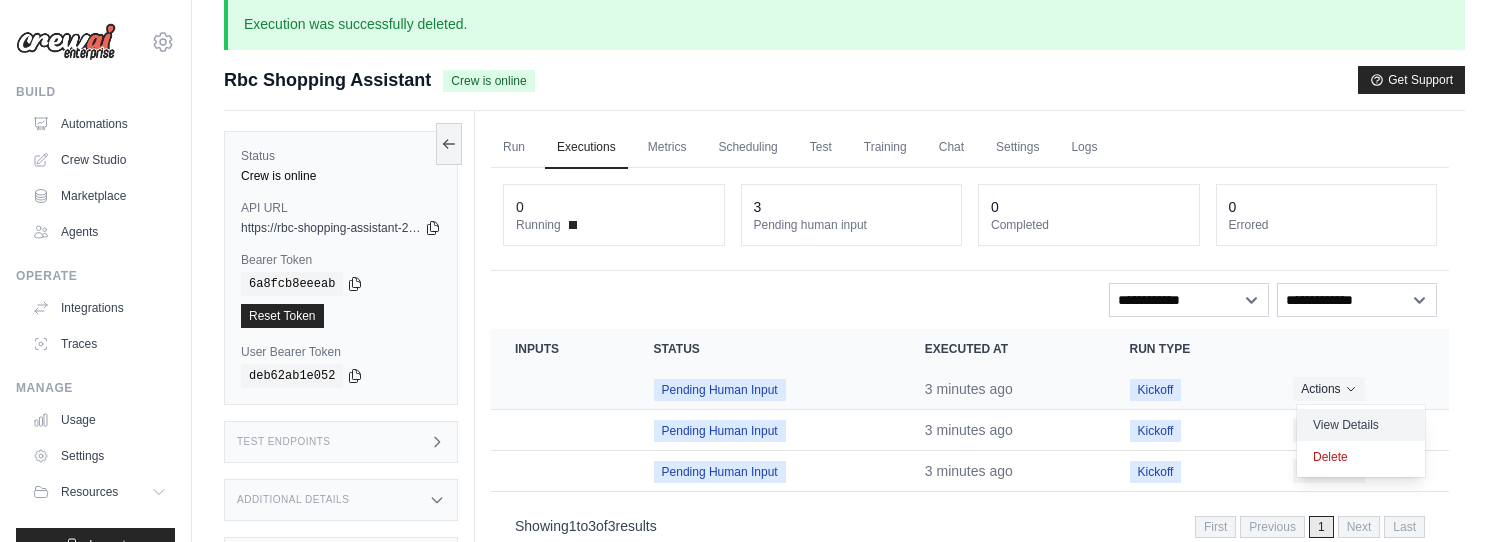 click on "View Details" at bounding box center [1361, 425] 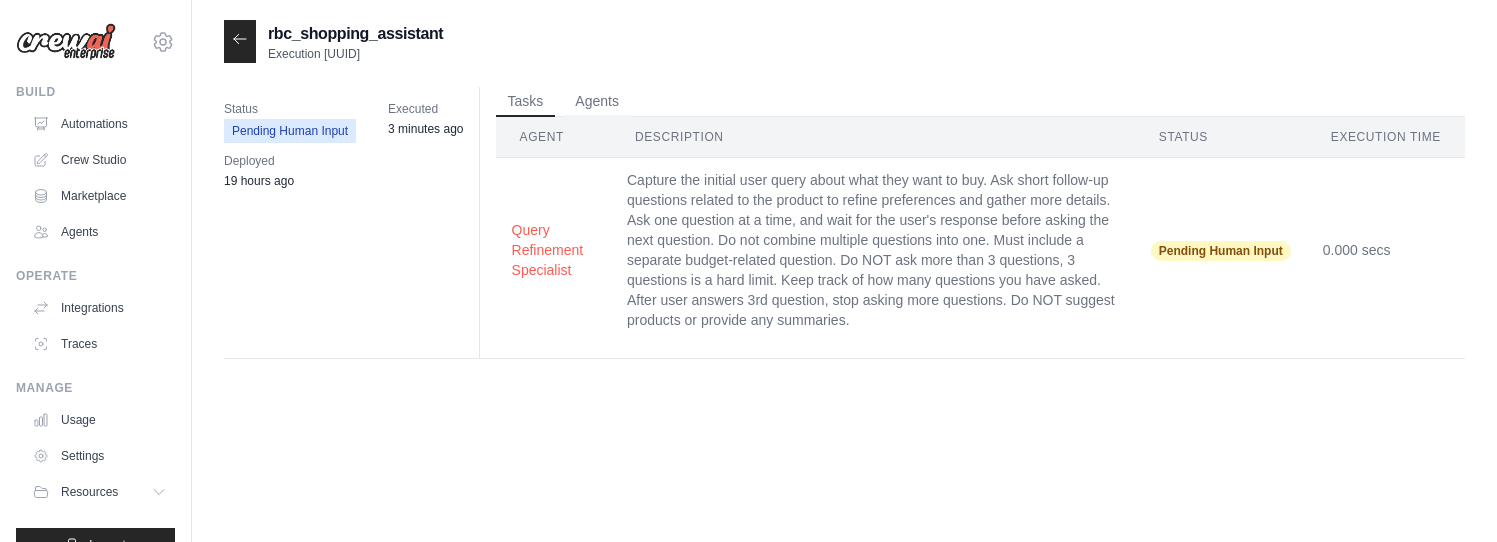 scroll, scrollTop: 0, scrollLeft: 0, axis: both 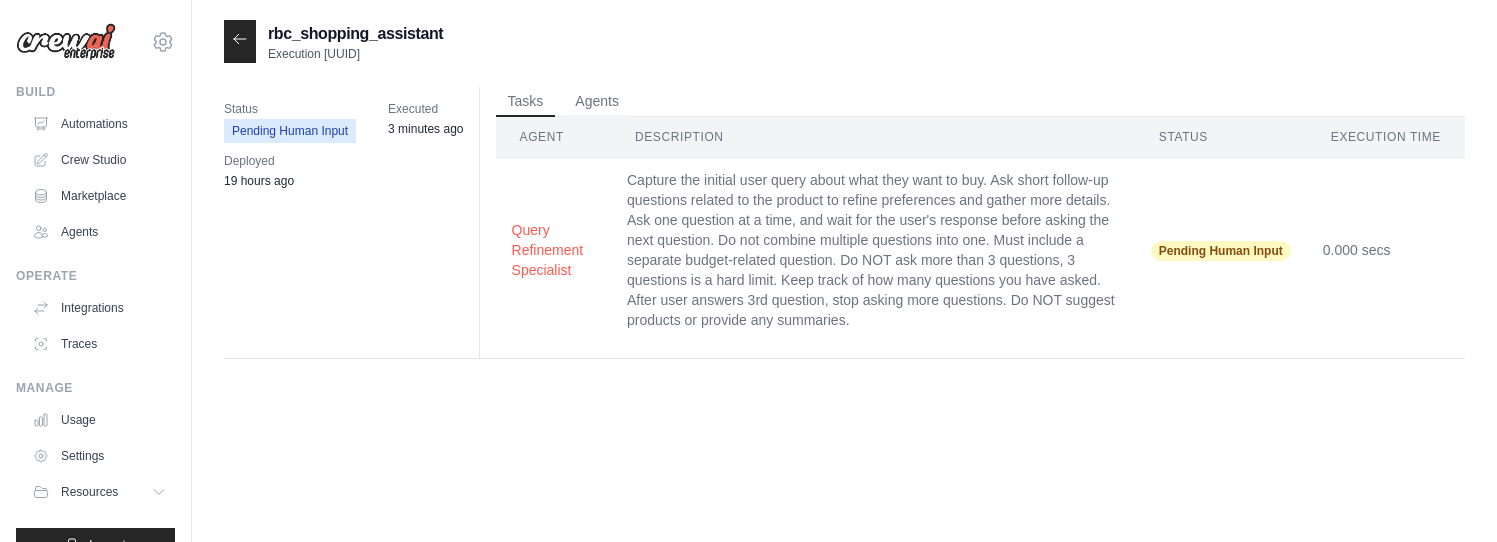 click at bounding box center [240, 41] 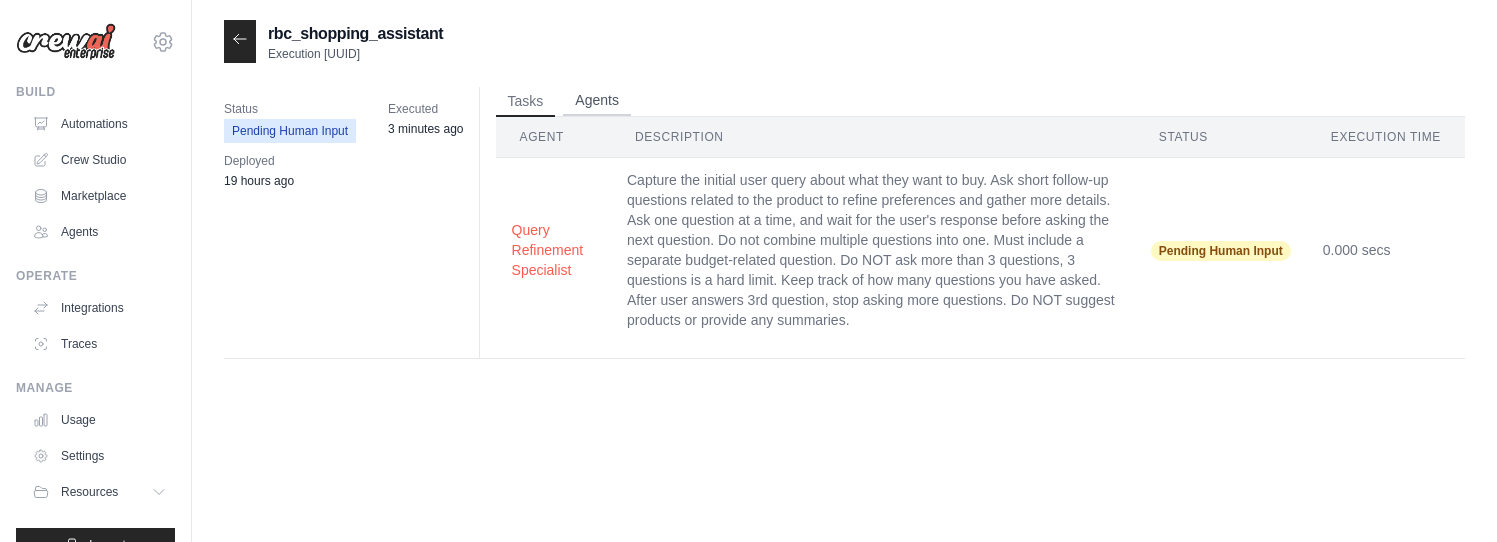 click on "Agents" at bounding box center (597, 101) 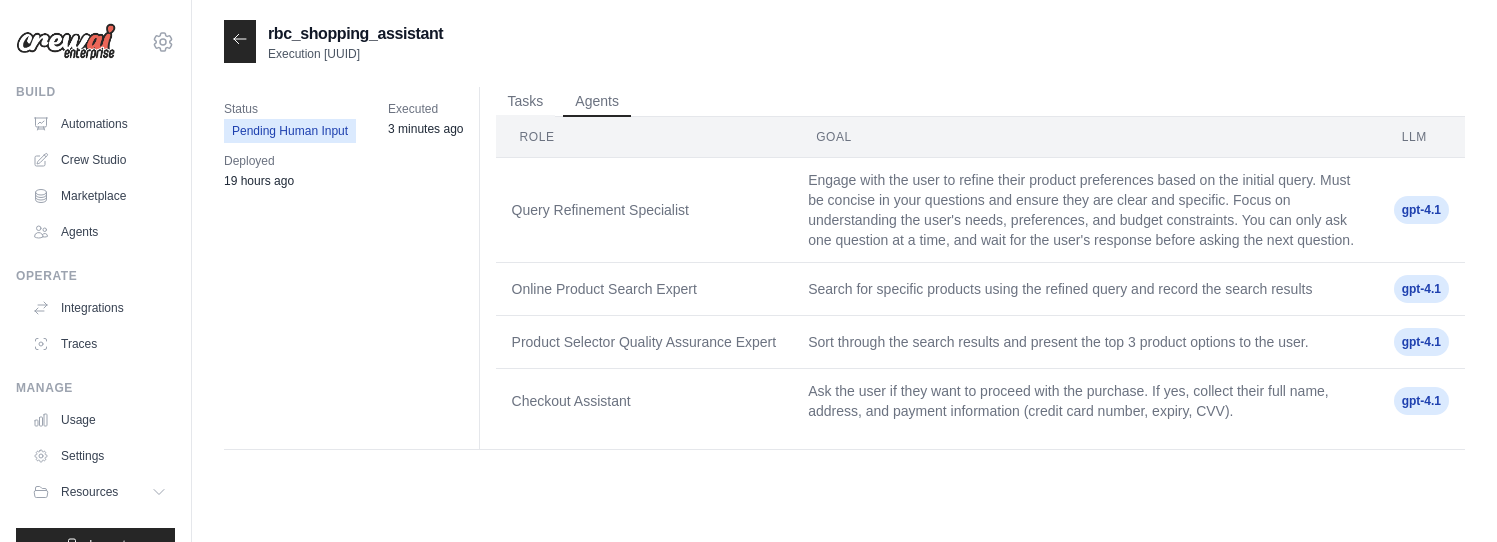 click 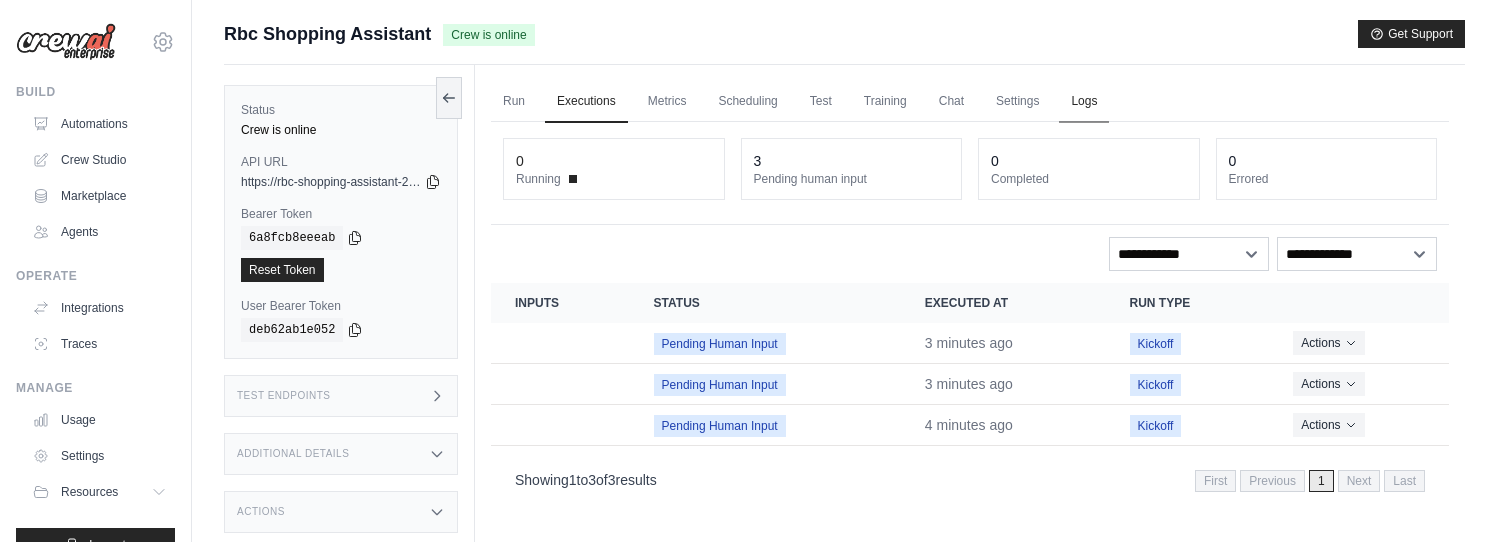 click on "Logs" at bounding box center (1084, 102) 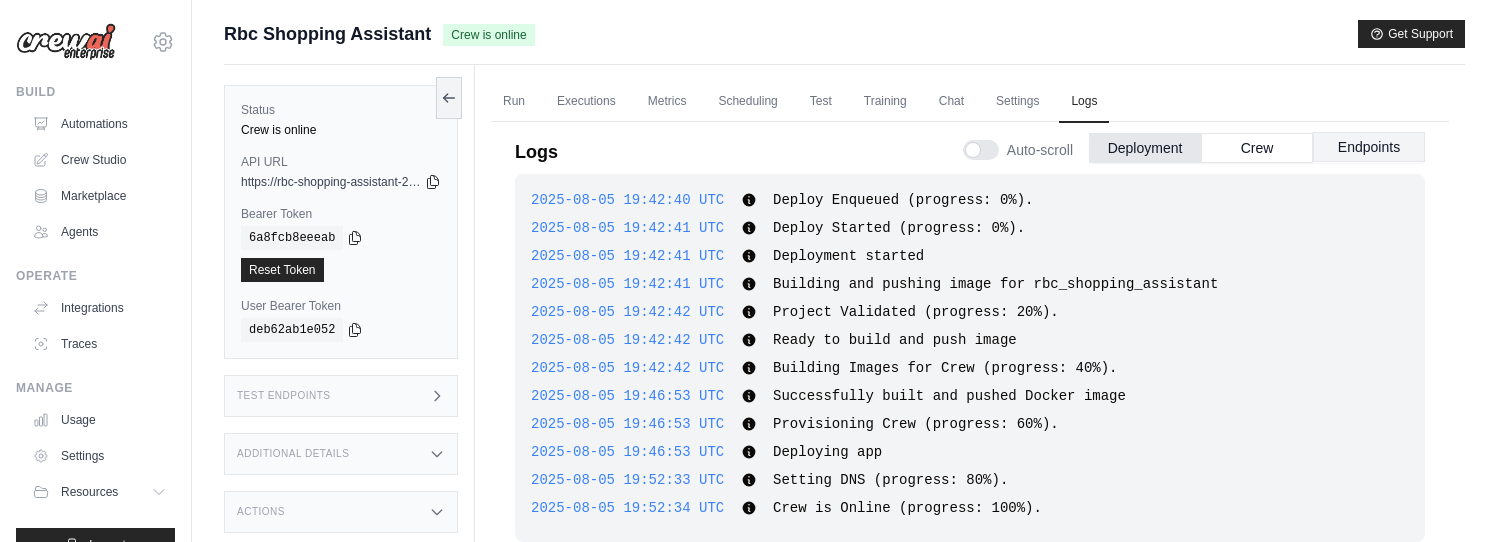 click on "Endpoints" at bounding box center [1369, 147] 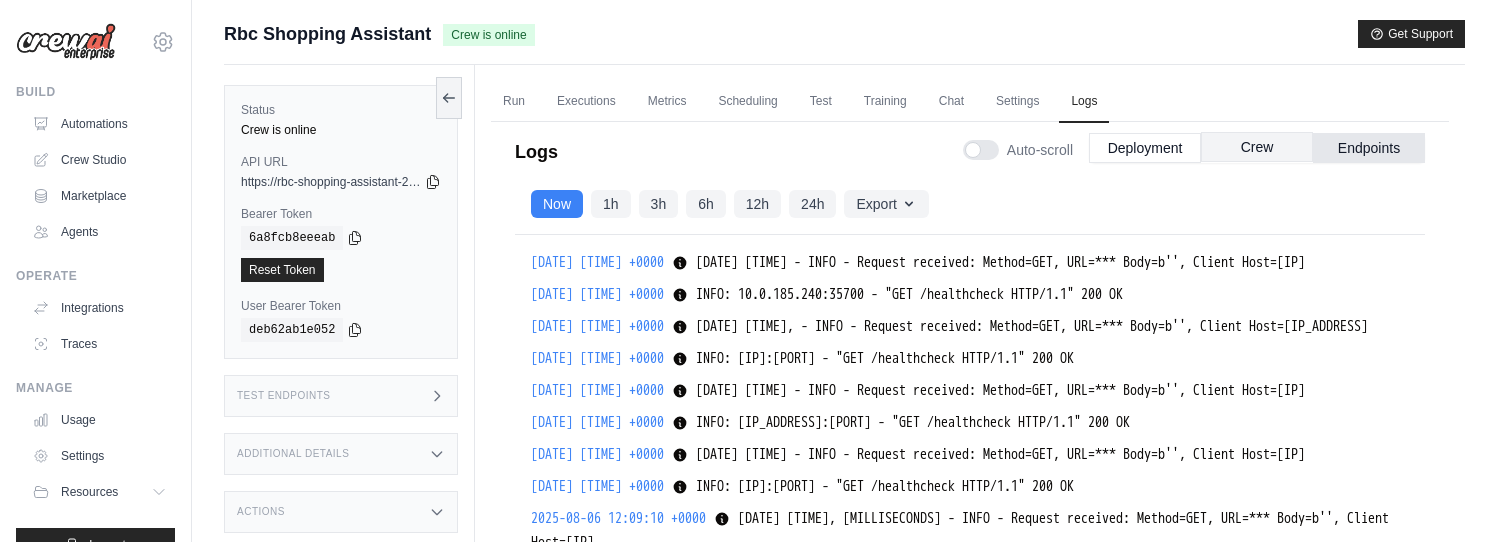 click on "Crew" at bounding box center [1257, 147] 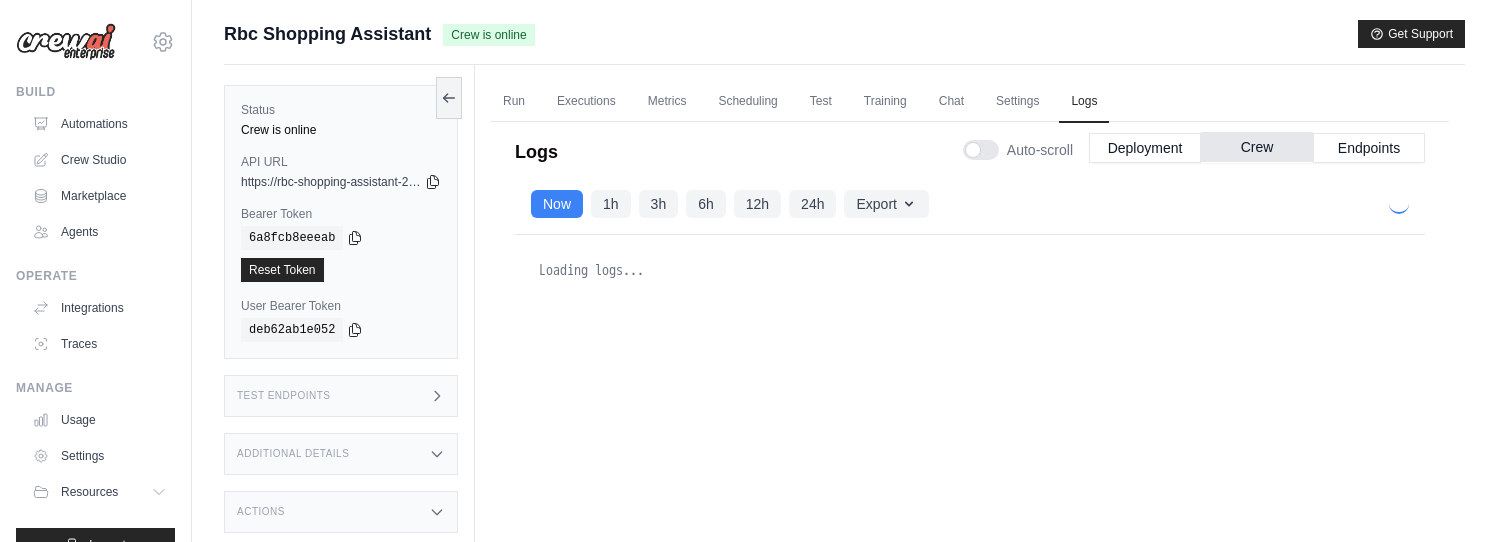 scroll, scrollTop: 0, scrollLeft: 0, axis: both 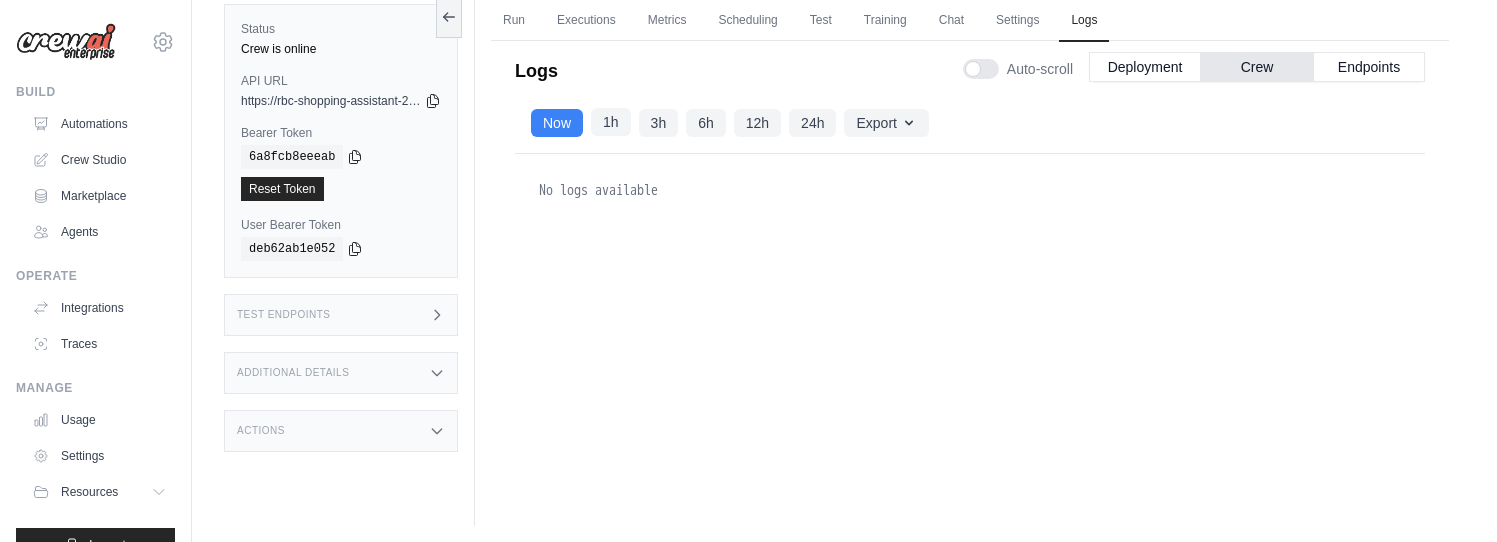 click on "1h" at bounding box center [611, 122] 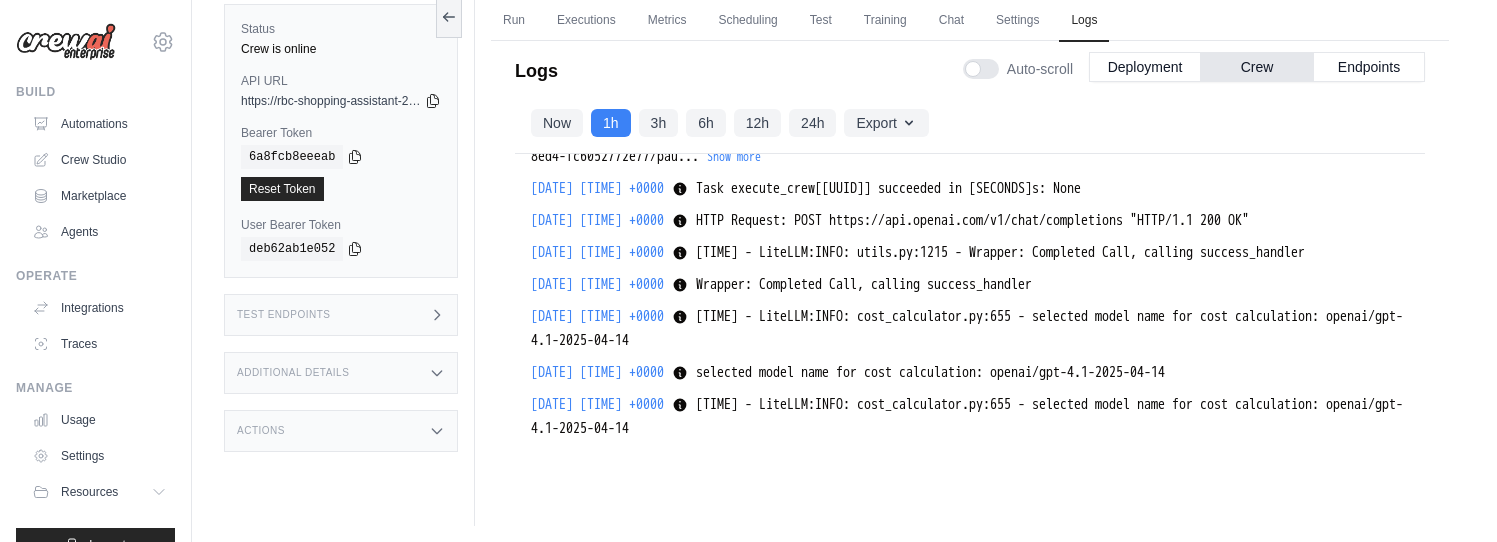 scroll, scrollTop: 17112, scrollLeft: 0, axis: vertical 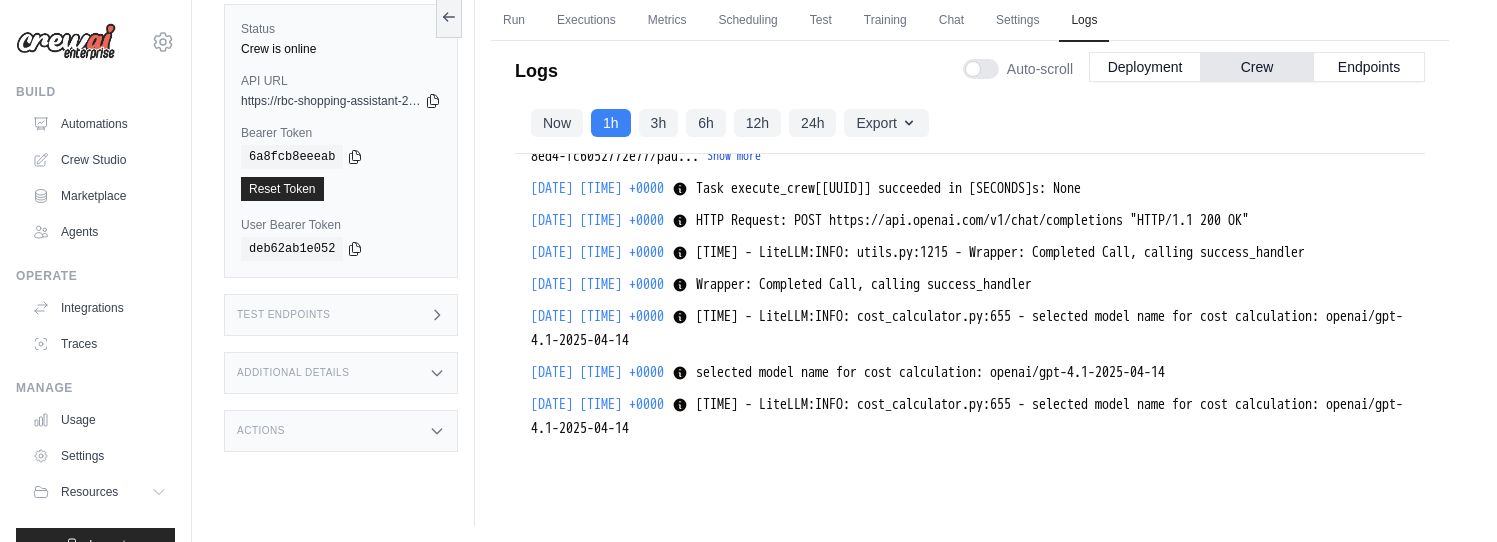 click on "Show more" at bounding box center [734, 156] 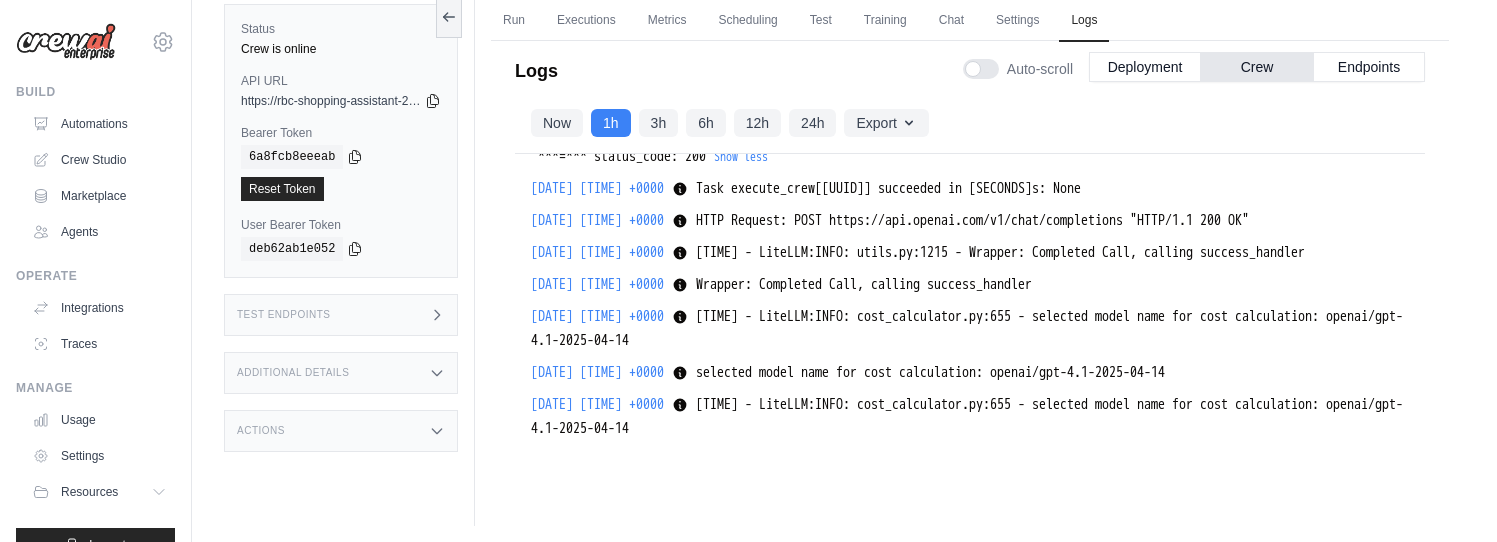 scroll, scrollTop: 16996, scrollLeft: 0, axis: vertical 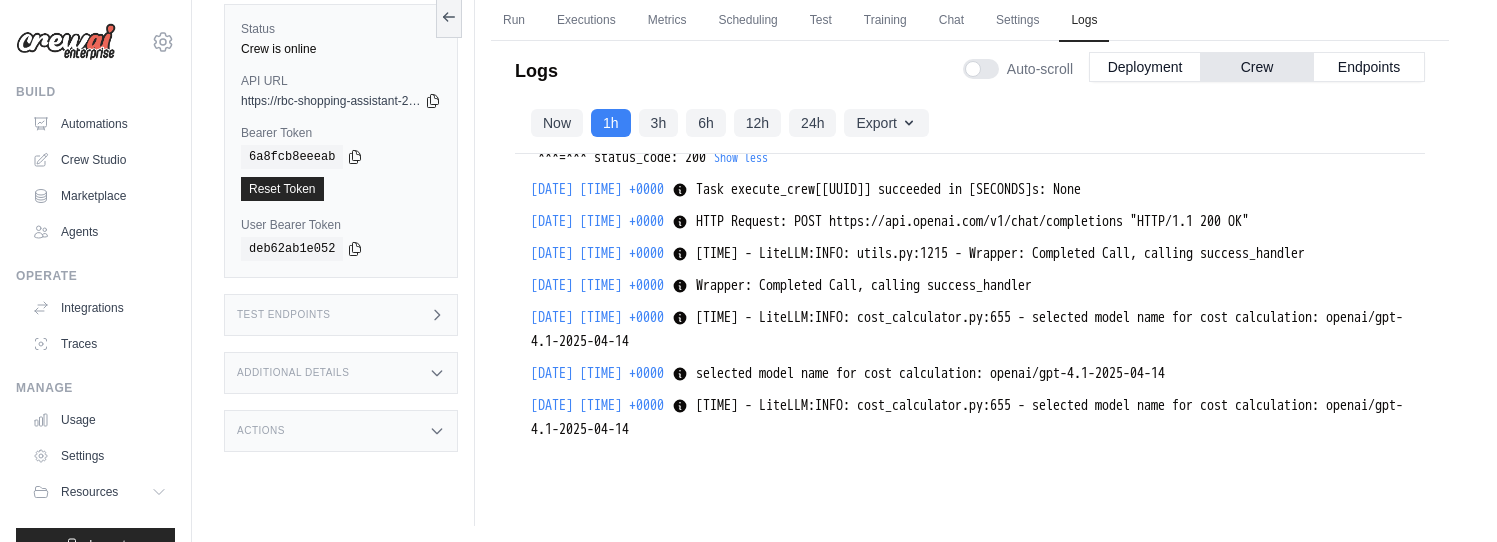 click on "Show more" at bounding box center (1375, 53) 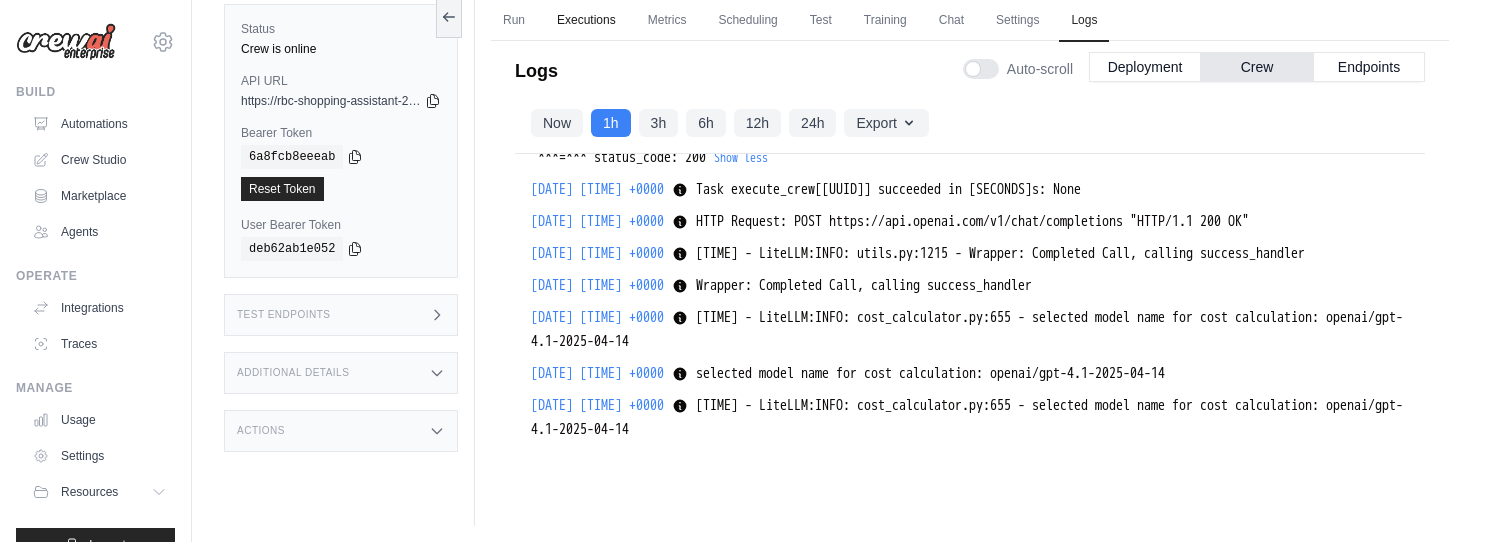 click on "Executions" at bounding box center (586, 21) 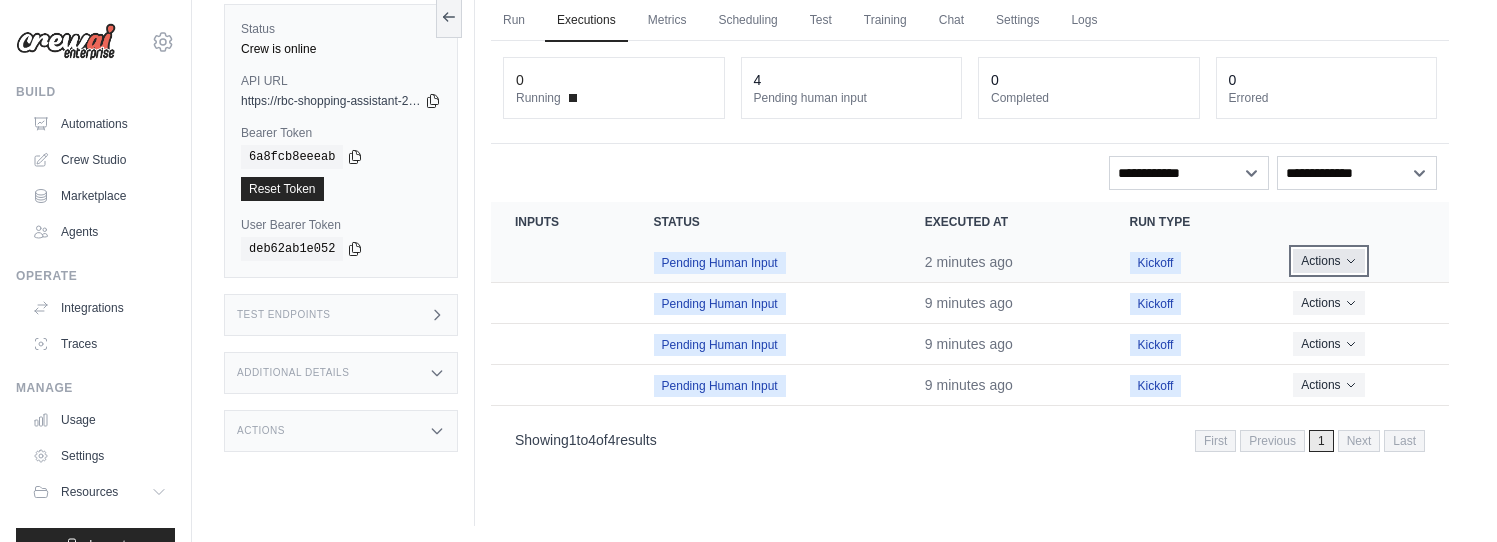 click on "Actions" at bounding box center [1328, 261] 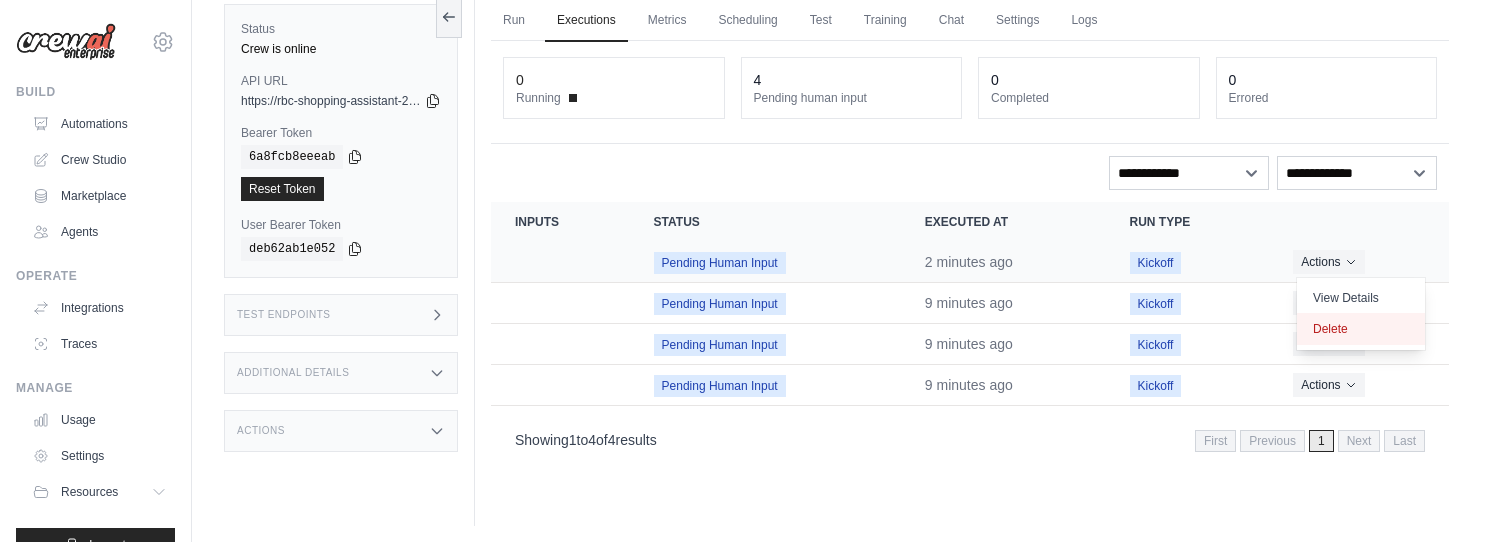 click on "Delete" at bounding box center [1361, 329] 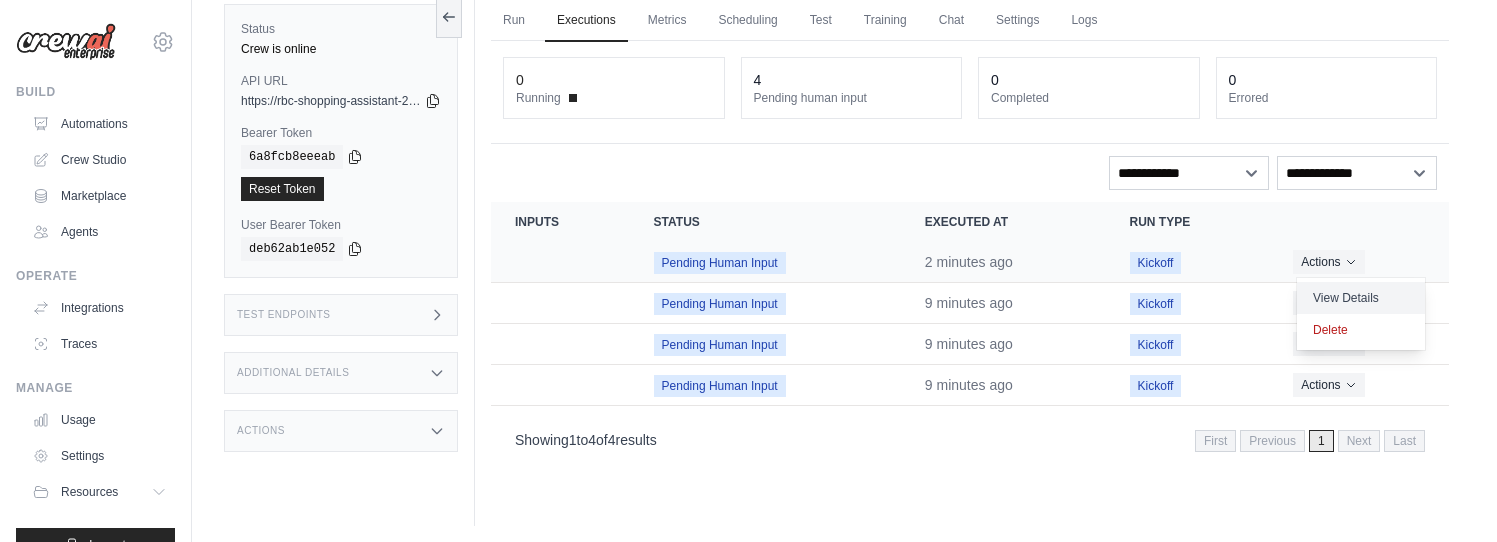 scroll, scrollTop: 0, scrollLeft: 0, axis: both 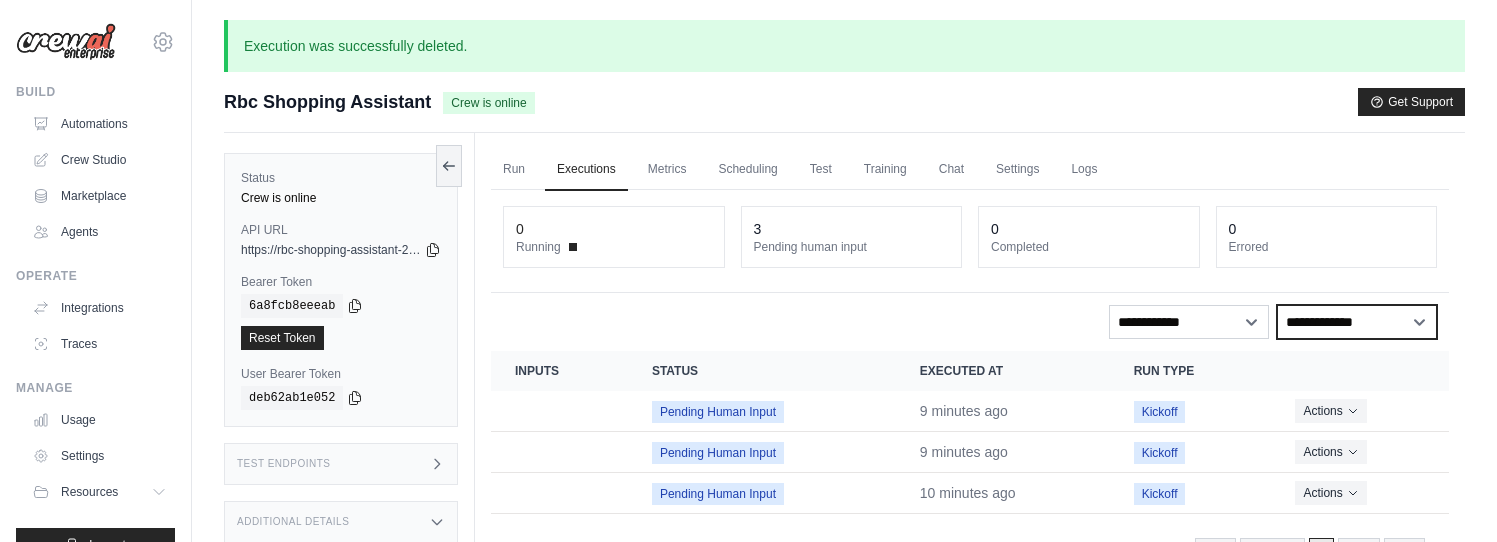 click on "**********" at bounding box center (1357, 322) 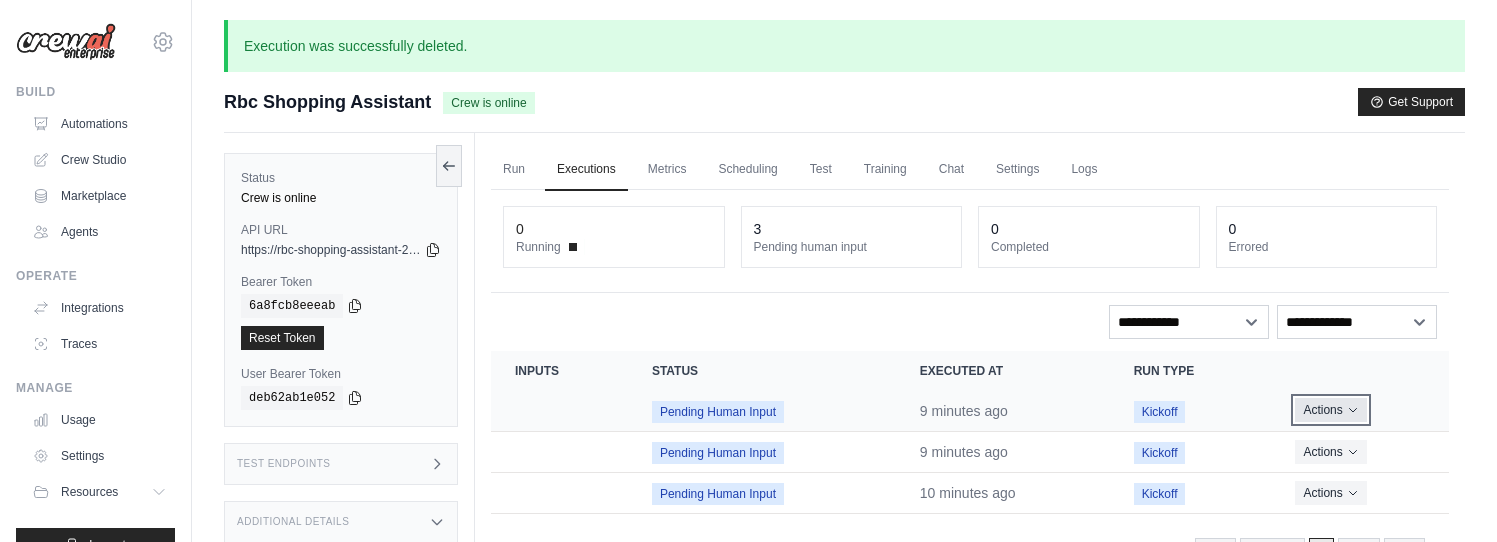 click on "Actions" at bounding box center (1330, 410) 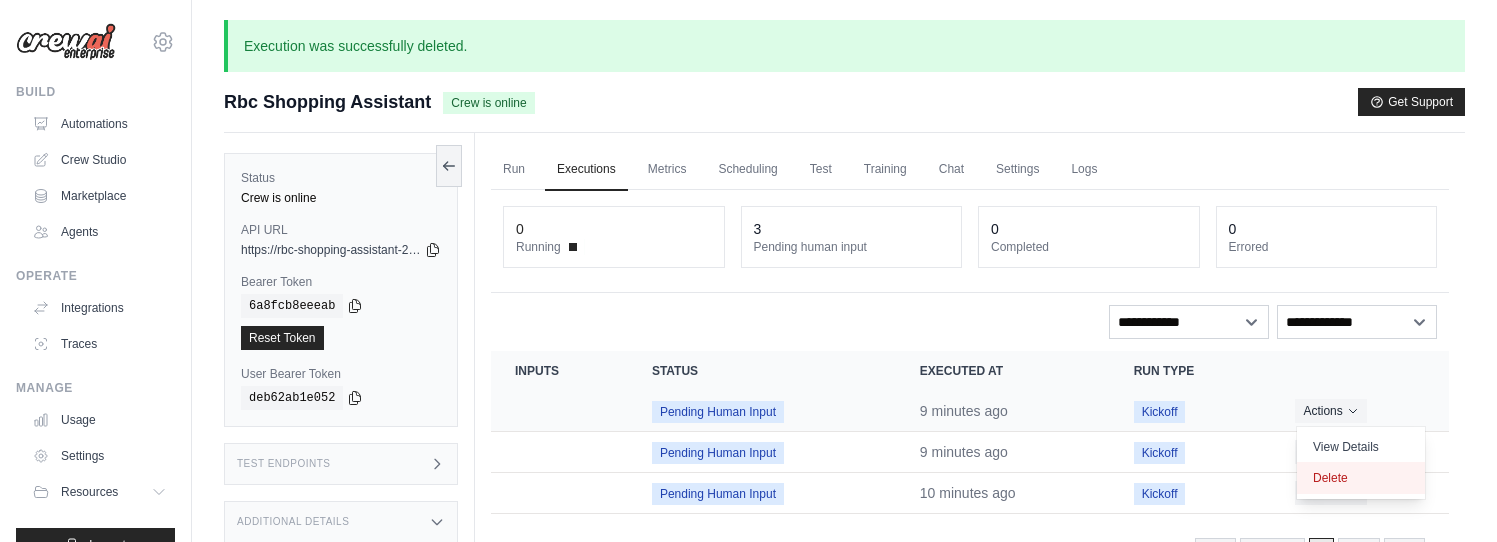 click on "Delete" at bounding box center (1361, 478) 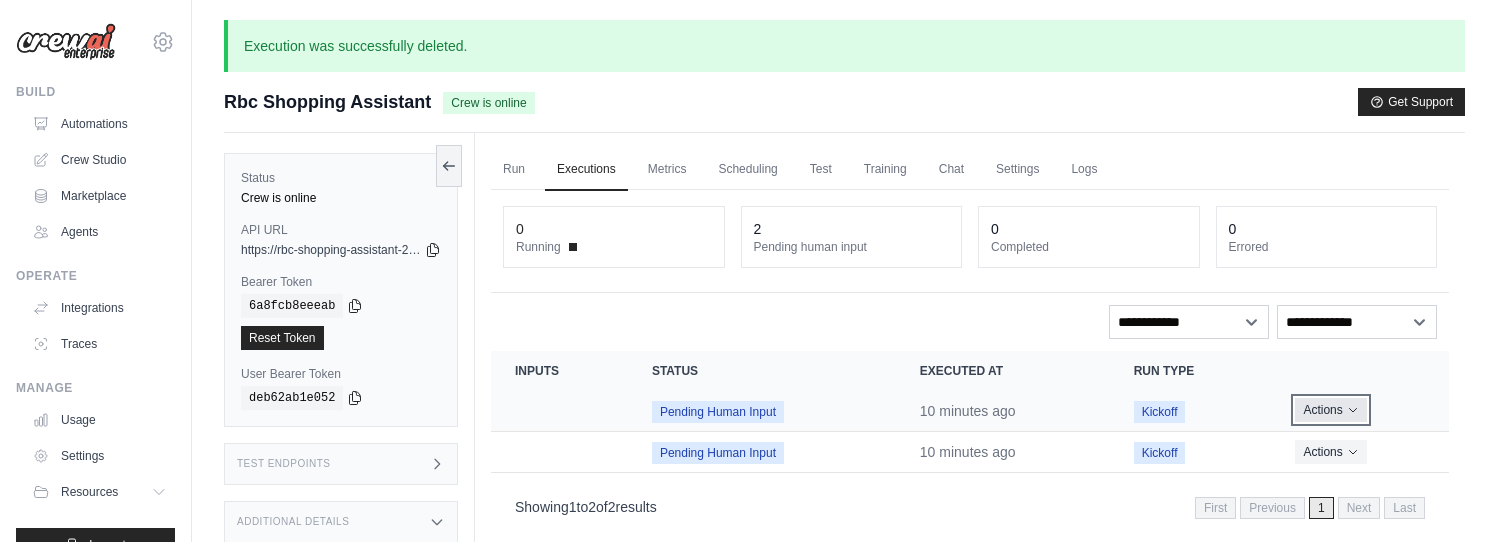 click on "Actions" at bounding box center (1330, 410) 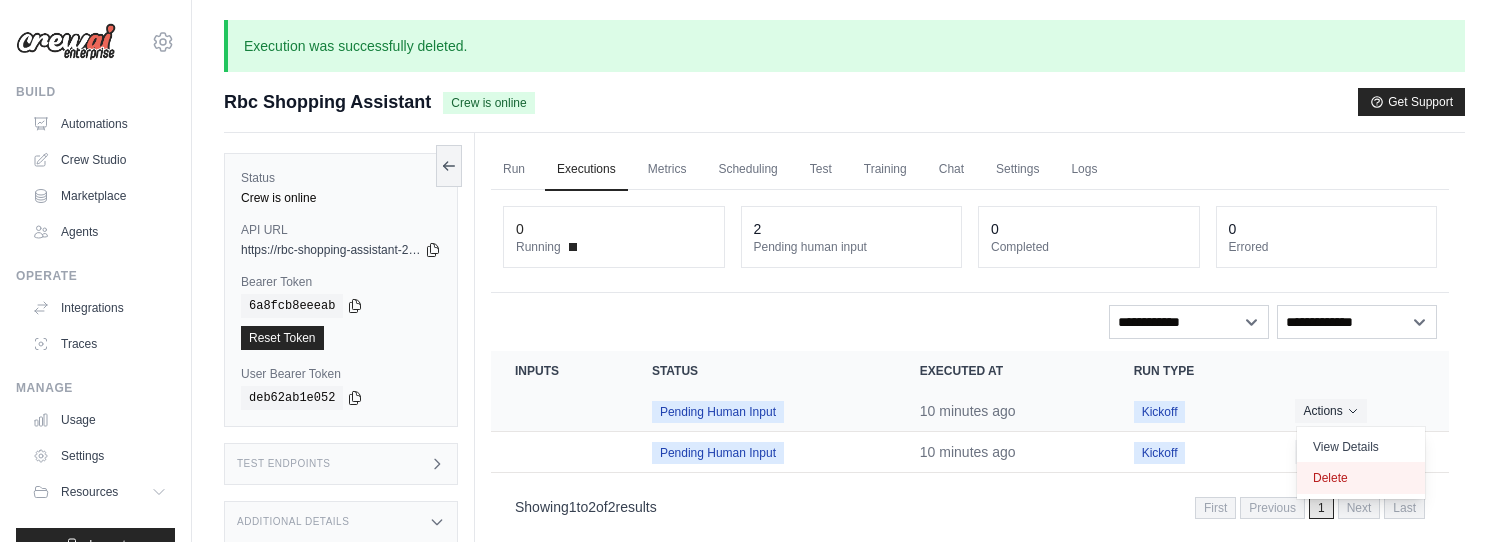 click on "Delete" at bounding box center (1361, 478) 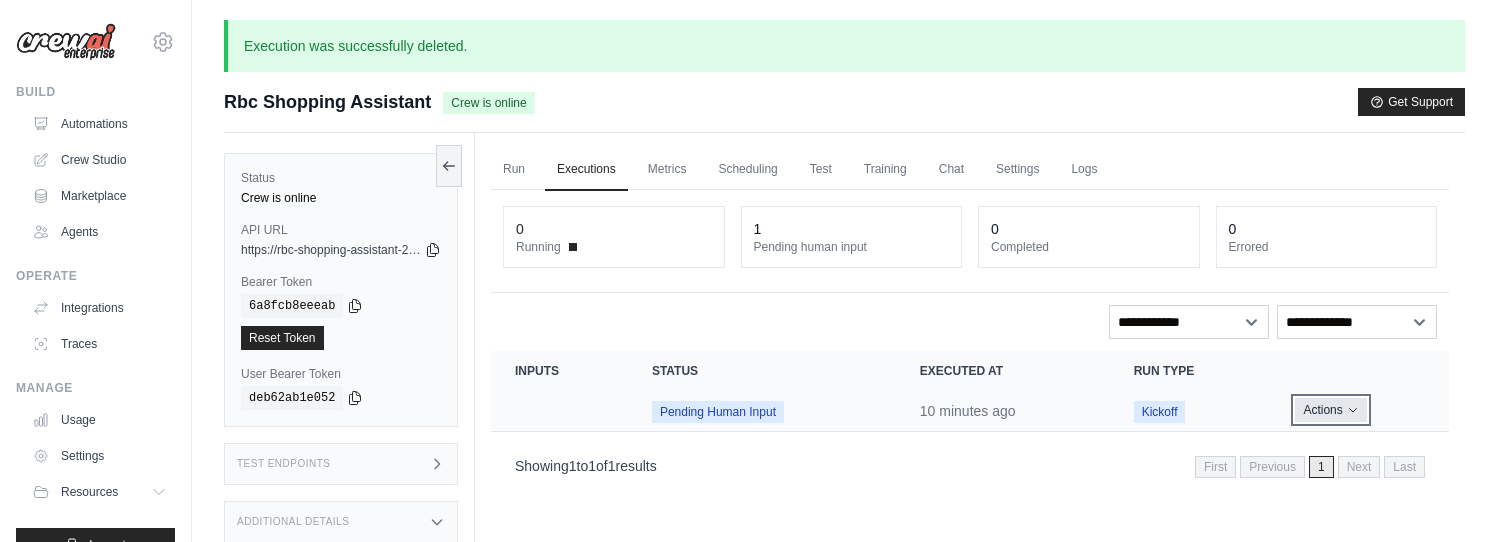click on "Actions" at bounding box center [1330, 410] 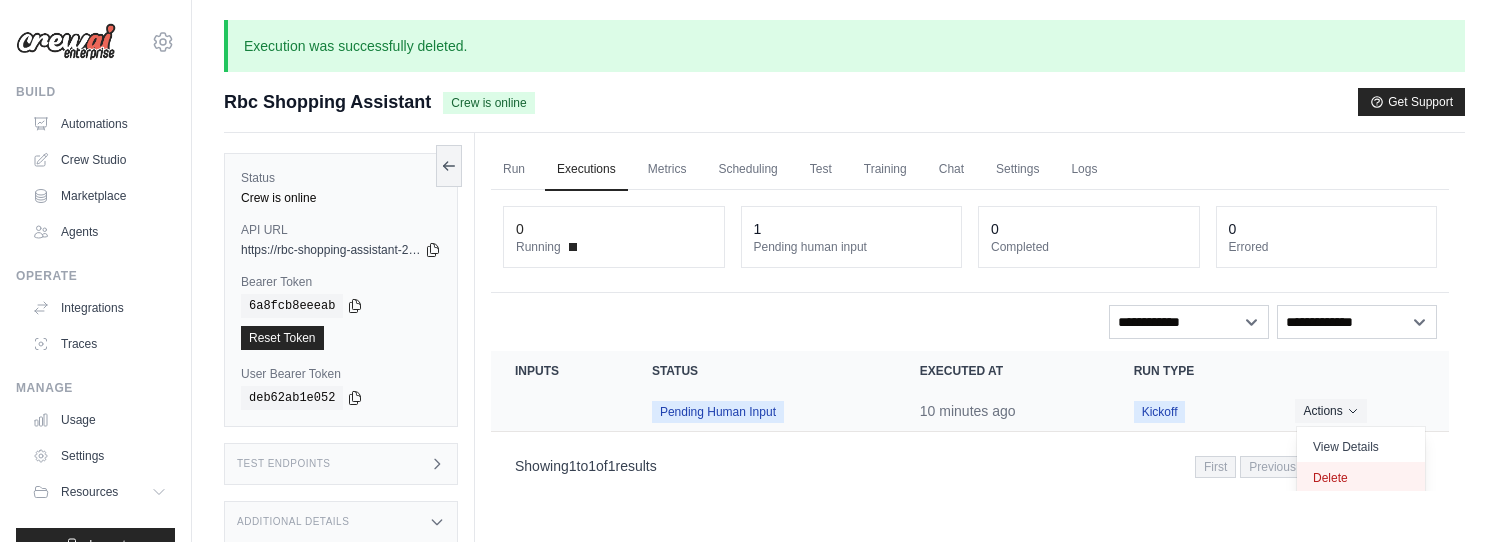 click on "Delete" at bounding box center (1361, 478) 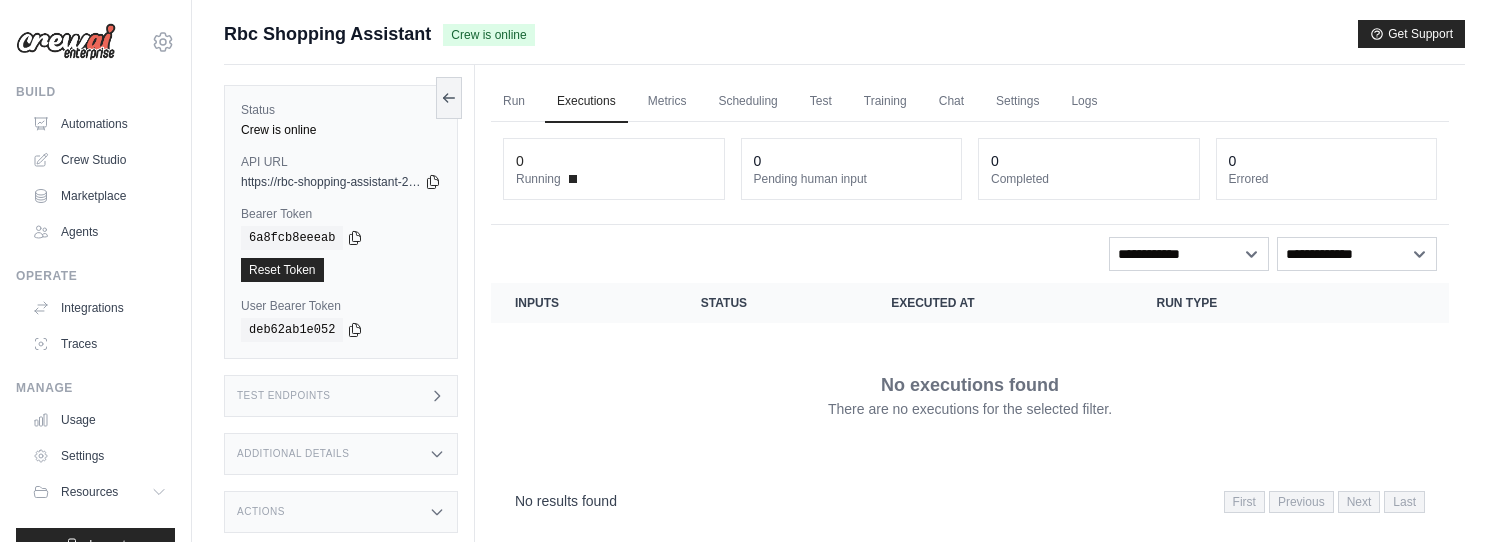 scroll, scrollTop: 0, scrollLeft: 0, axis: both 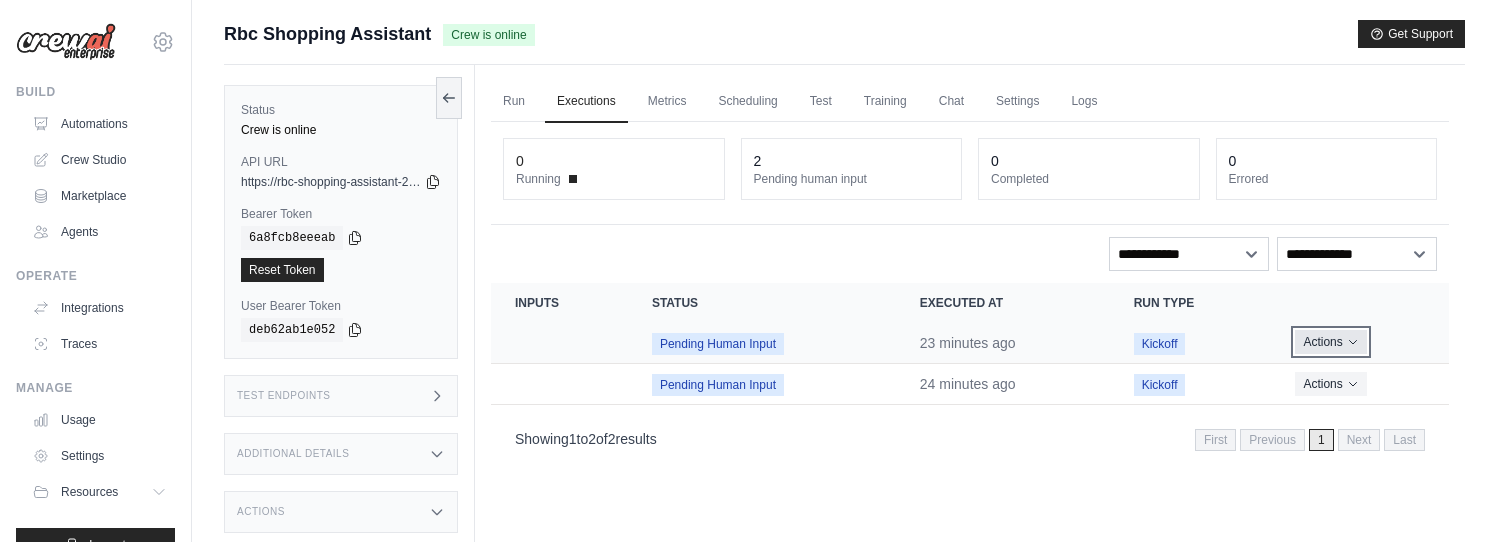click on "Actions" at bounding box center [1330, 342] 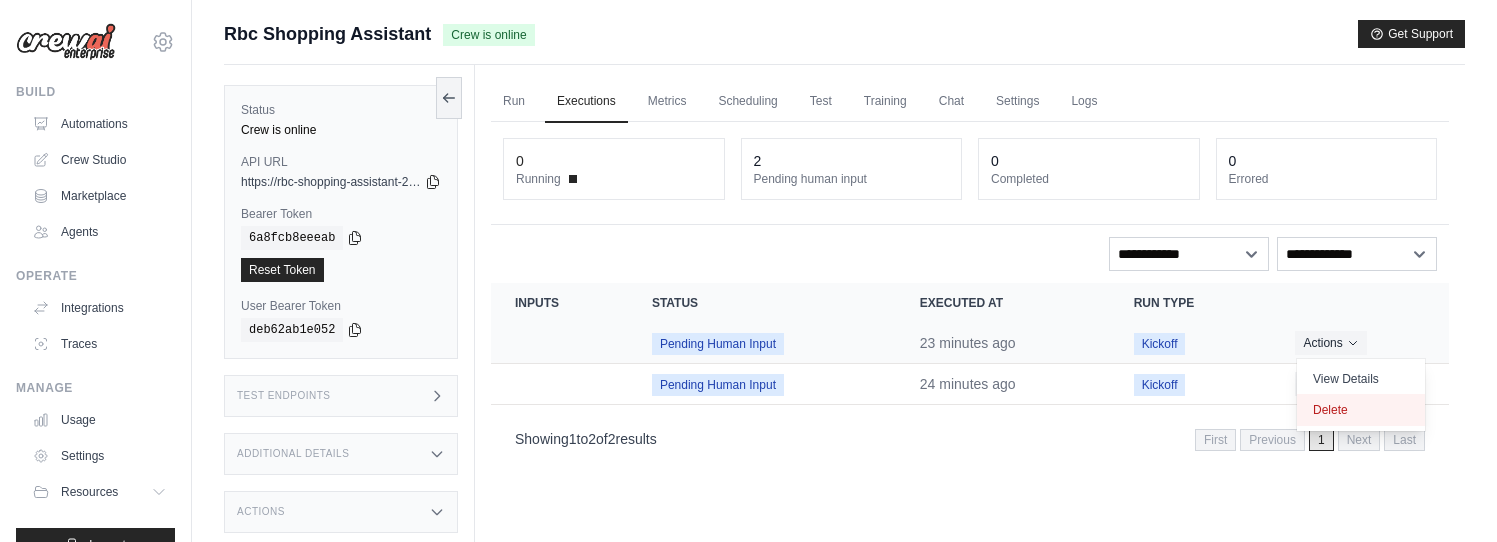 click on "Delete" at bounding box center (1361, 410) 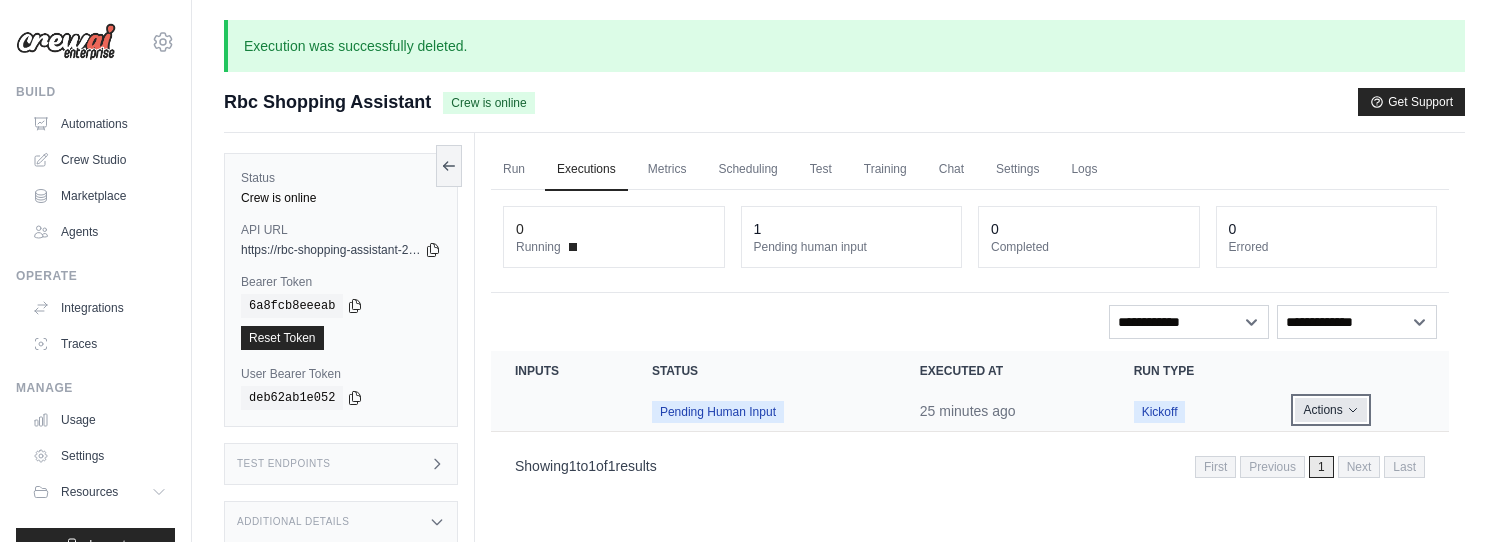 click on "Actions" at bounding box center [1330, 410] 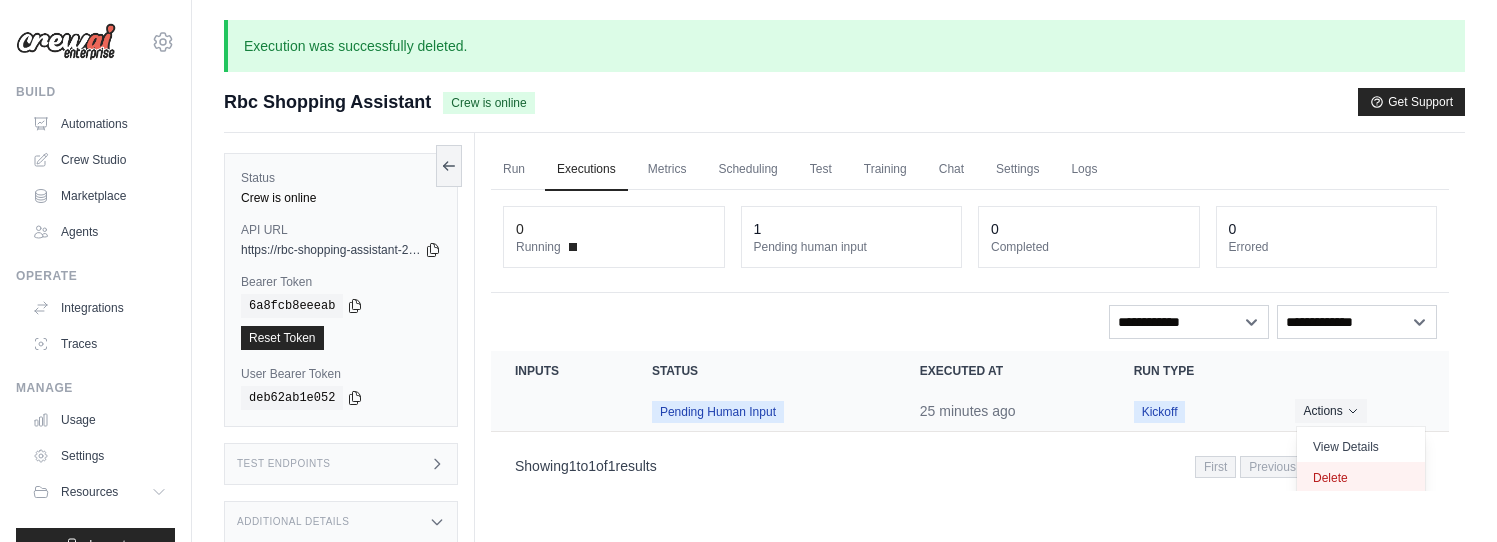 click on "Delete" at bounding box center [1361, 478] 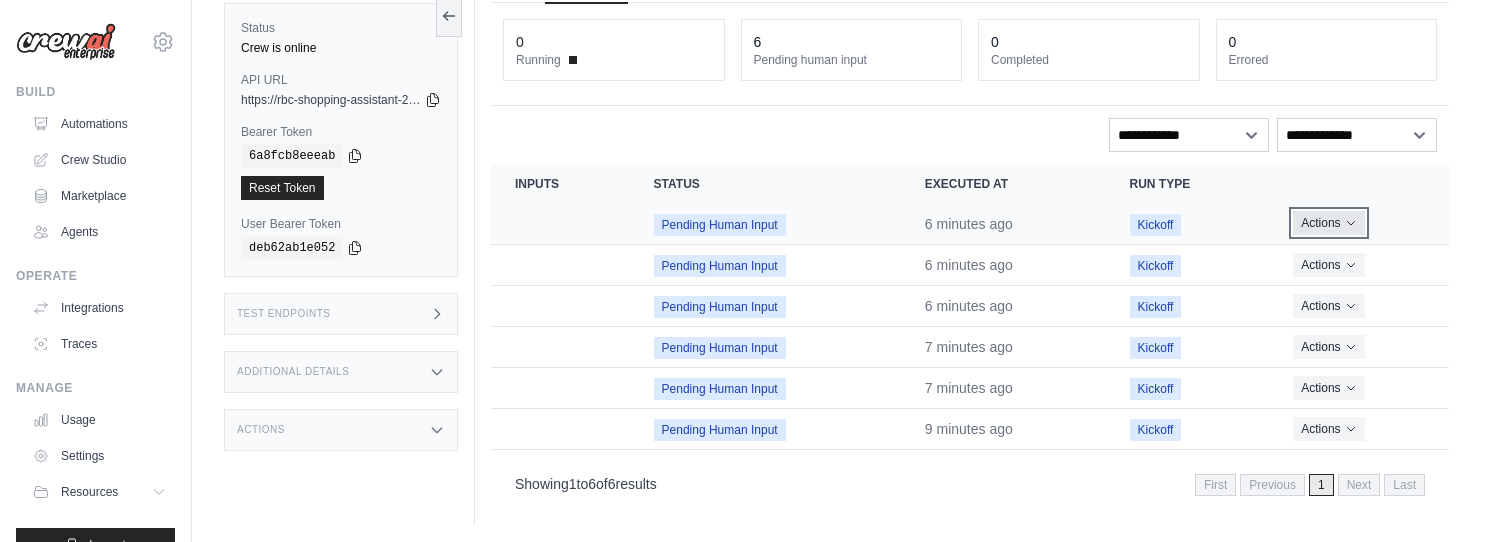 scroll, scrollTop: 186, scrollLeft: 0, axis: vertical 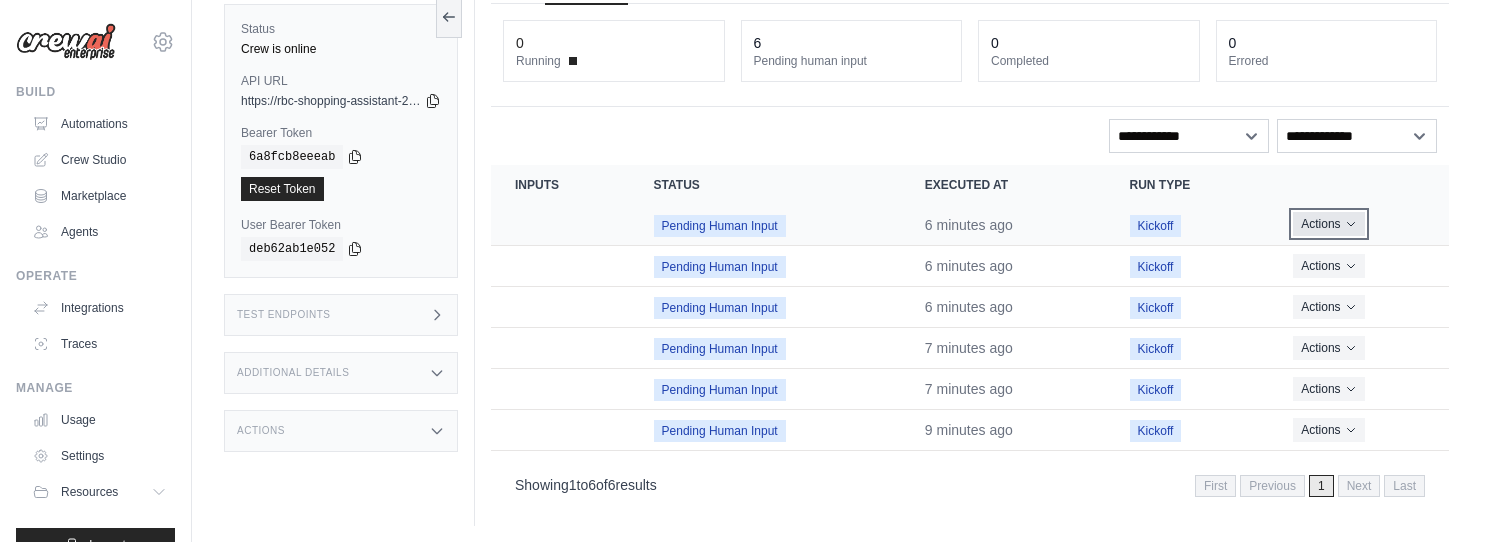 click on "Actions" at bounding box center (1328, 224) 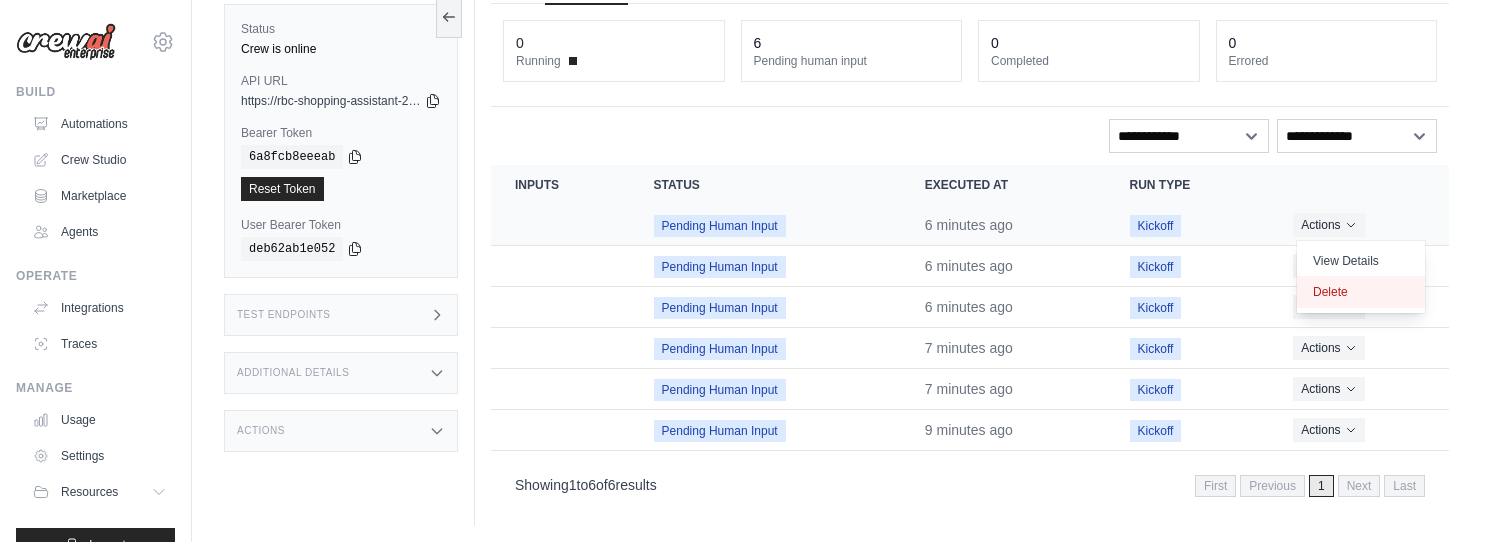 click on "Delete" at bounding box center (1361, 292) 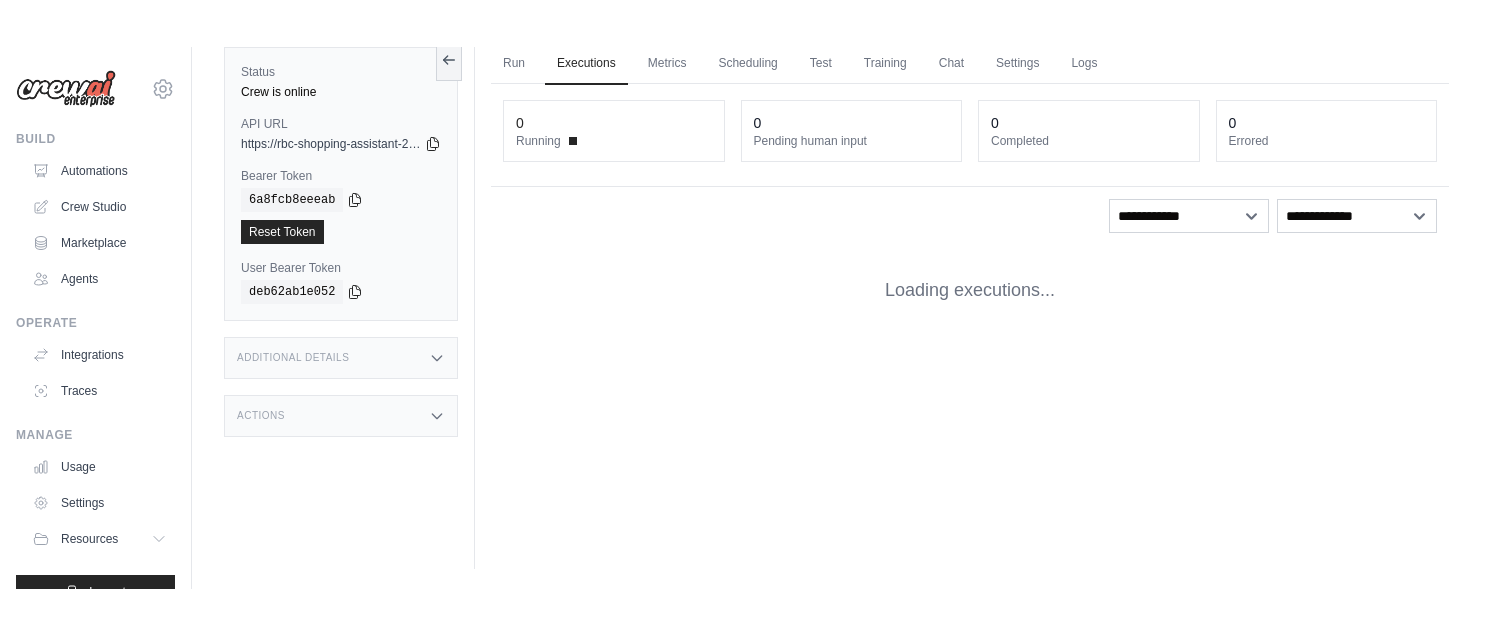 scroll, scrollTop: 0, scrollLeft: 0, axis: both 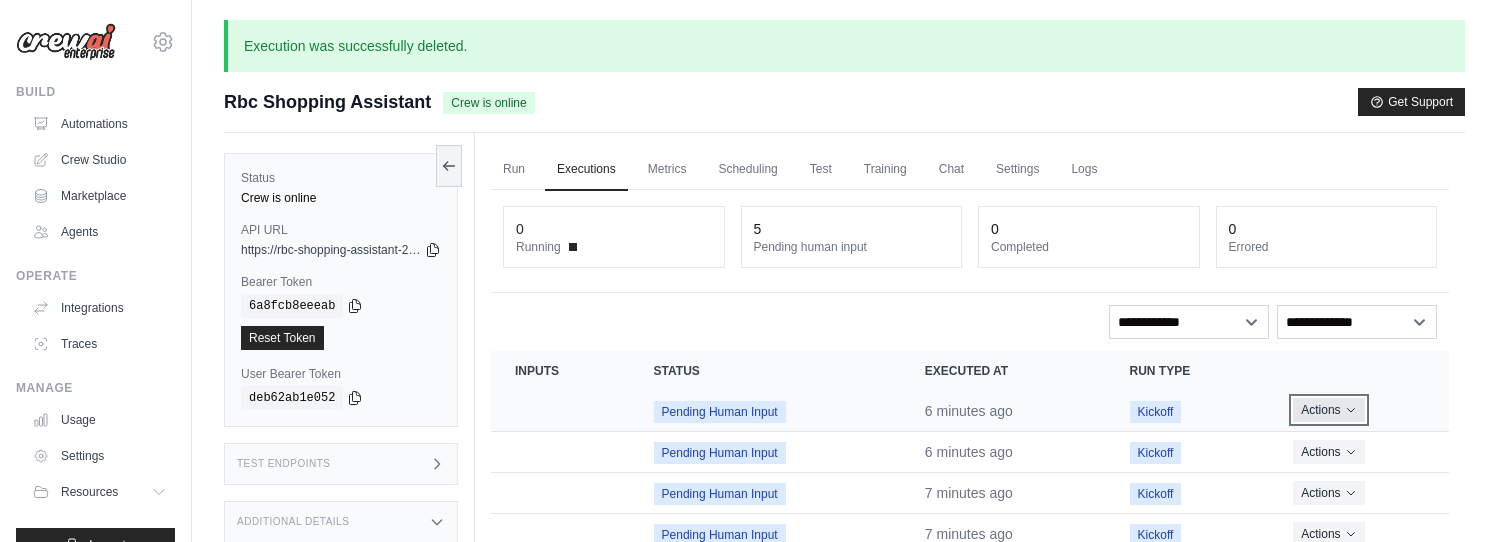 click on "Actions" at bounding box center (1328, 410) 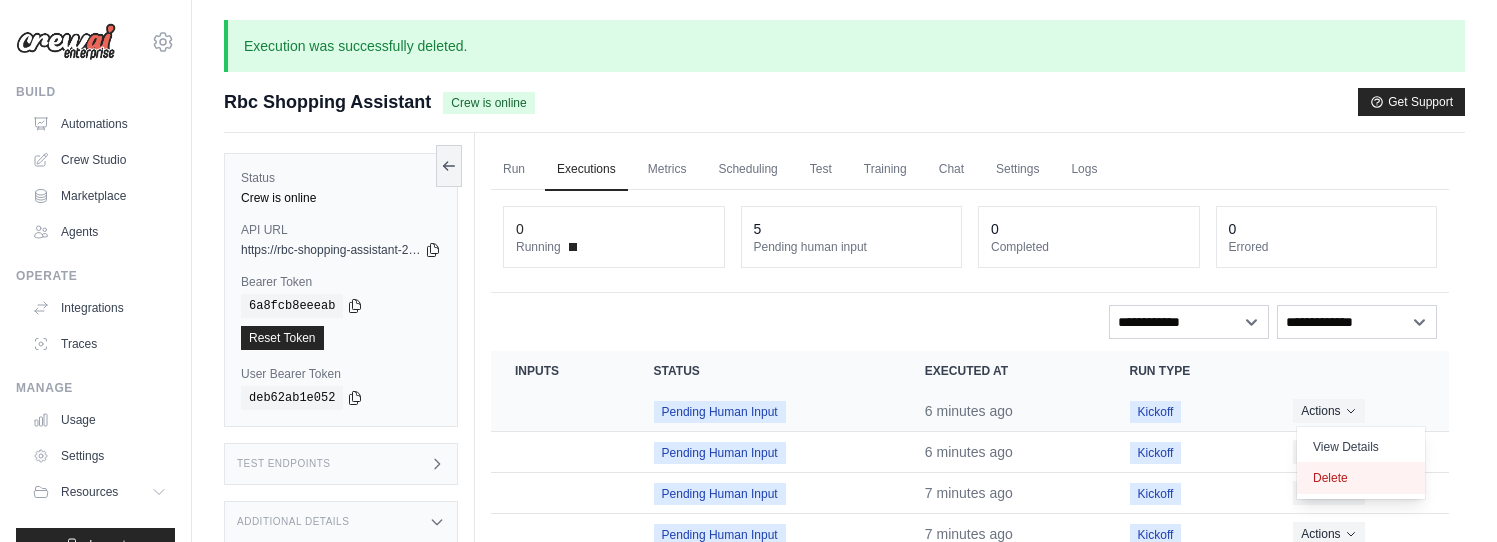 click on "Delete" at bounding box center (1361, 478) 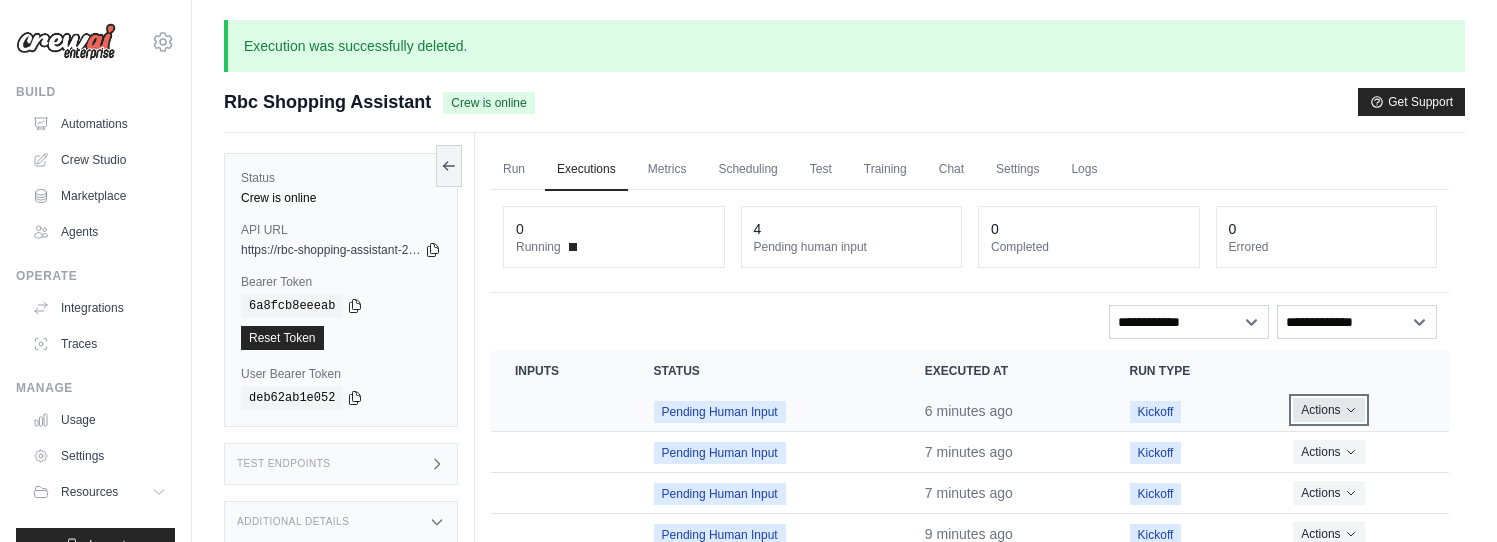 click on "Actions" at bounding box center (1328, 410) 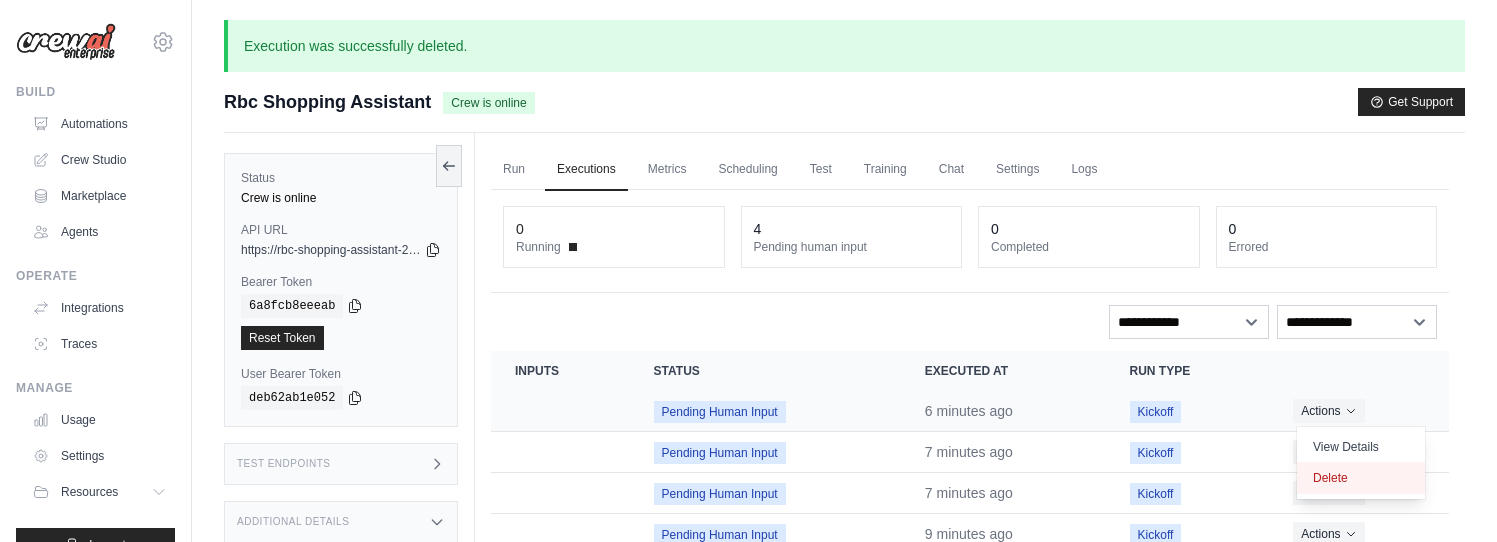 click on "Delete" at bounding box center [1361, 478] 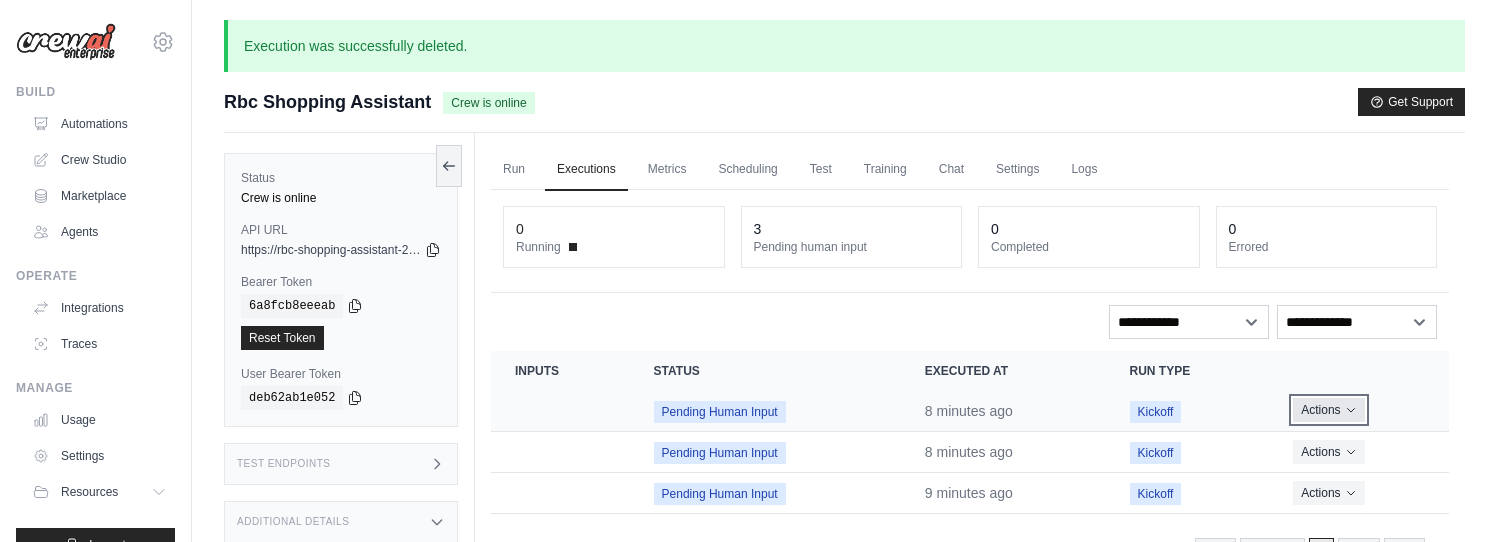 click on "Actions" at bounding box center (1328, 410) 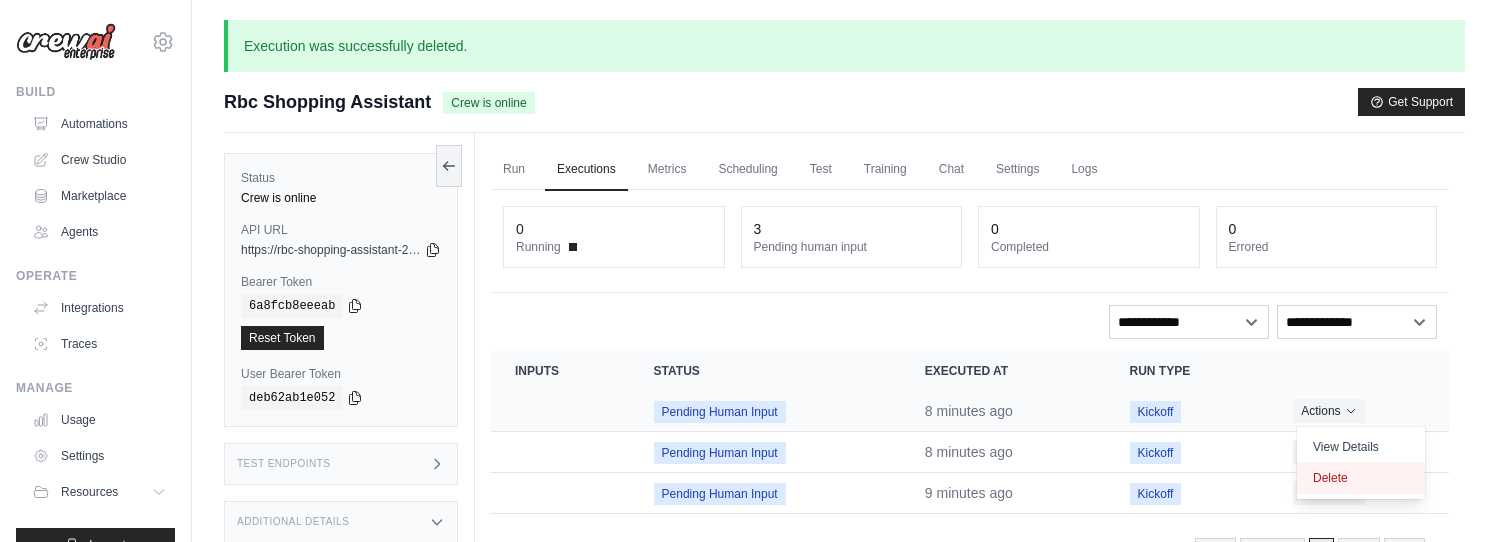 click on "Delete" at bounding box center (1361, 478) 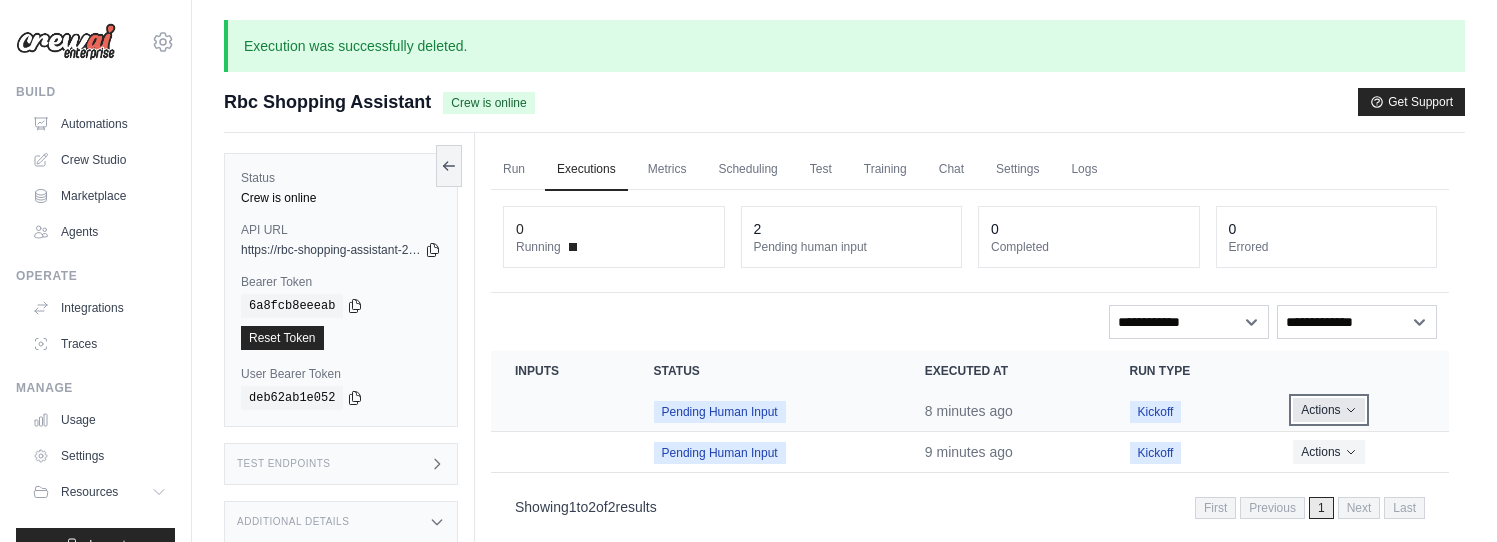 click on "Actions" at bounding box center [1328, 410] 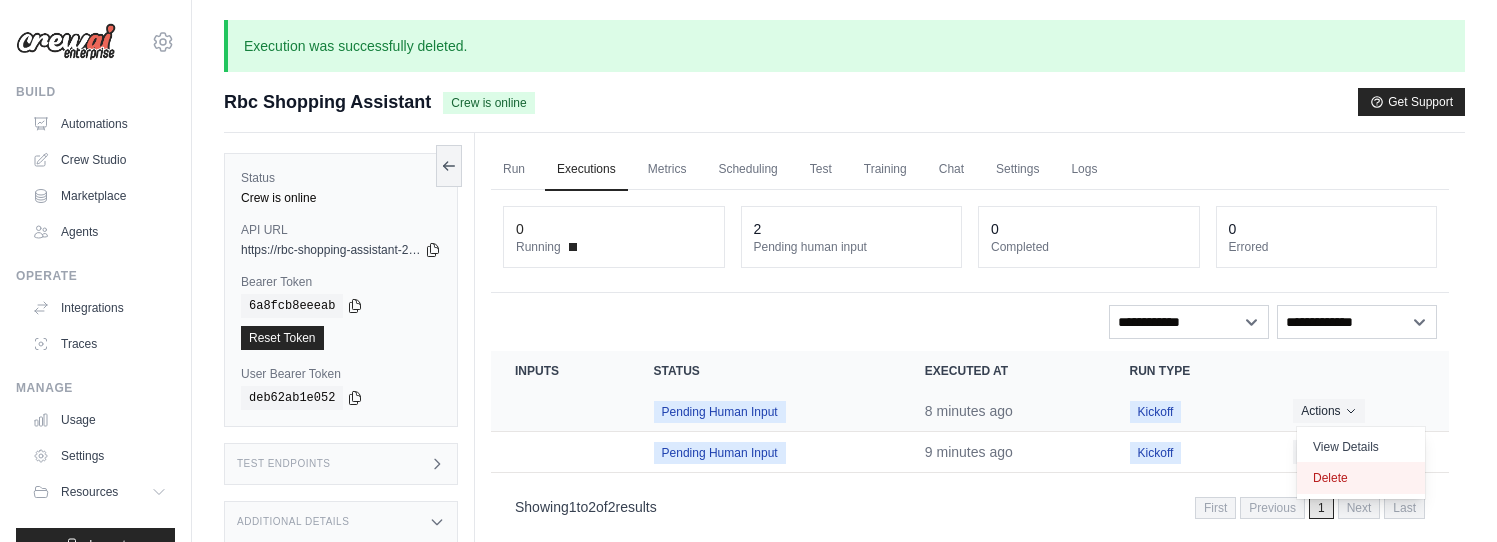 click on "Delete" at bounding box center (1361, 478) 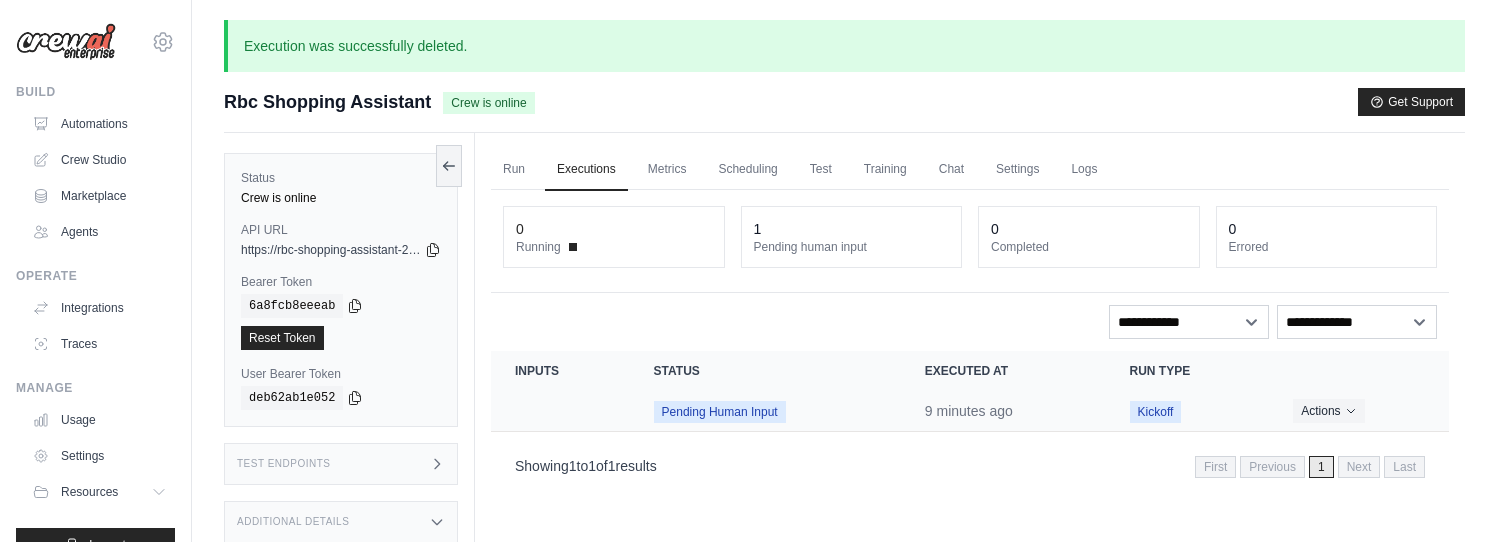 click on "Actions
View Details
Delete" at bounding box center [1359, 411] 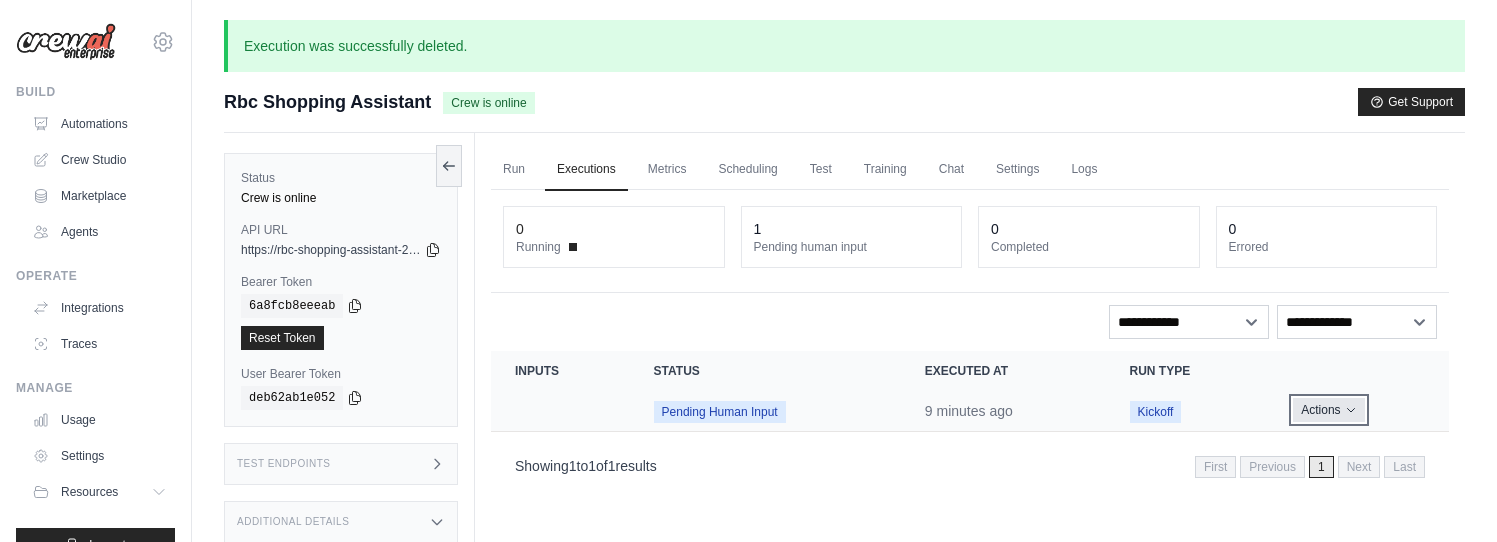 click on "Actions" at bounding box center (1328, 410) 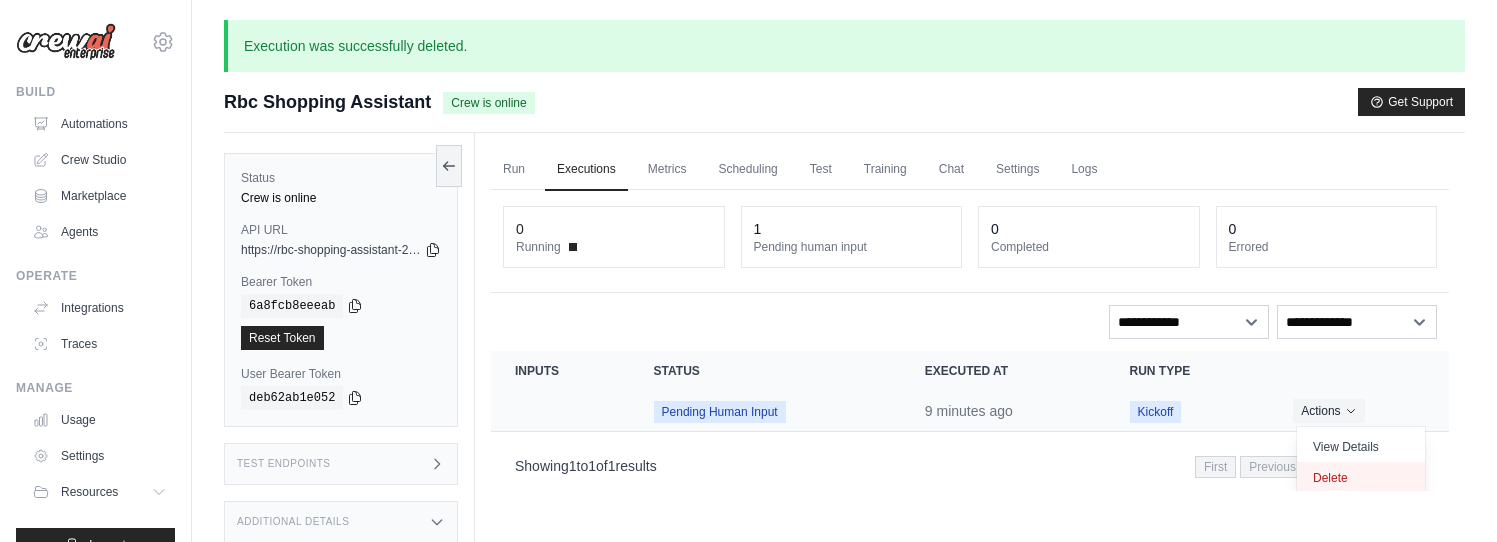 click on "Delete" at bounding box center (1361, 478) 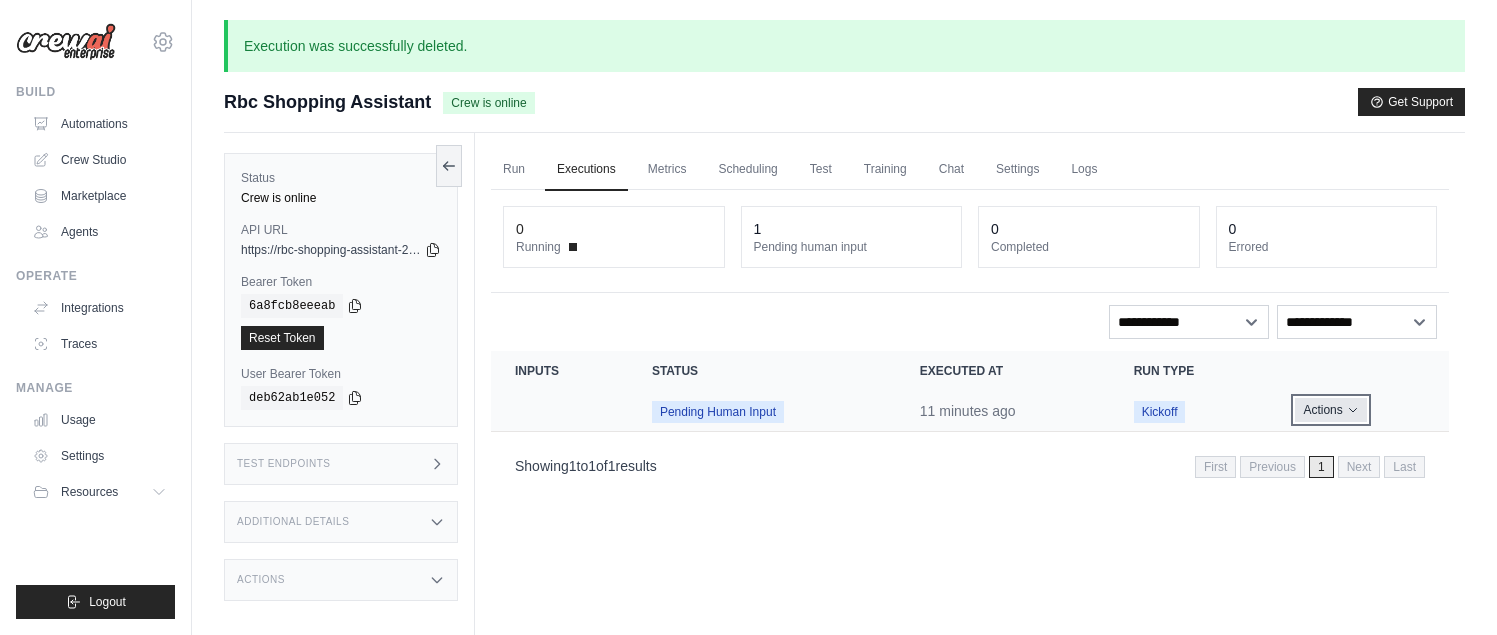 click on "Actions" at bounding box center [1330, 410] 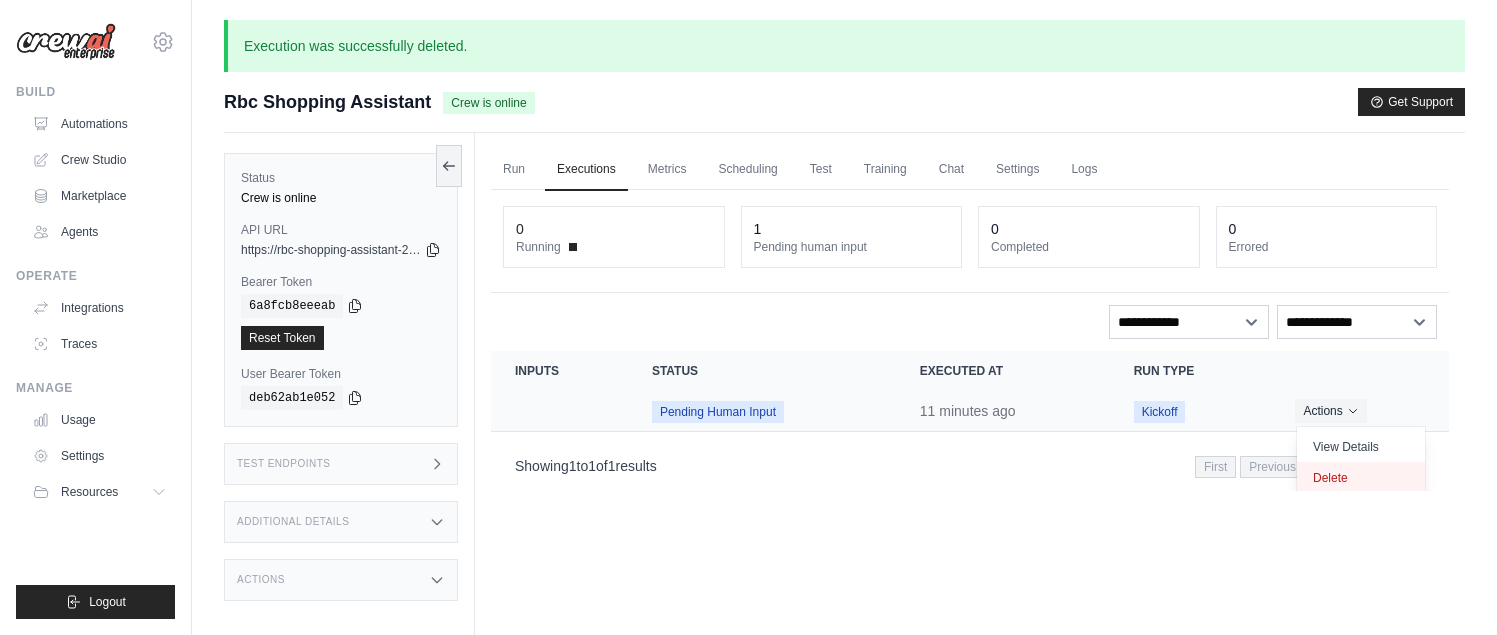 click on "Delete" at bounding box center [1361, 478] 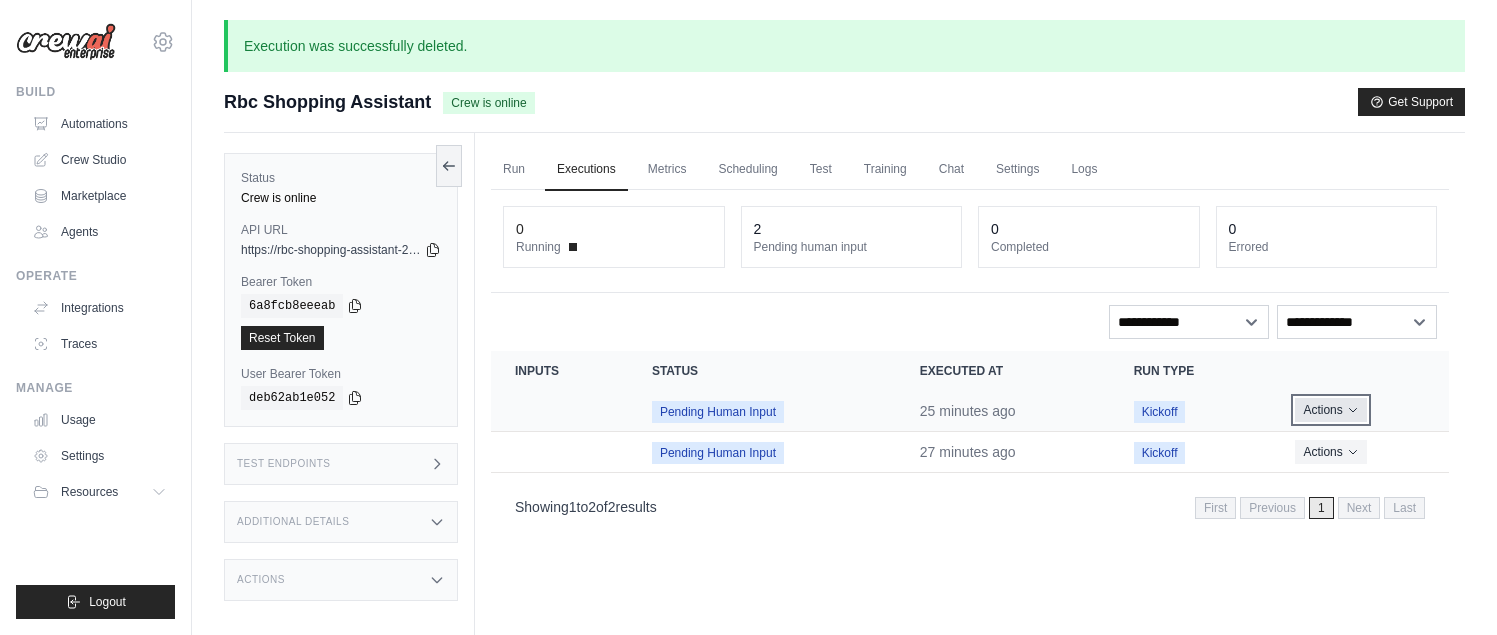 click 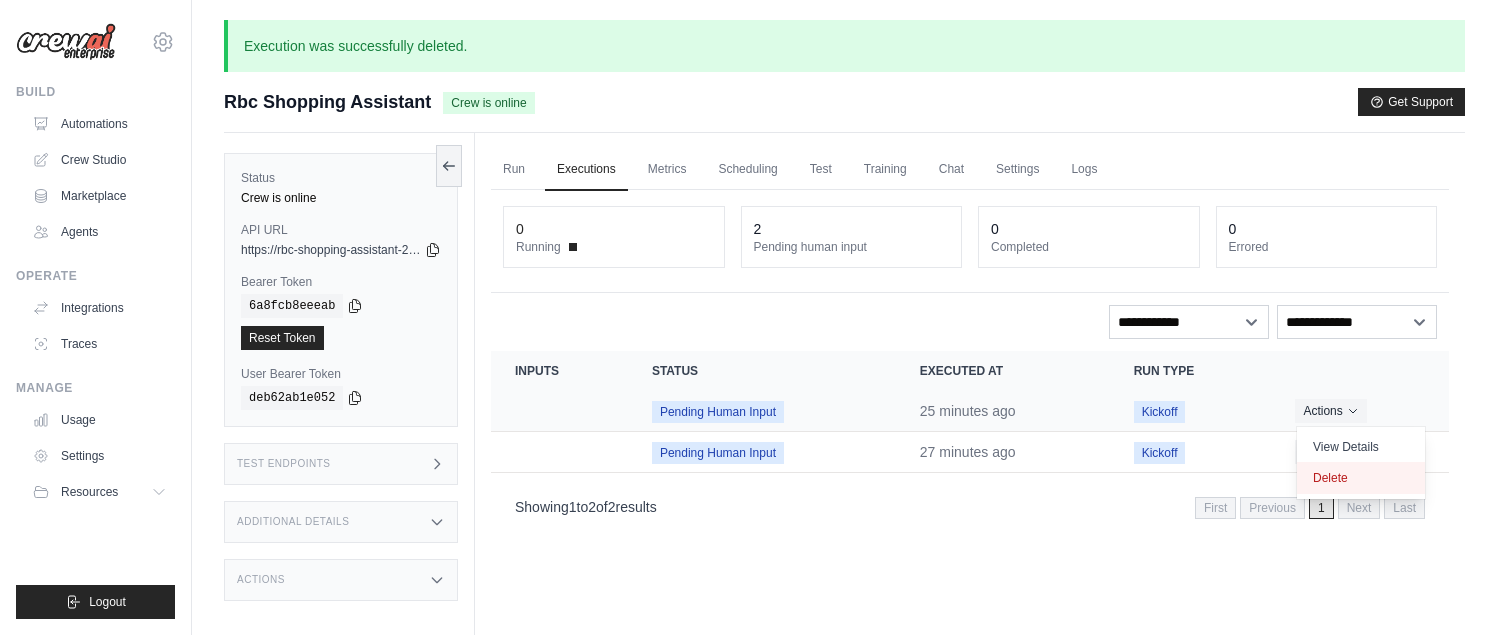 click on "Delete" at bounding box center (1361, 478) 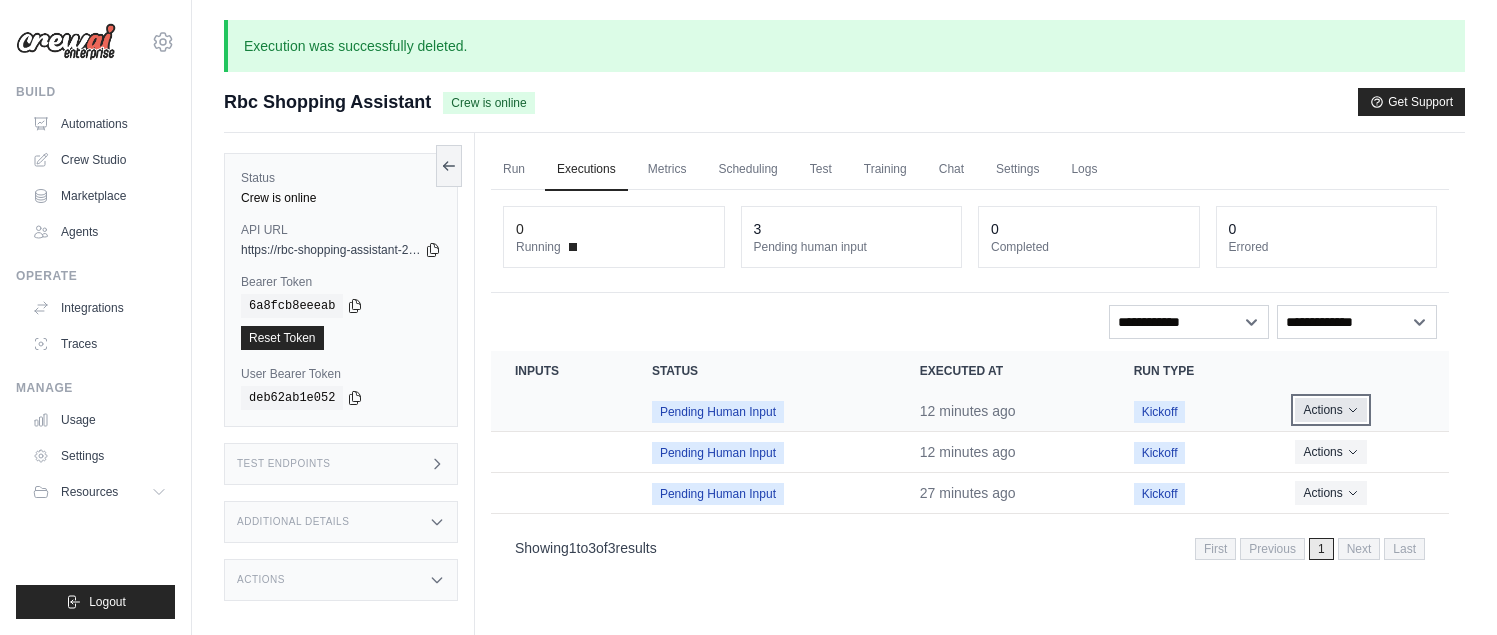 click on "Actions" at bounding box center (1330, 410) 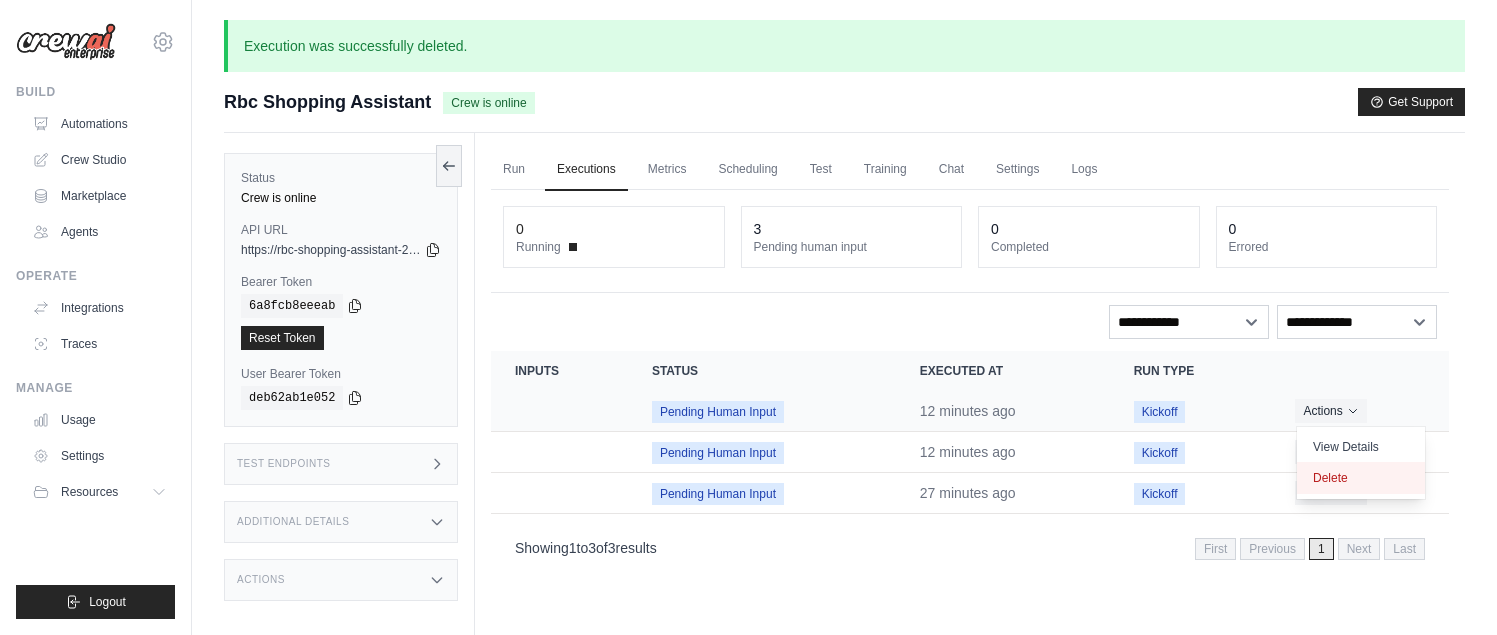 click on "Delete" at bounding box center [1361, 478] 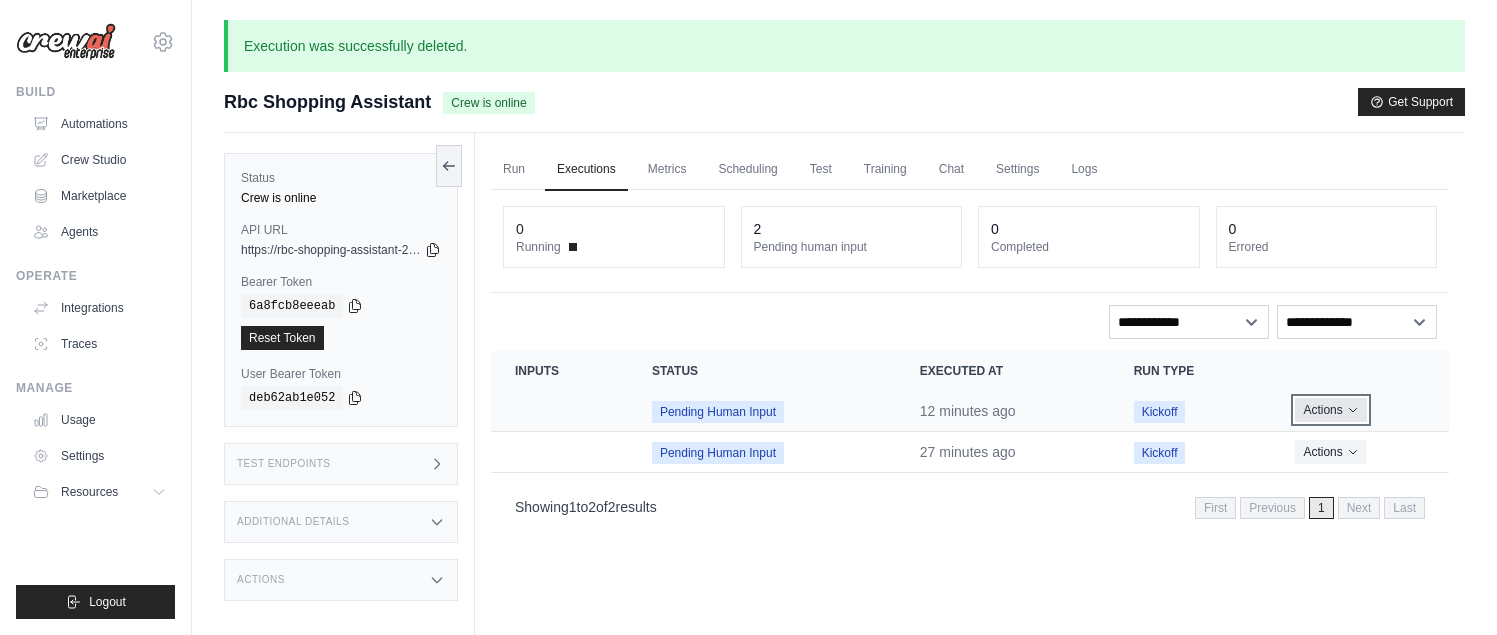 click on "Actions" at bounding box center [1330, 410] 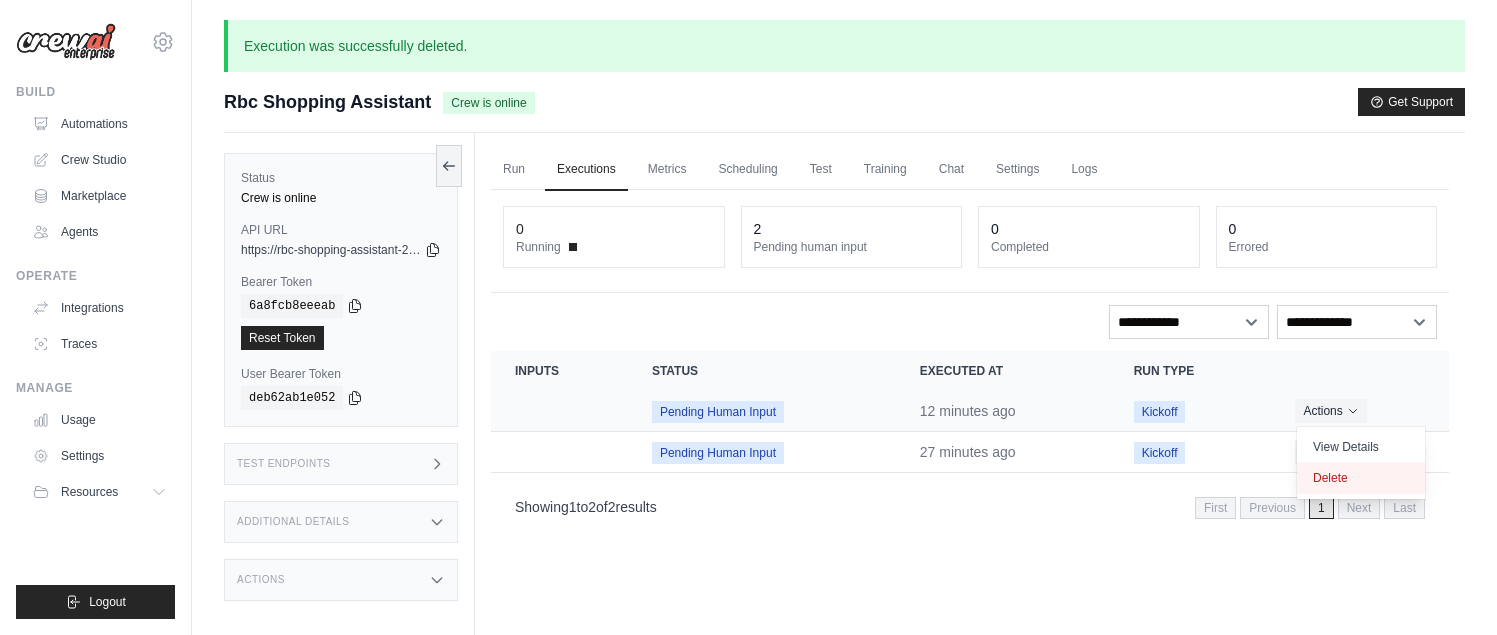 click on "Delete" at bounding box center (1361, 478) 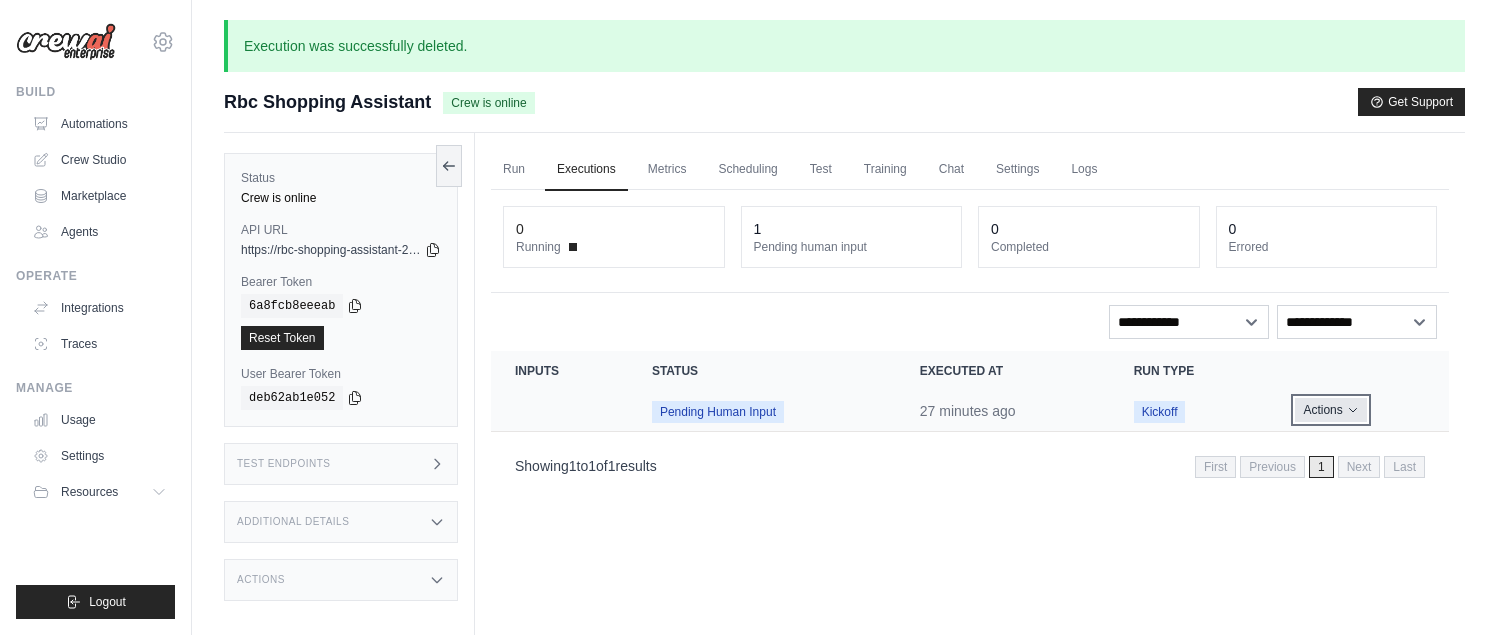 click on "Actions" at bounding box center (1330, 410) 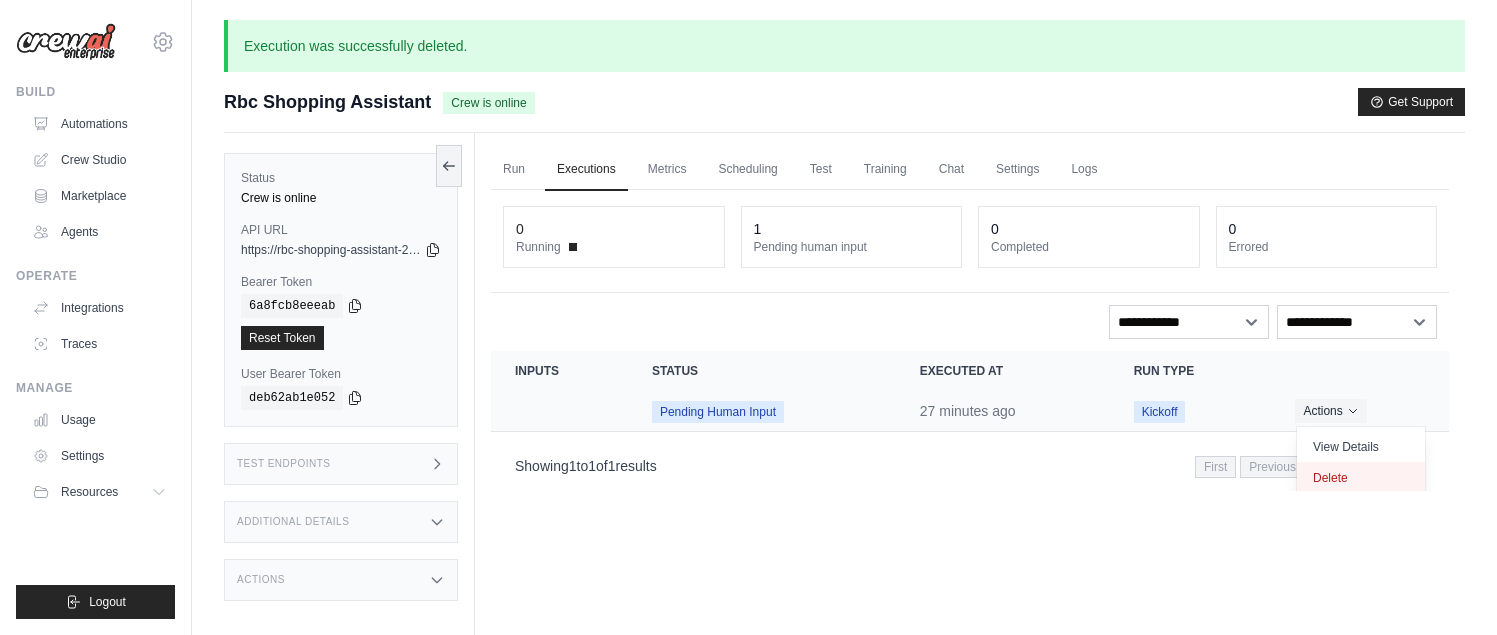 click on "Delete" at bounding box center [1361, 478] 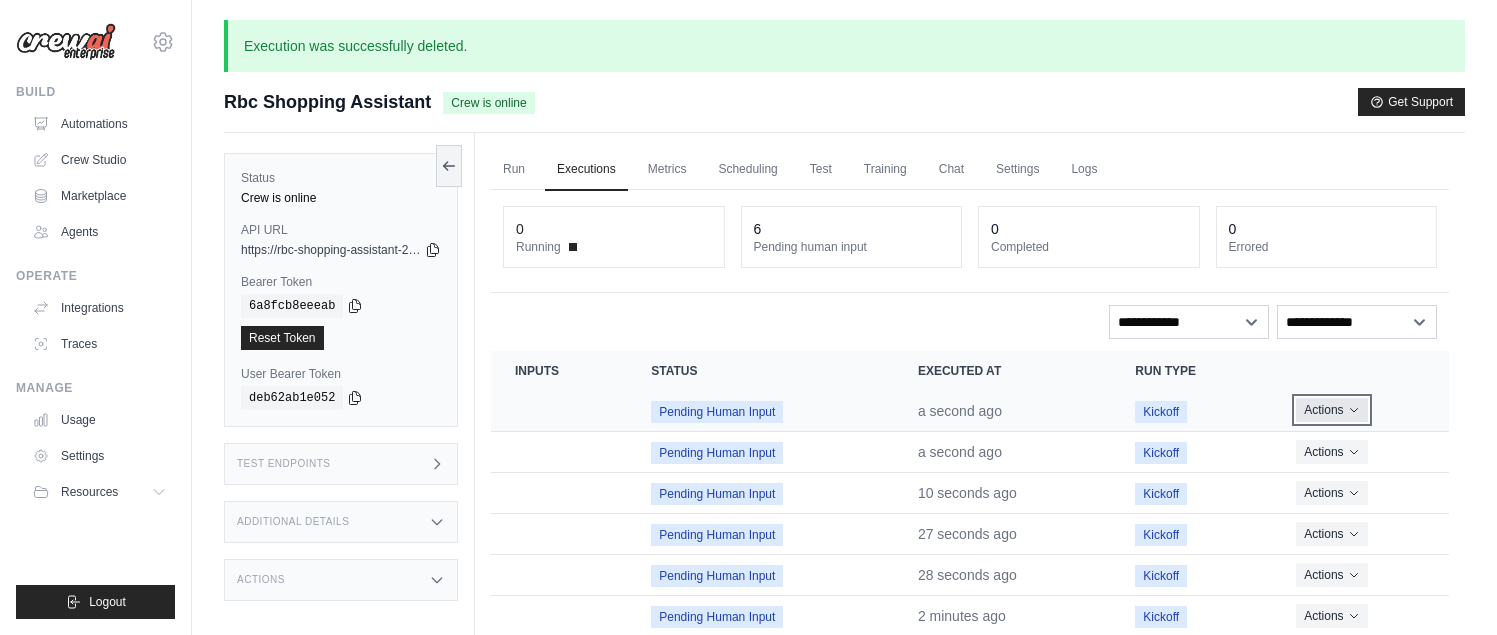 click on "Actions" at bounding box center [1331, 410] 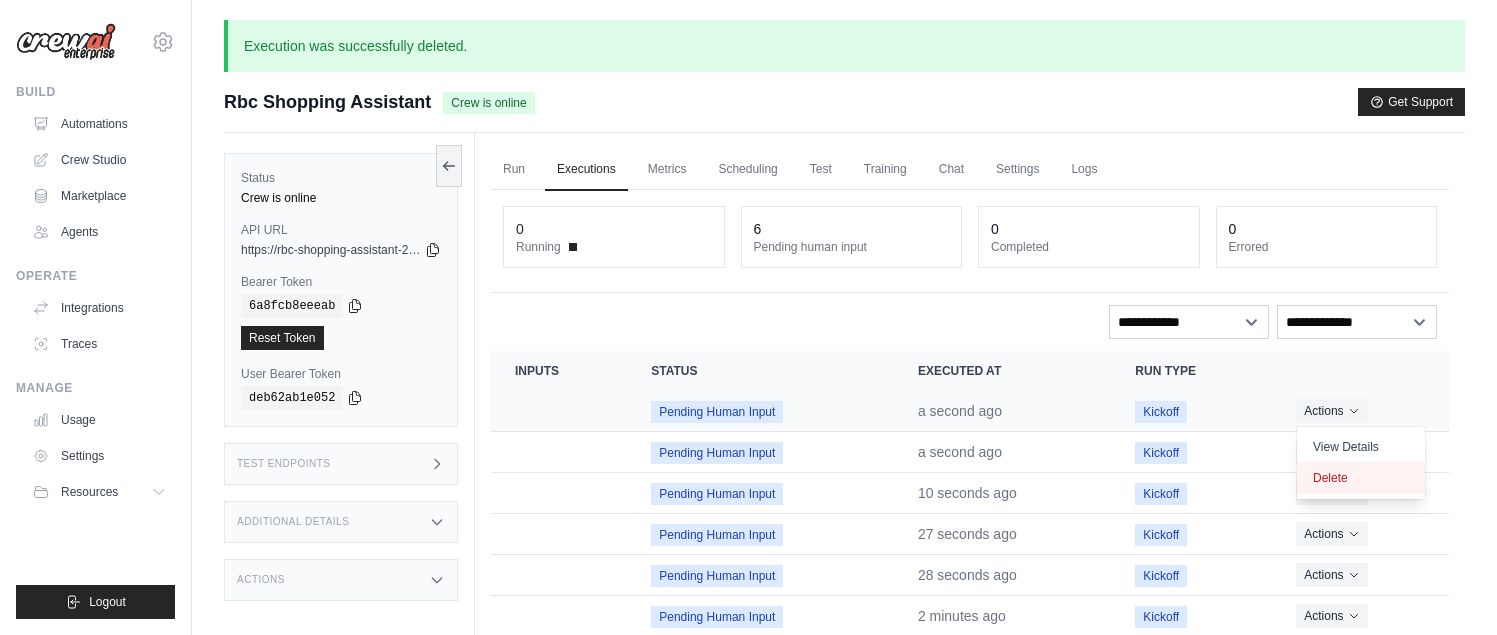 click on "Delete" at bounding box center [1361, 478] 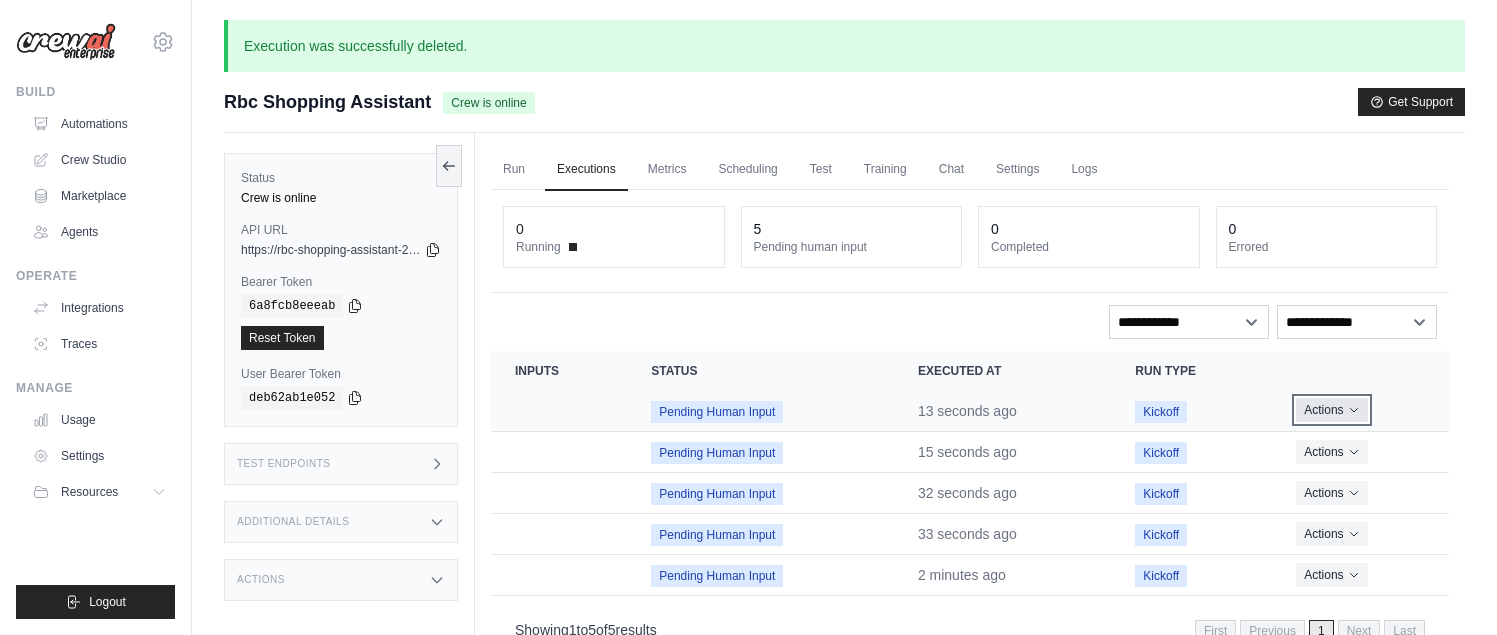 click on "Actions" at bounding box center (1331, 410) 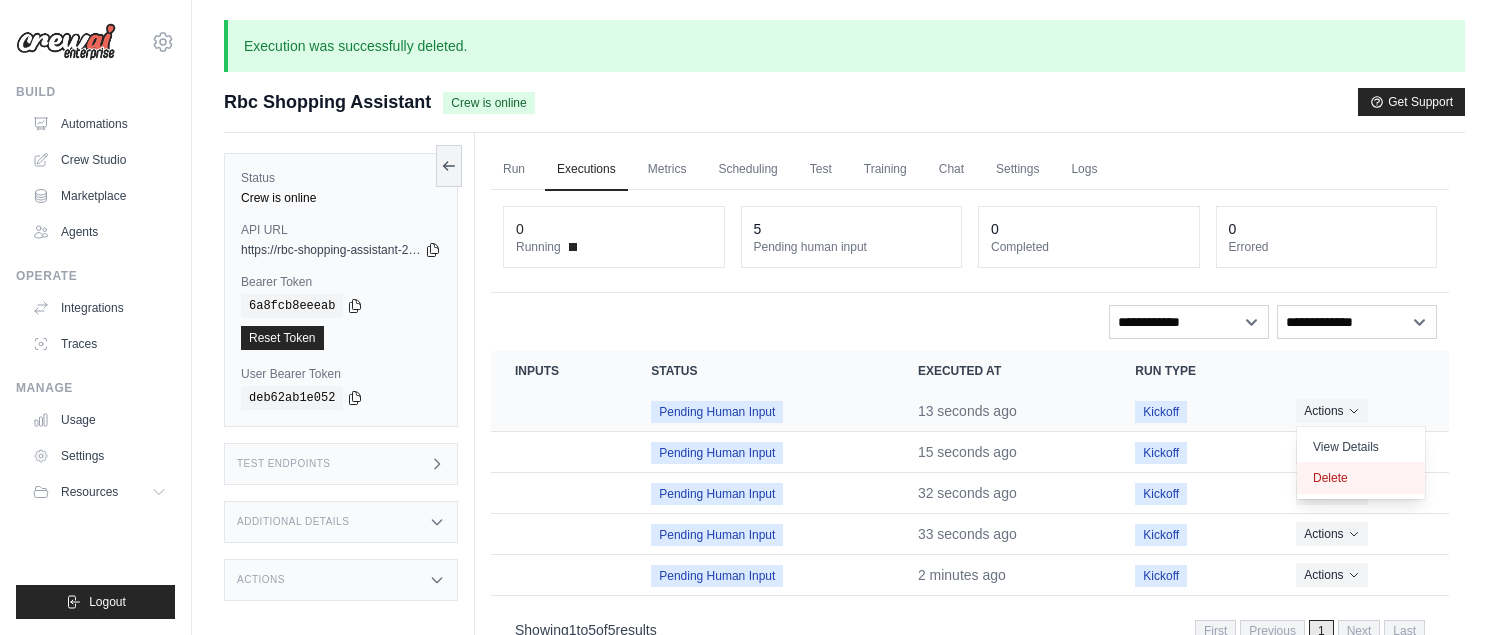 click on "Delete" at bounding box center [1361, 478] 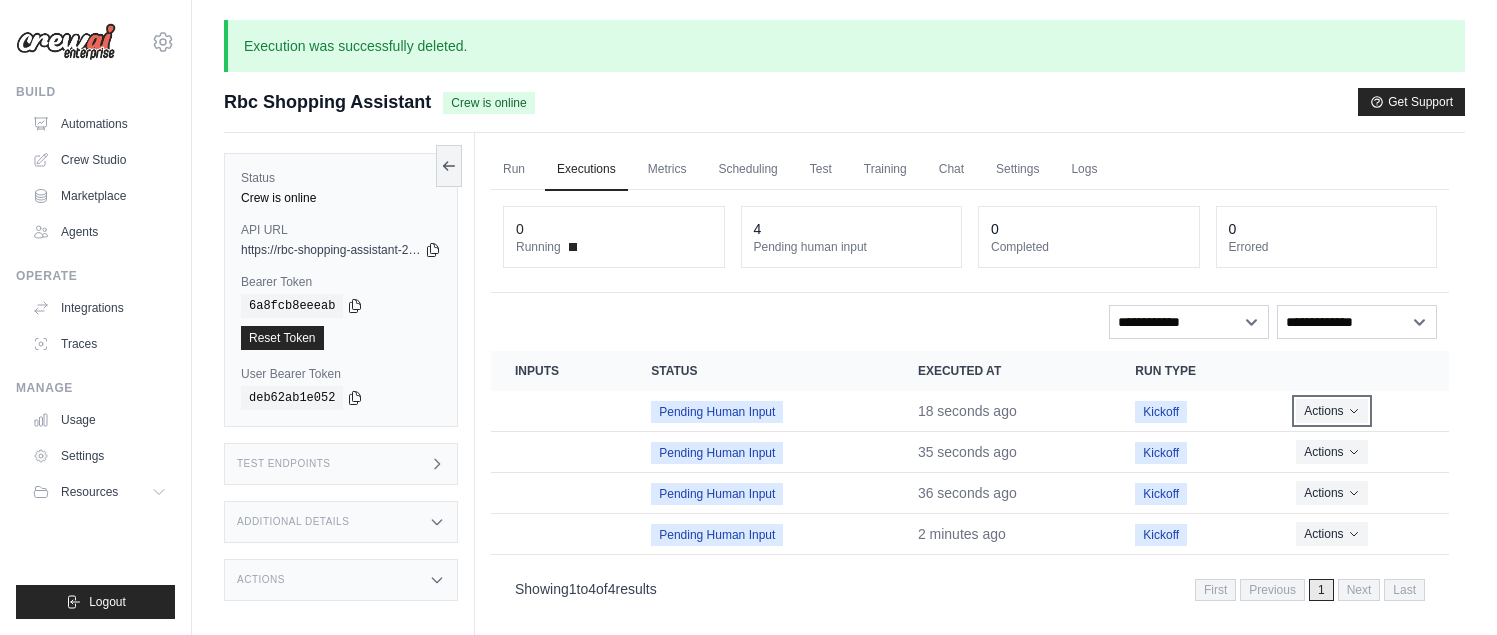 click on "Actions" at bounding box center (1331, 411) 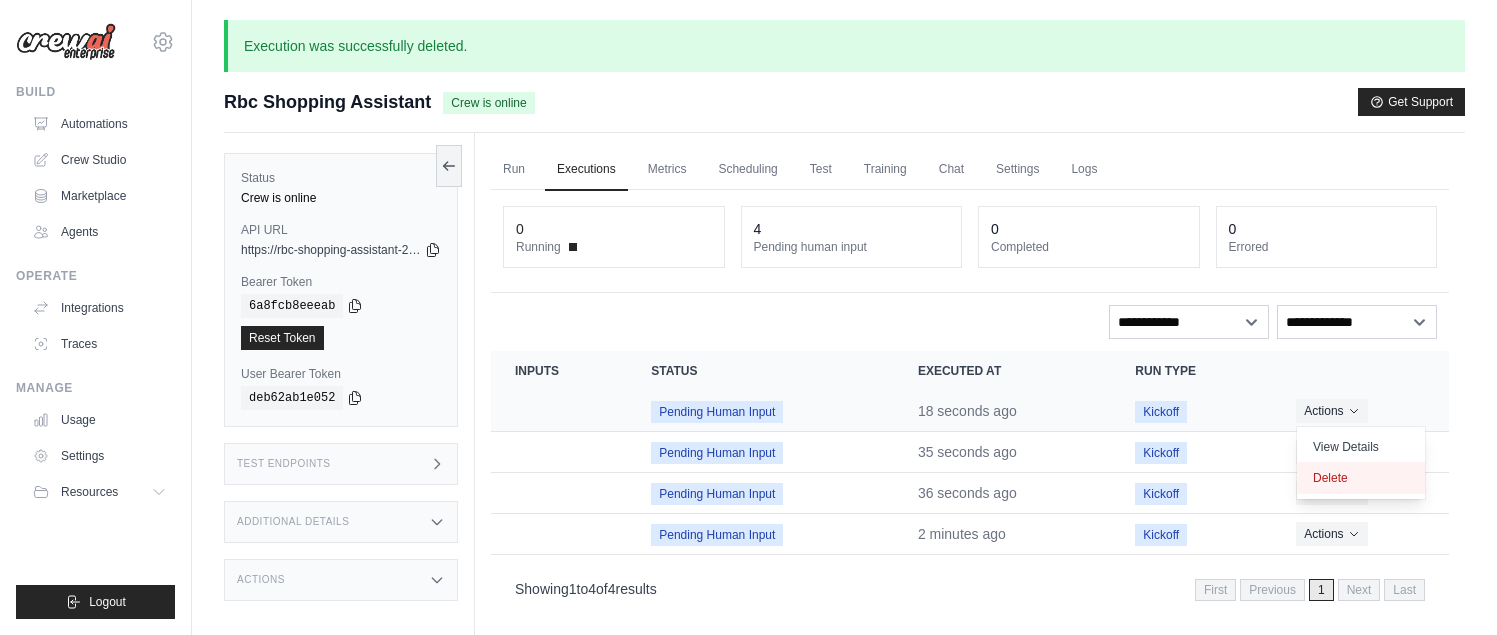 click on "Delete" at bounding box center [1361, 478] 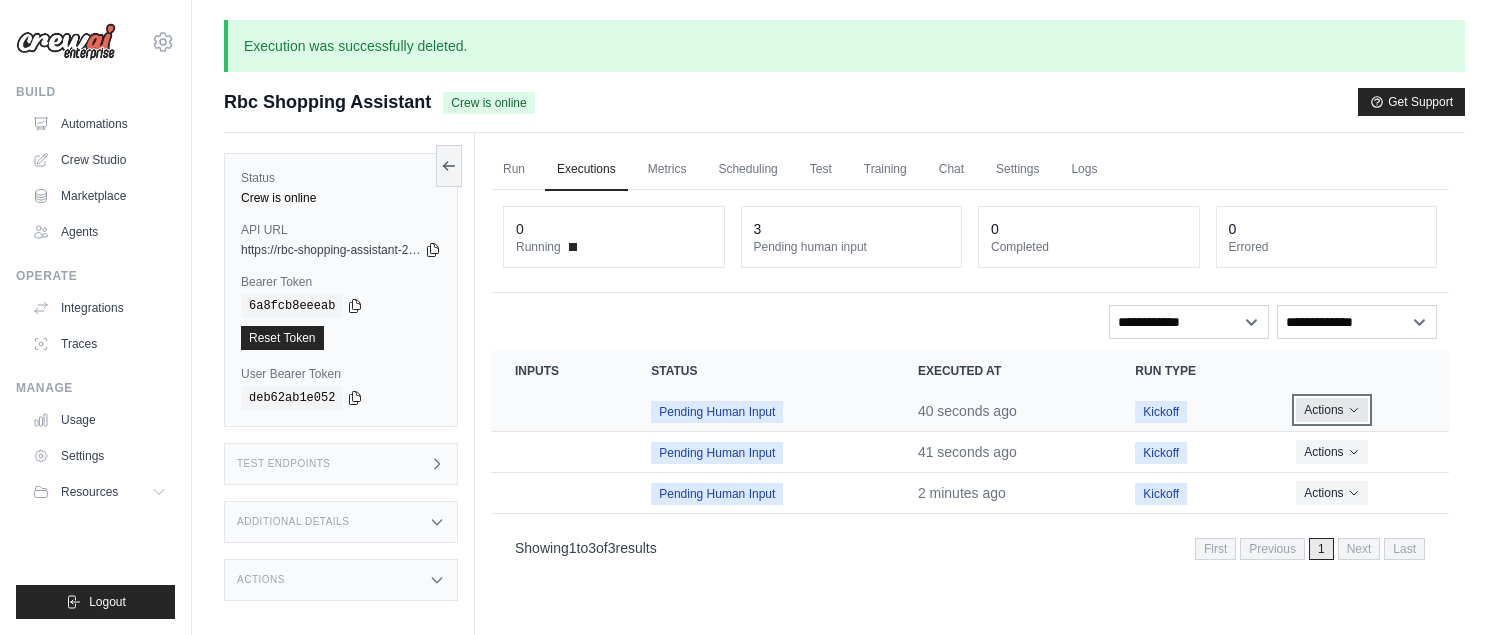 click on "Actions" at bounding box center (1331, 410) 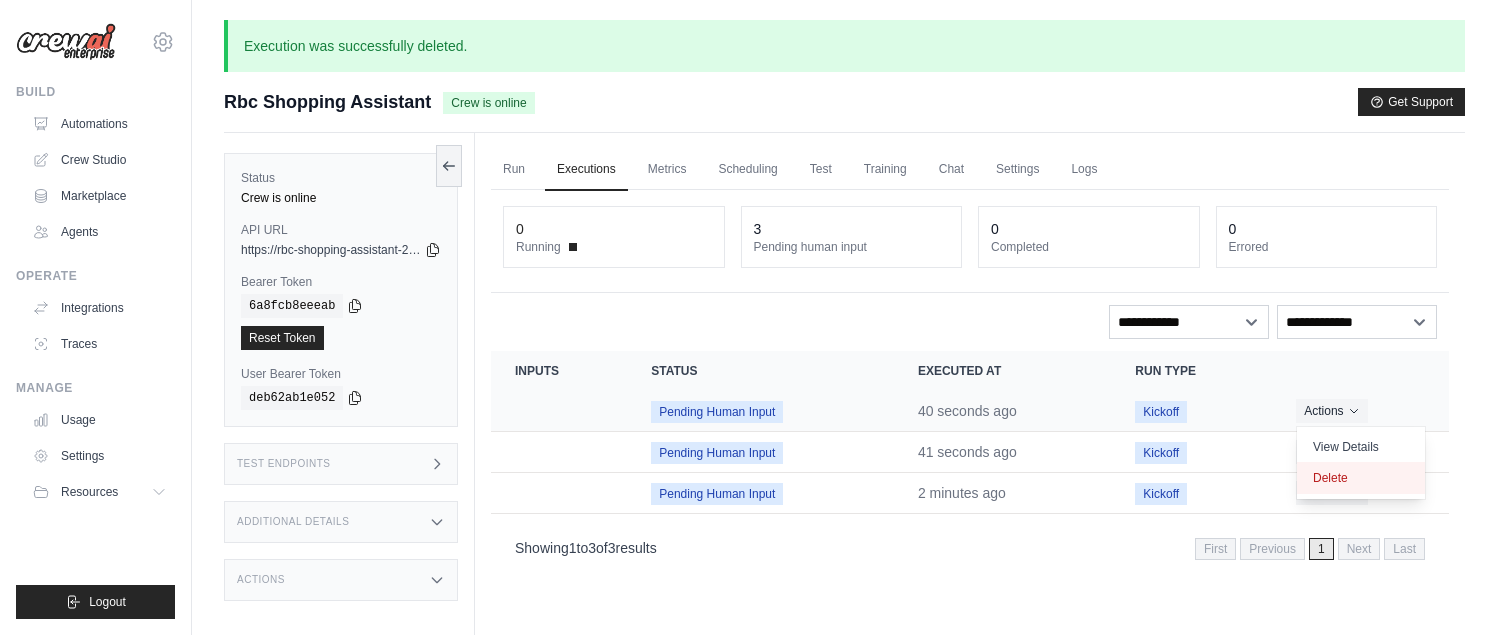 click on "Delete" at bounding box center [1361, 478] 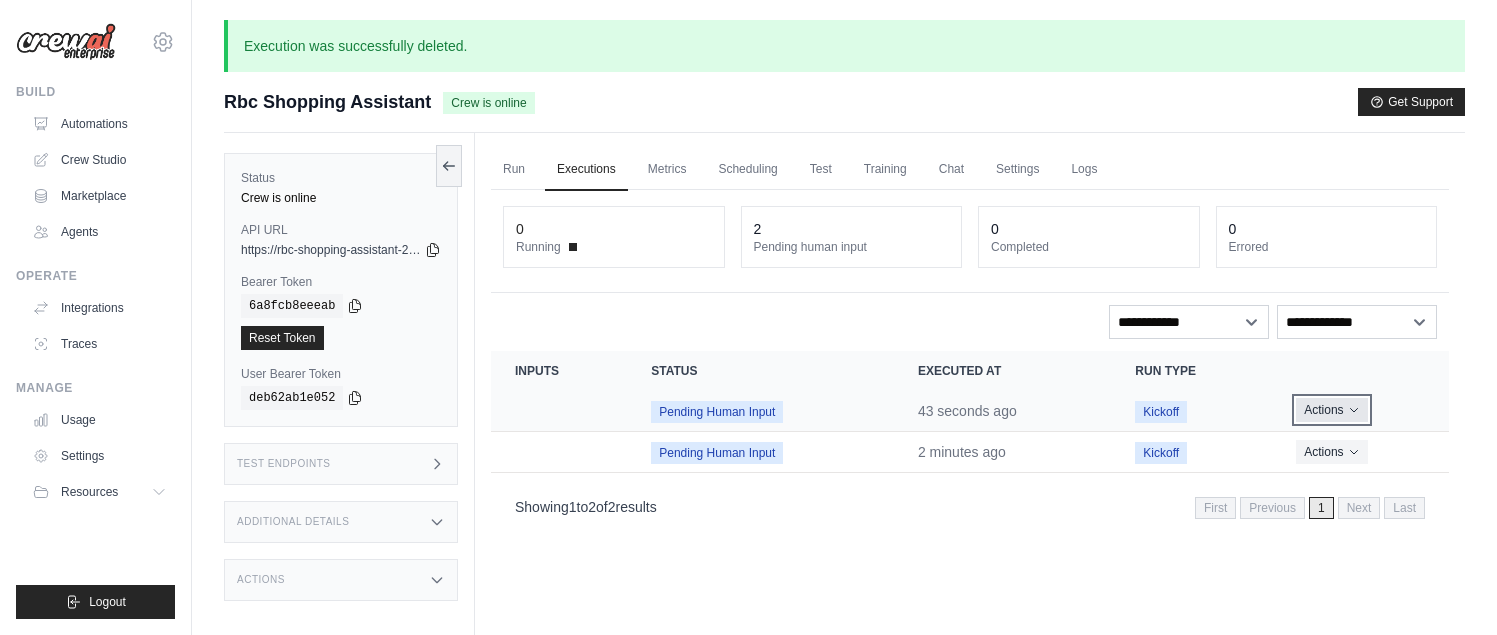 click on "Actions" at bounding box center (1331, 410) 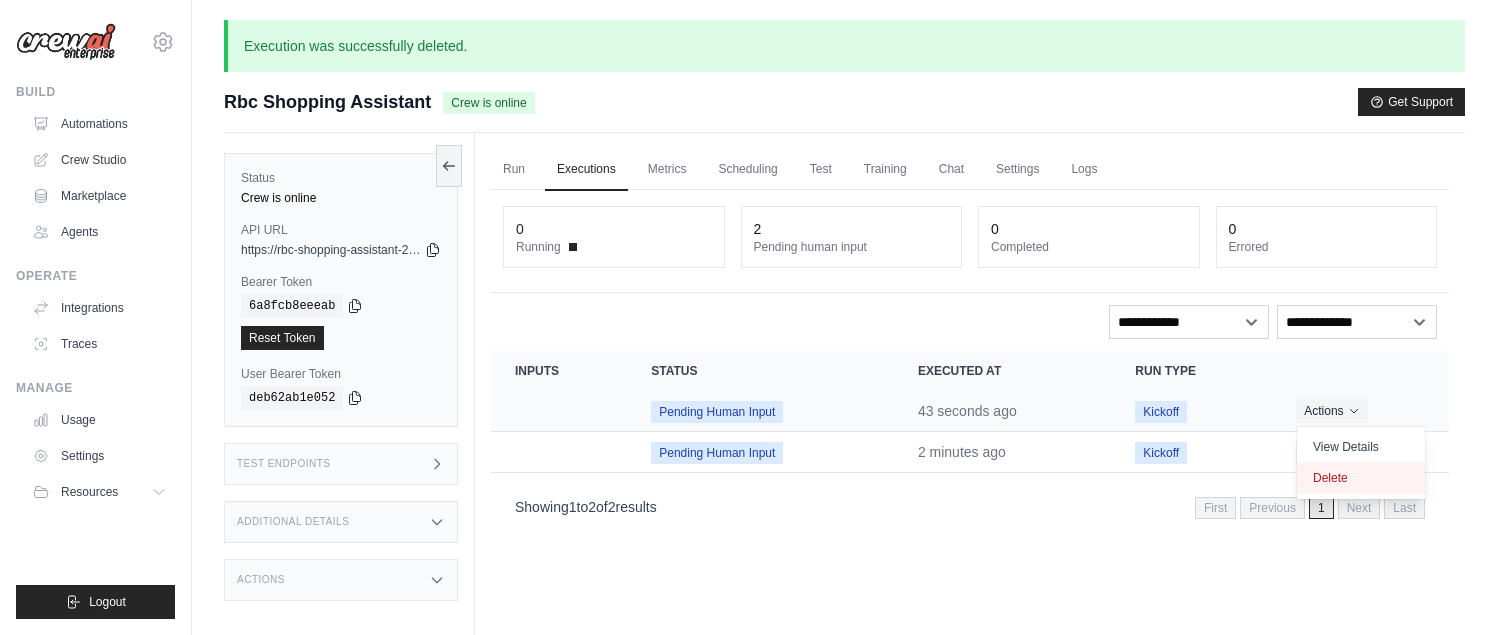 click on "Delete" at bounding box center (1361, 478) 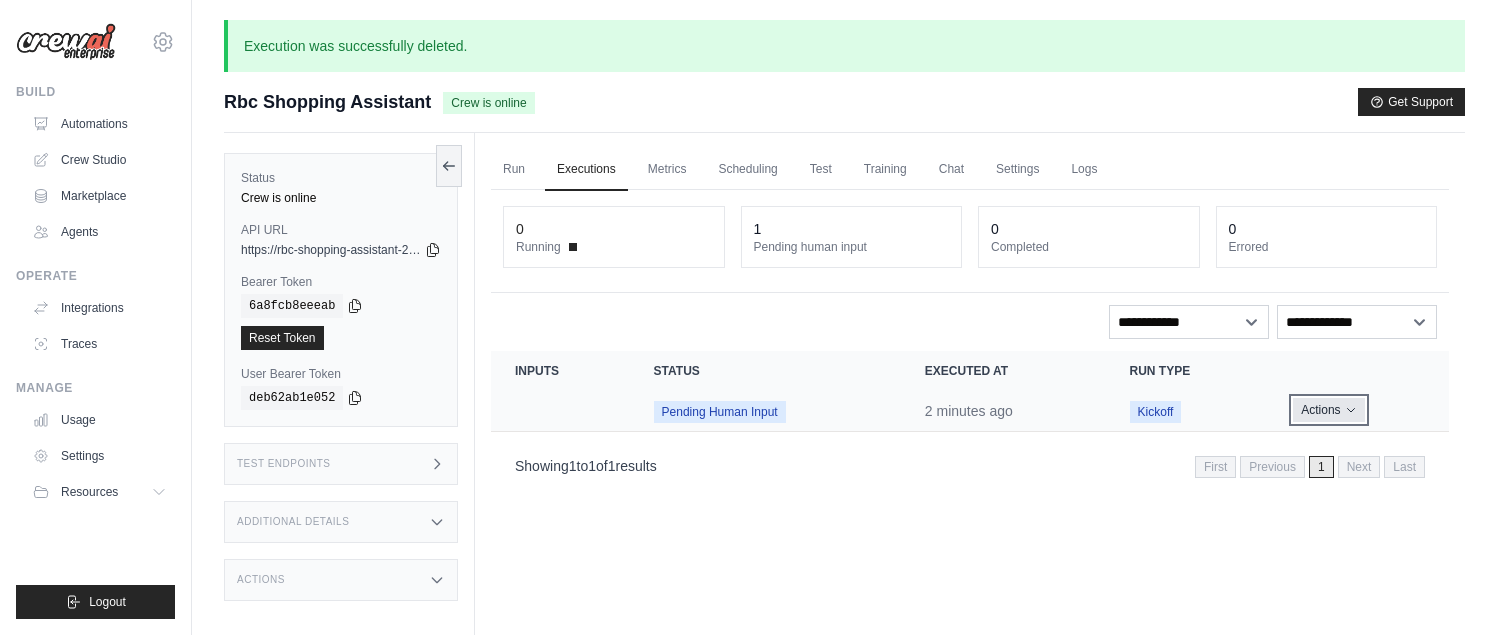 click on "Actions" at bounding box center (1328, 410) 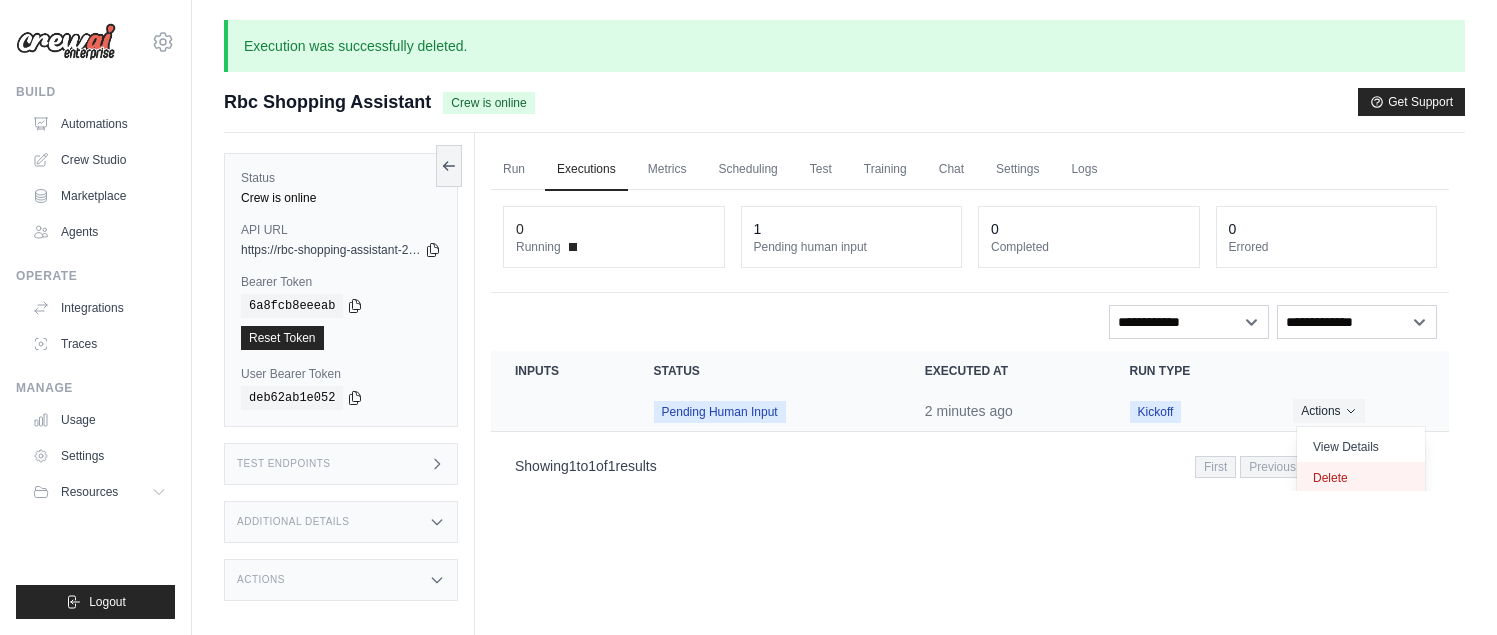 click on "Delete" at bounding box center (1361, 478) 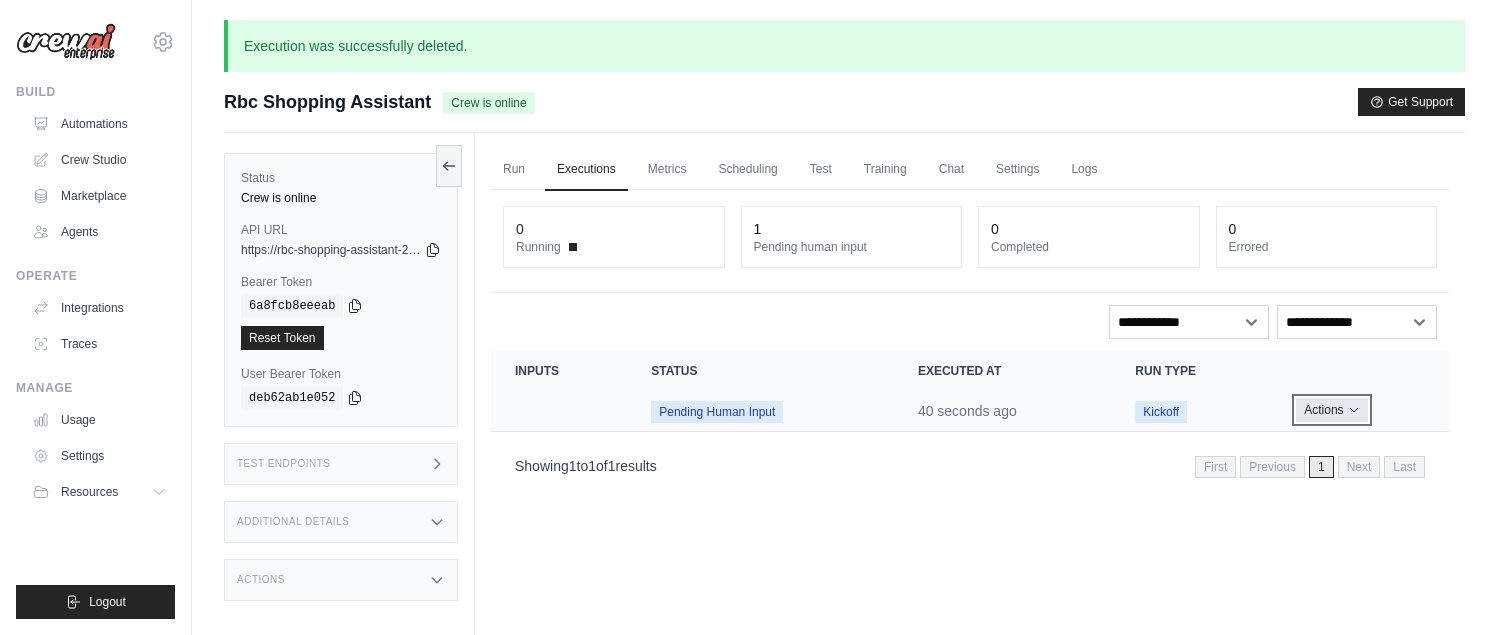 click on "Actions" at bounding box center (1331, 410) 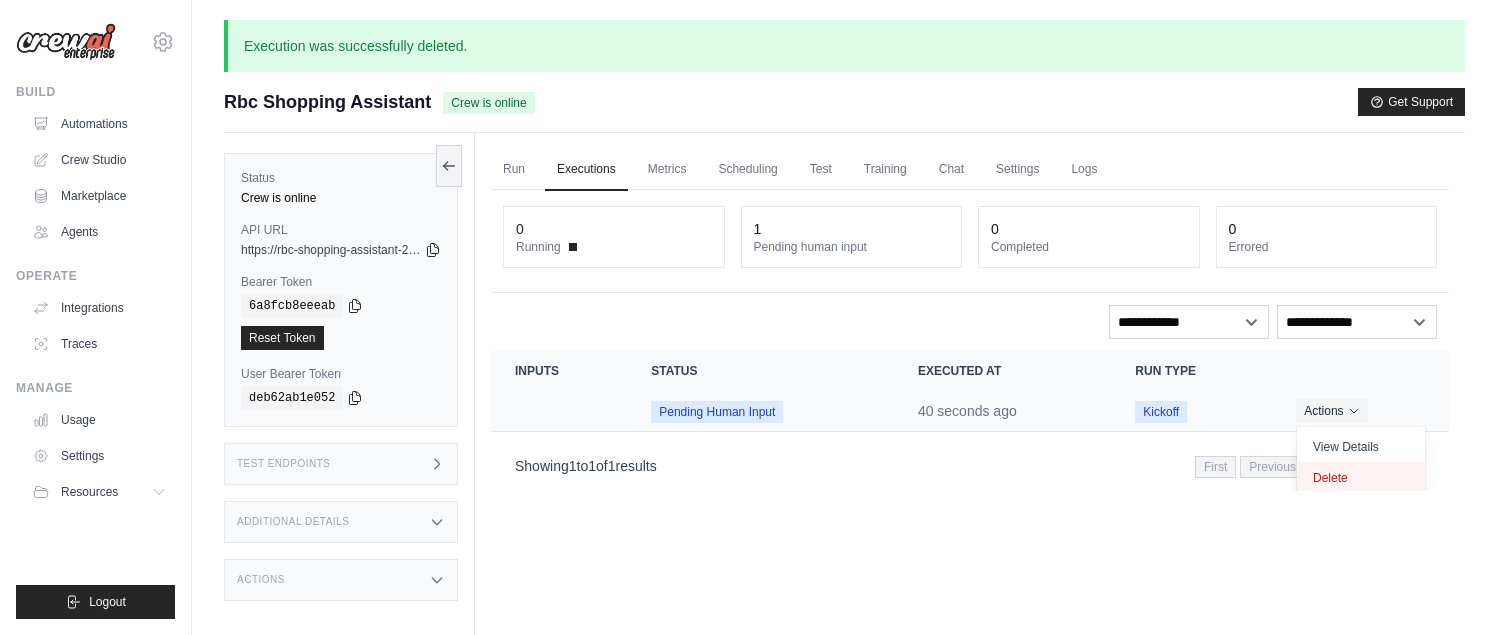 click on "Delete" at bounding box center [1361, 478] 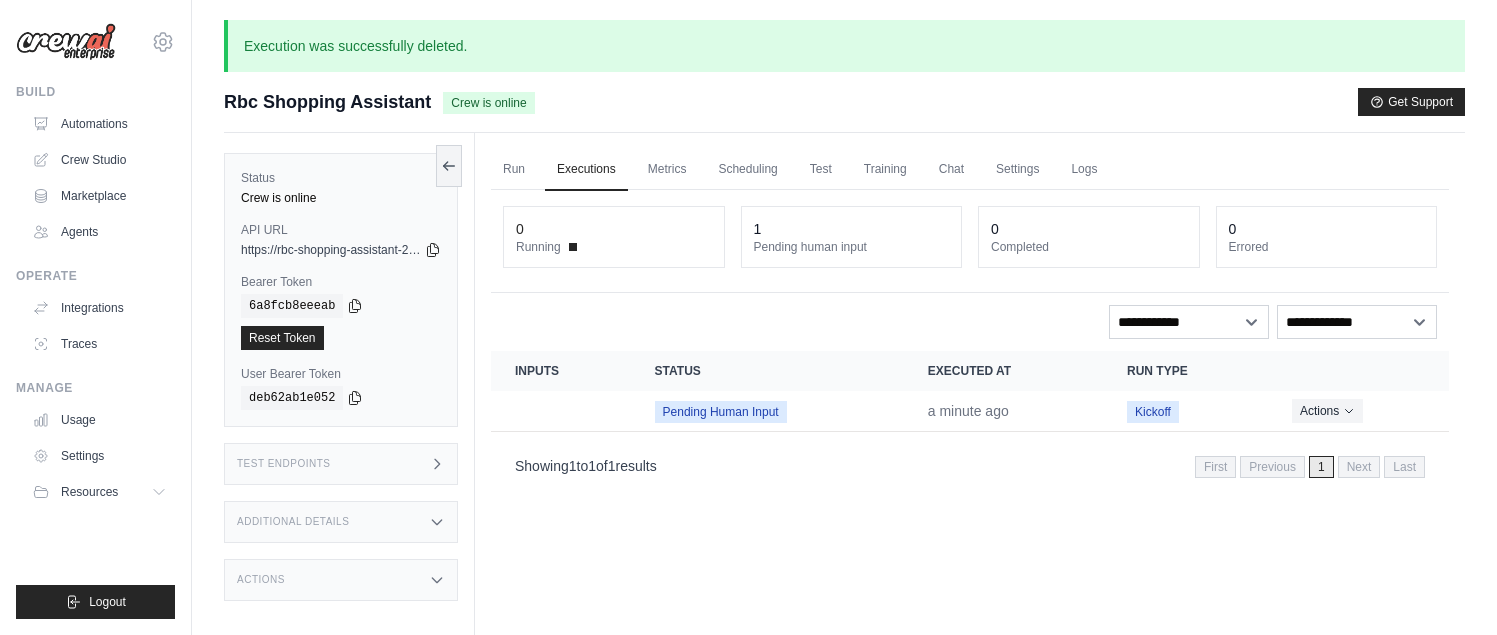 click on "Actions
View Details
Delete" at bounding box center (1358, 411) 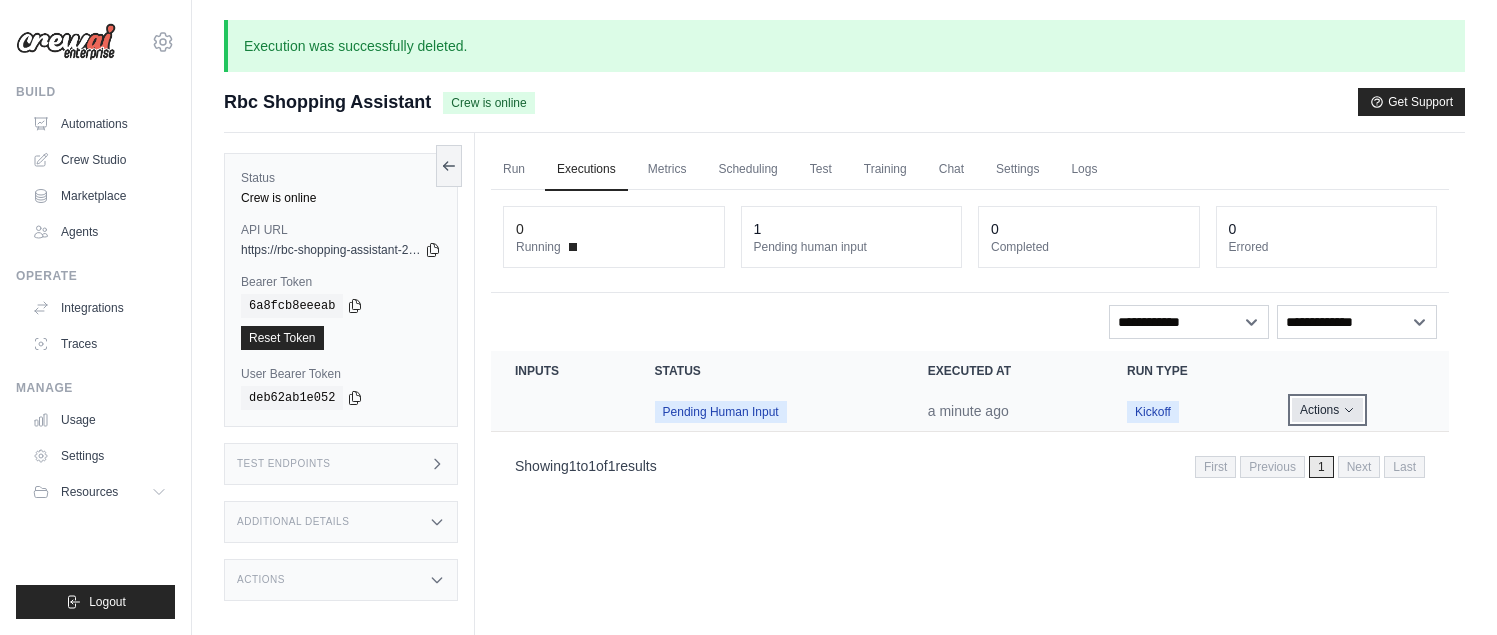 click on "Actions" at bounding box center (1327, 410) 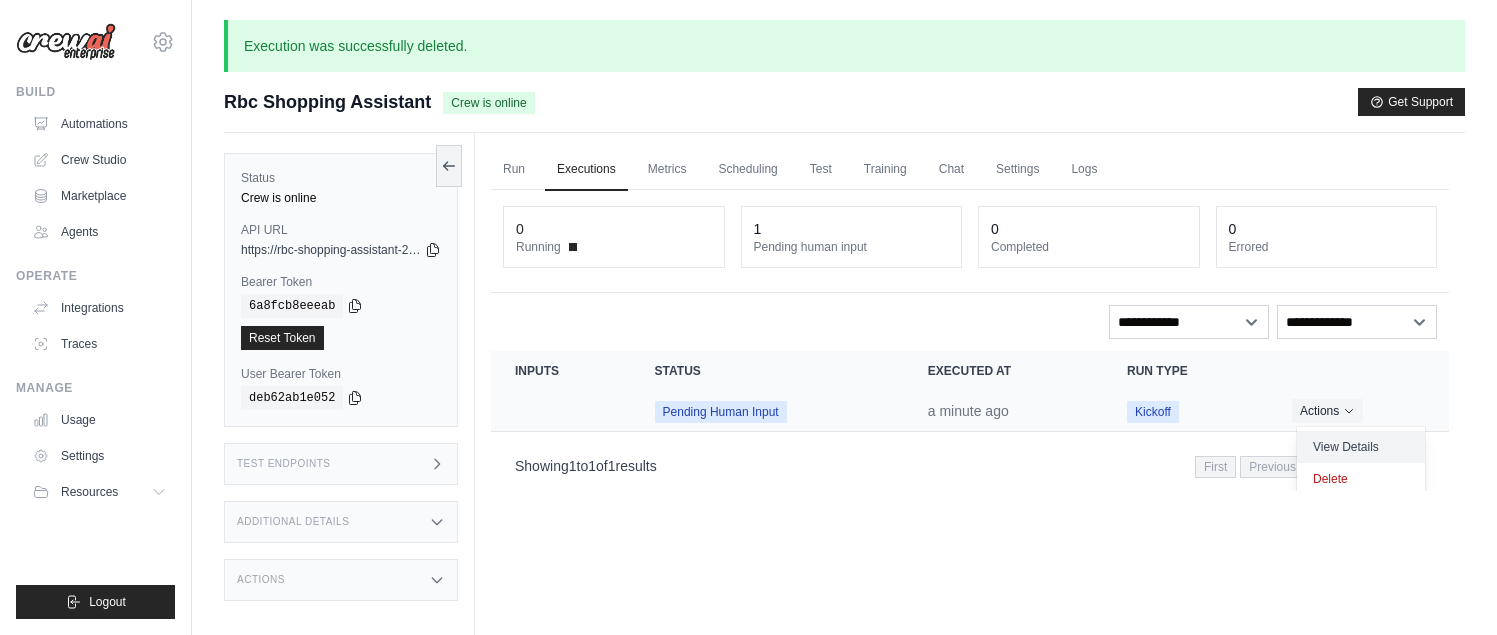click on "View Details" at bounding box center [1361, 447] 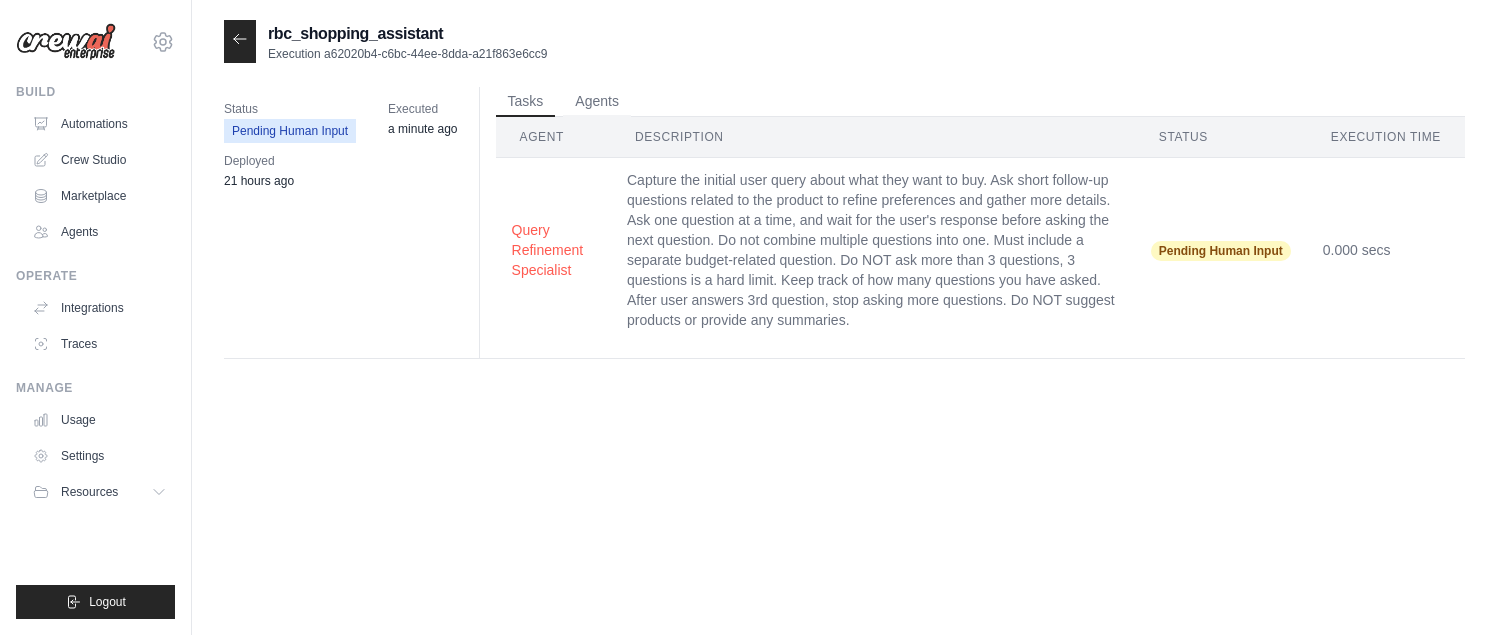 scroll, scrollTop: 0, scrollLeft: 0, axis: both 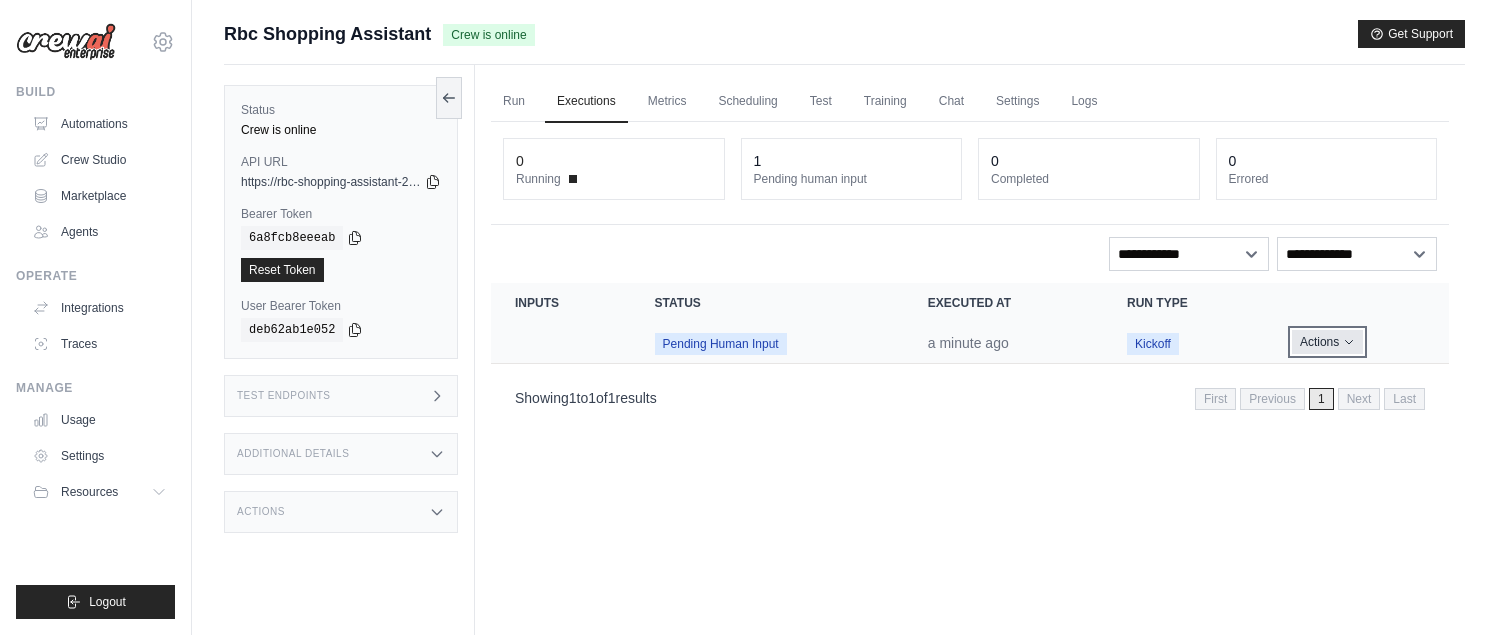 click on "Actions" at bounding box center [1327, 342] 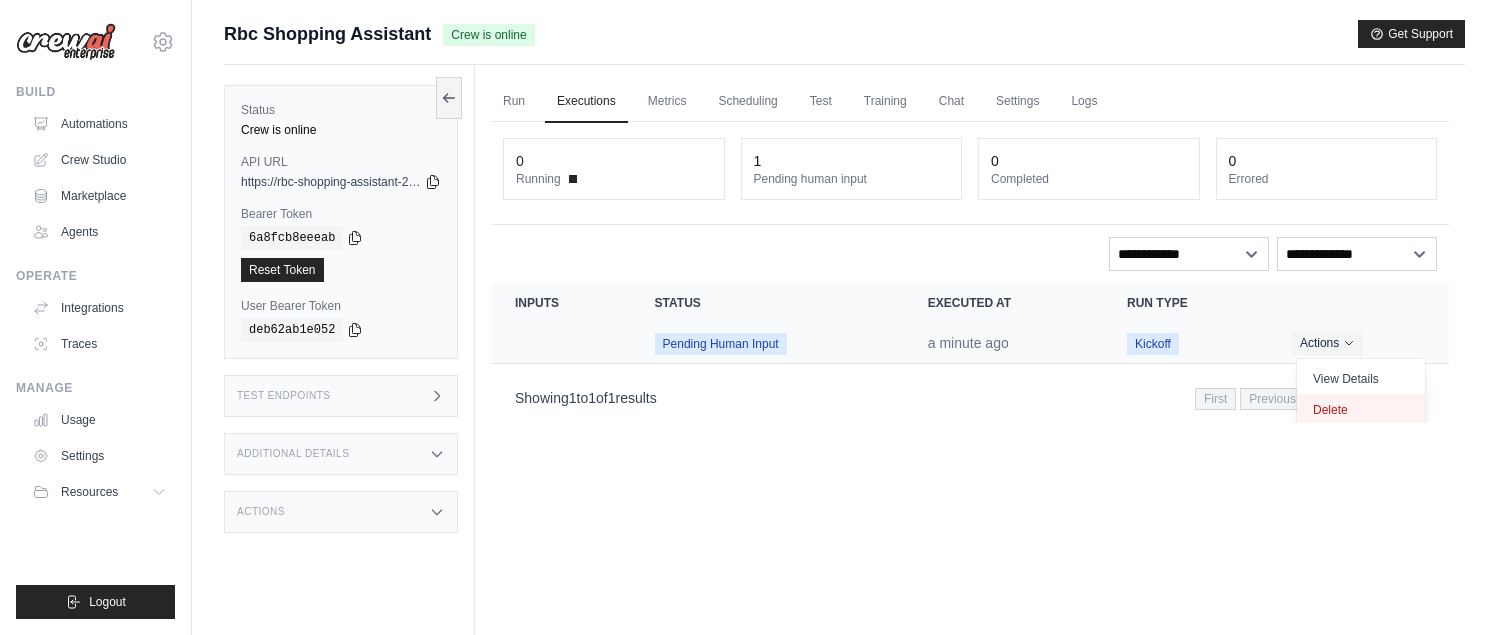 click on "Delete" at bounding box center [1361, 410] 